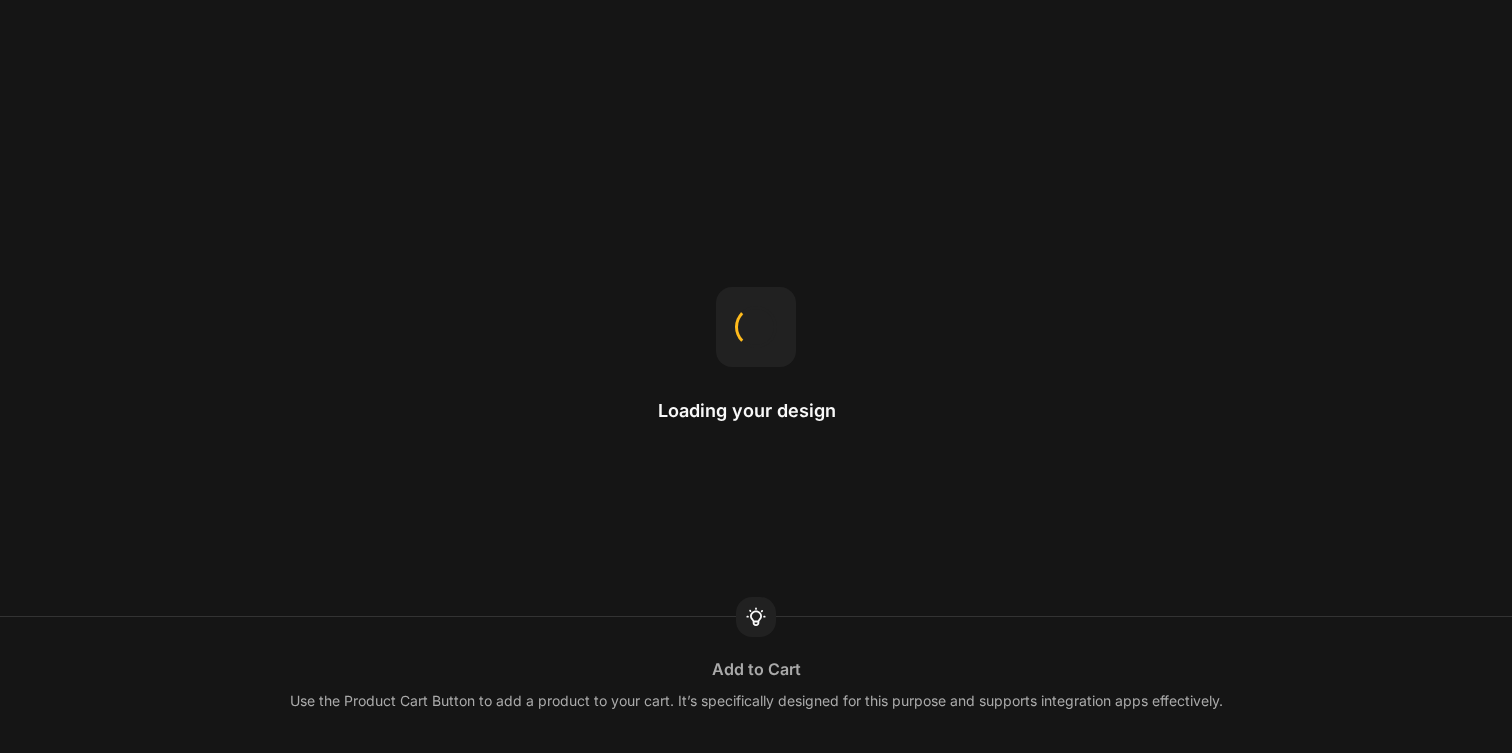 scroll, scrollTop: 0, scrollLeft: 0, axis: both 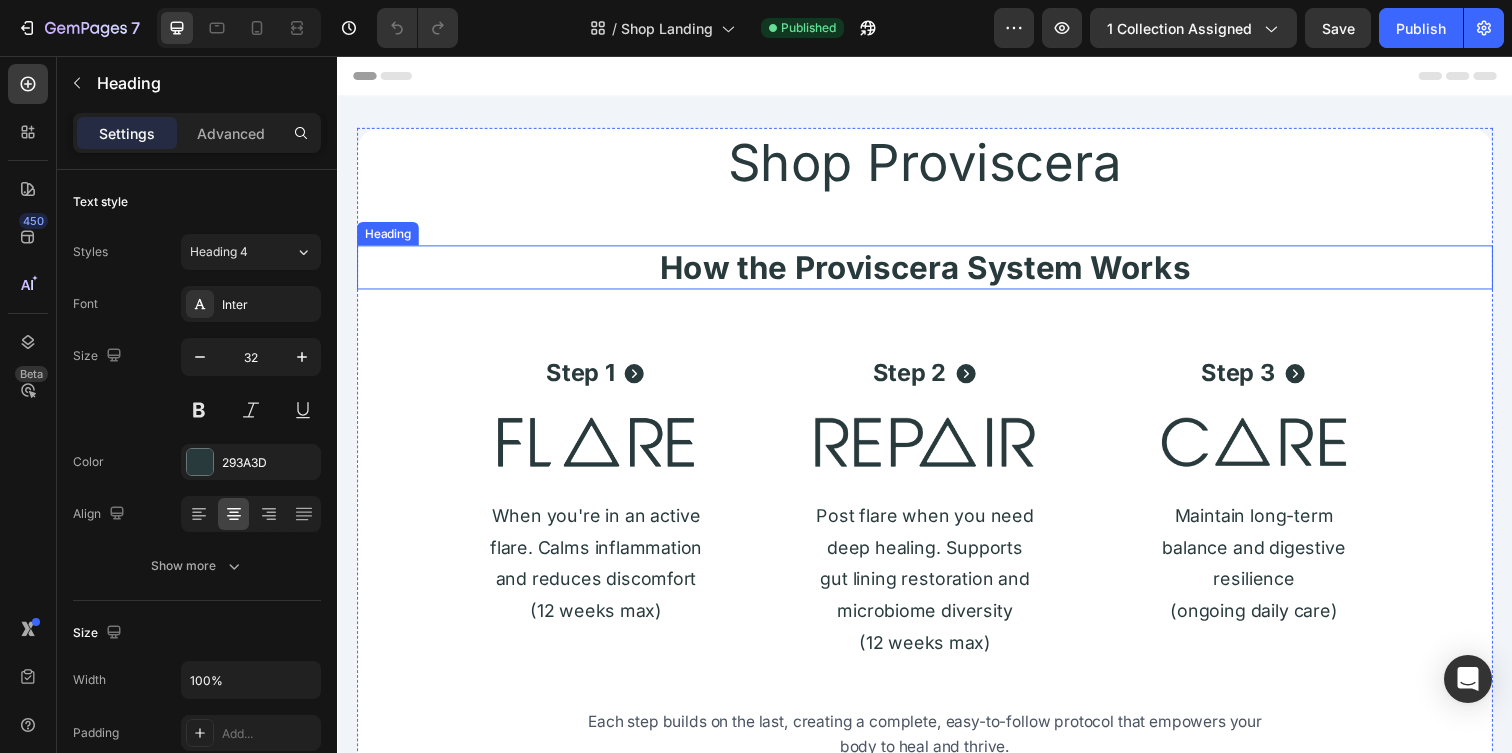 click on "How the Proviscera System Works" at bounding box center (937, 271) 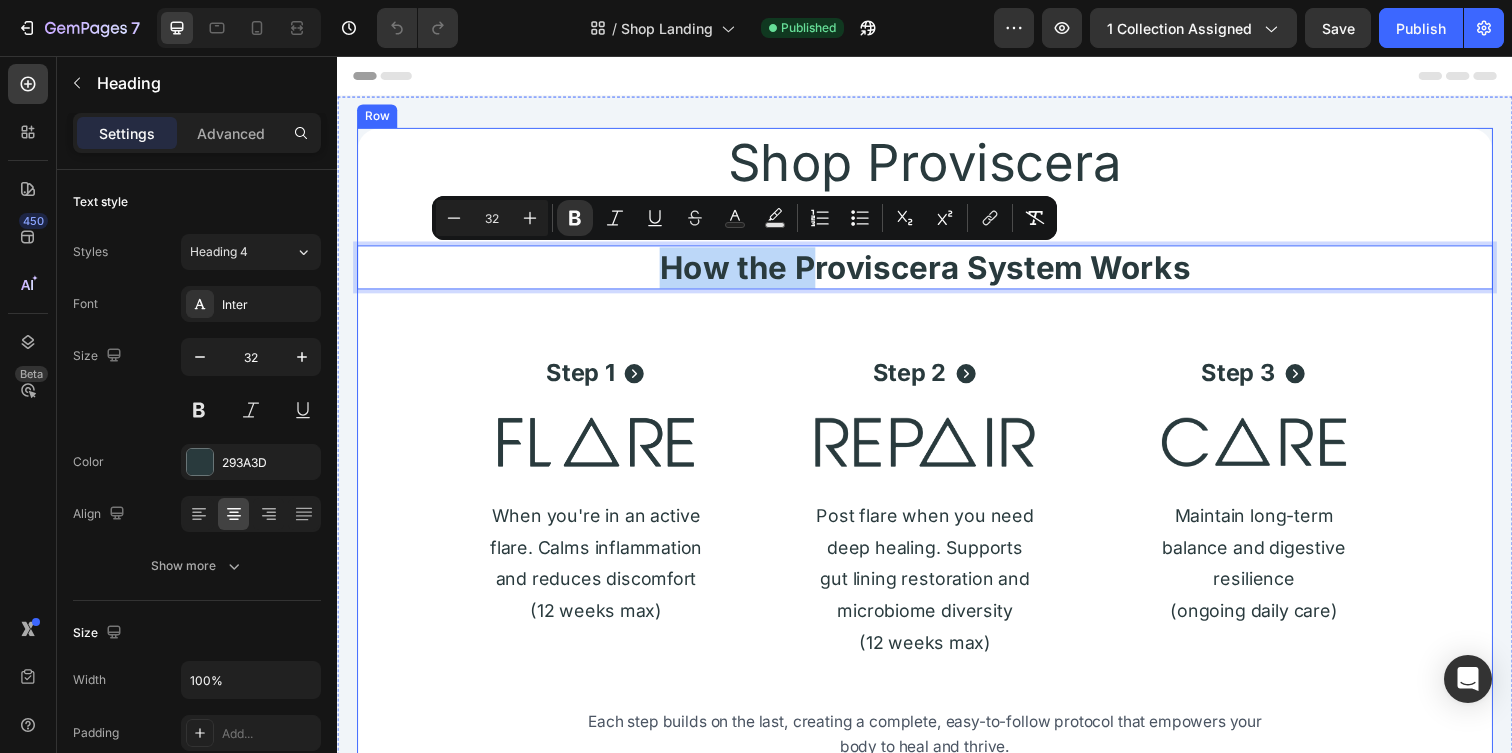 drag, startPoint x: 815, startPoint y: 263, endPoint x: 815, endPoint y: 235, distance: 28 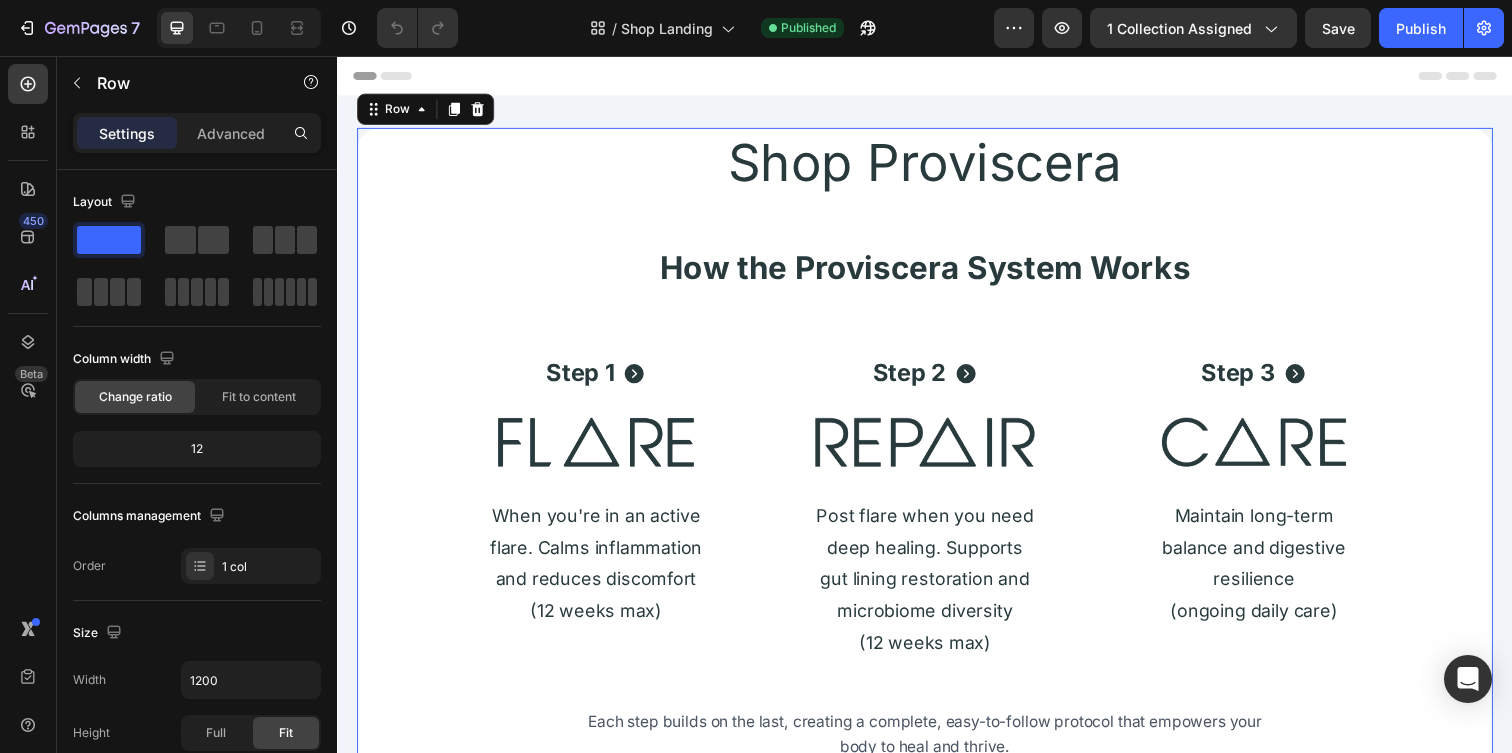 click on "Shop Proviscera Heading ⁠⁠⁠⁠⁠⁠⁠ How the Proviscera System Works Heading
Step 1 Button Image When you're in an active flare. Calms inflammation and reduces discomfort (12 weeks max) Text Block
Step 2 Button Image Post flare when you need deep healing. Supports gut lining restoration and microbiome diversity  (12 weeks max) Text Block
Step 3 Button Image Maintain long-term balance and digestive resilience (ongoing daily care) Text Block Row Each step builds on the last, creating a complete, easy-to-follow protocol that empowers your body to heal and thrive. Text Block Not sure where to start? Heading
Take the Gut Health Assessment Button" at bounding box center [937, 574] 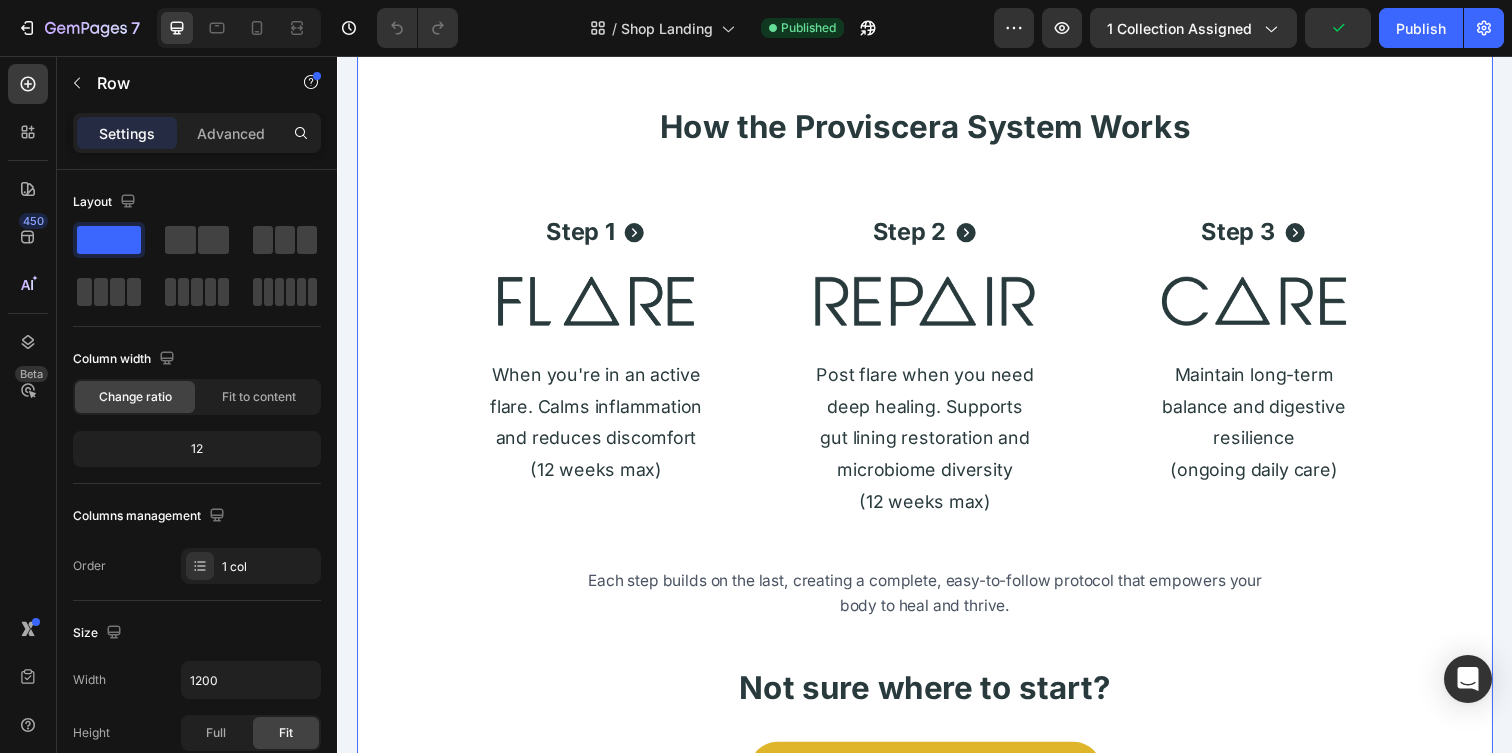 scroll, scrollTop: 231, scrollLeft: 0, axis: vertical 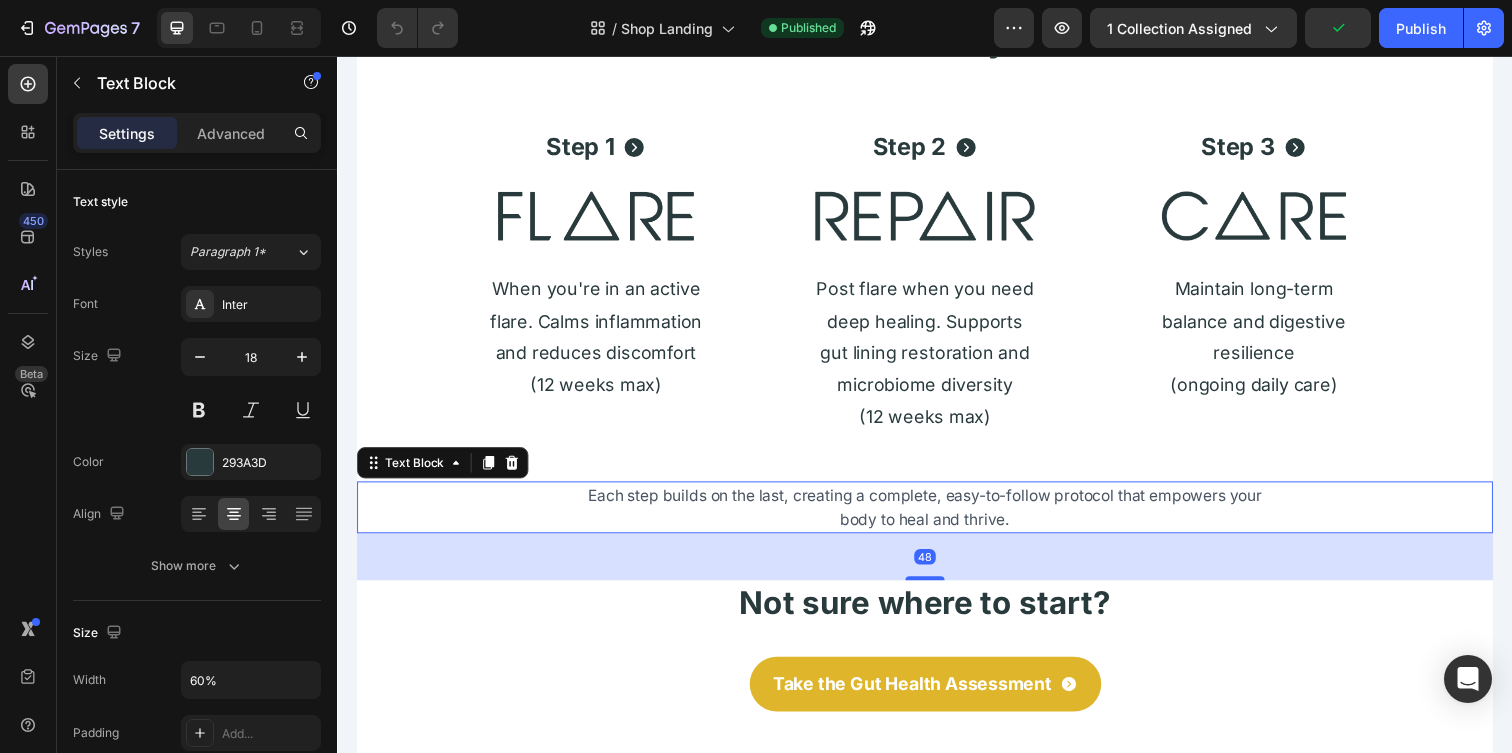 click on "Each step builds on the last, creating a complete, easy-to-follow protocol that empowers your body to heal and thrive." at bounding box center (937, 516) 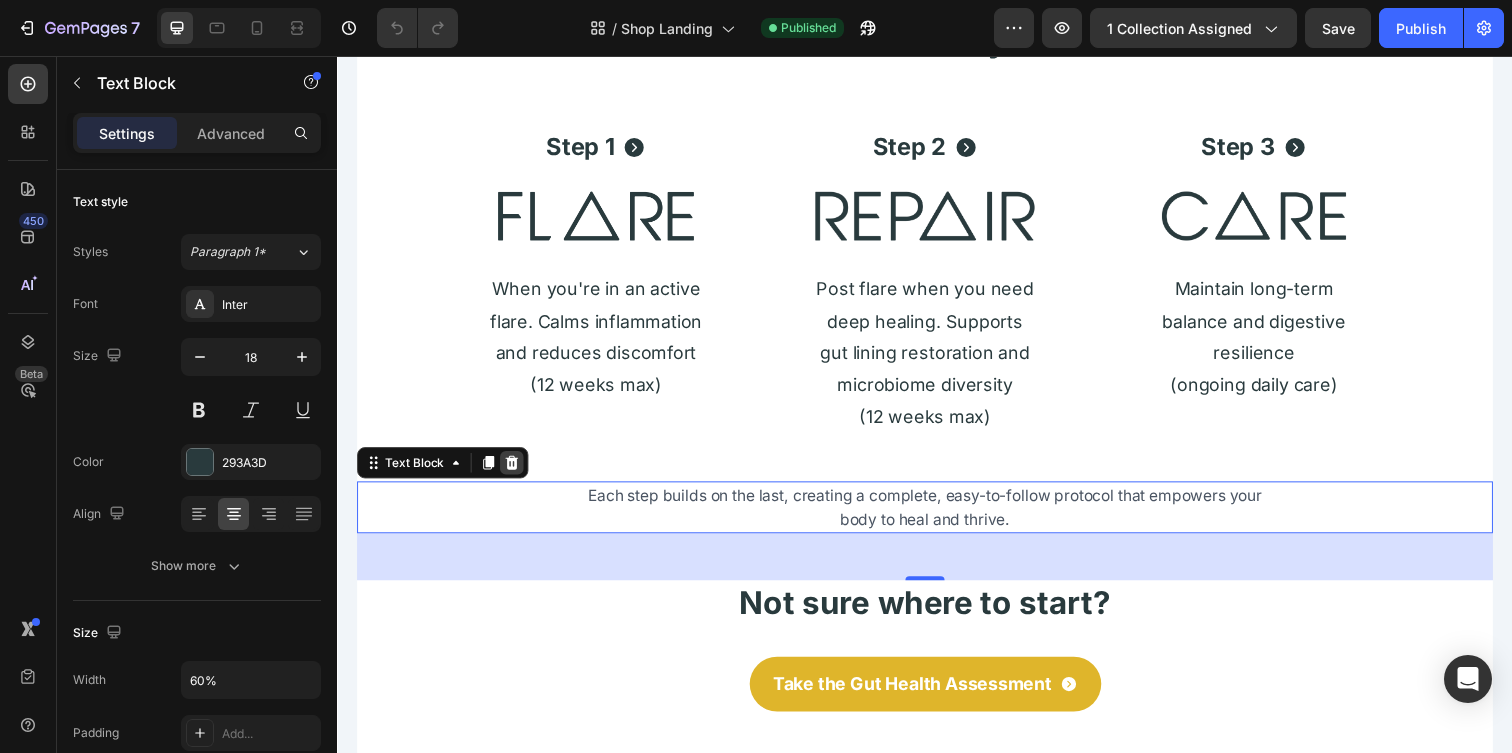 click 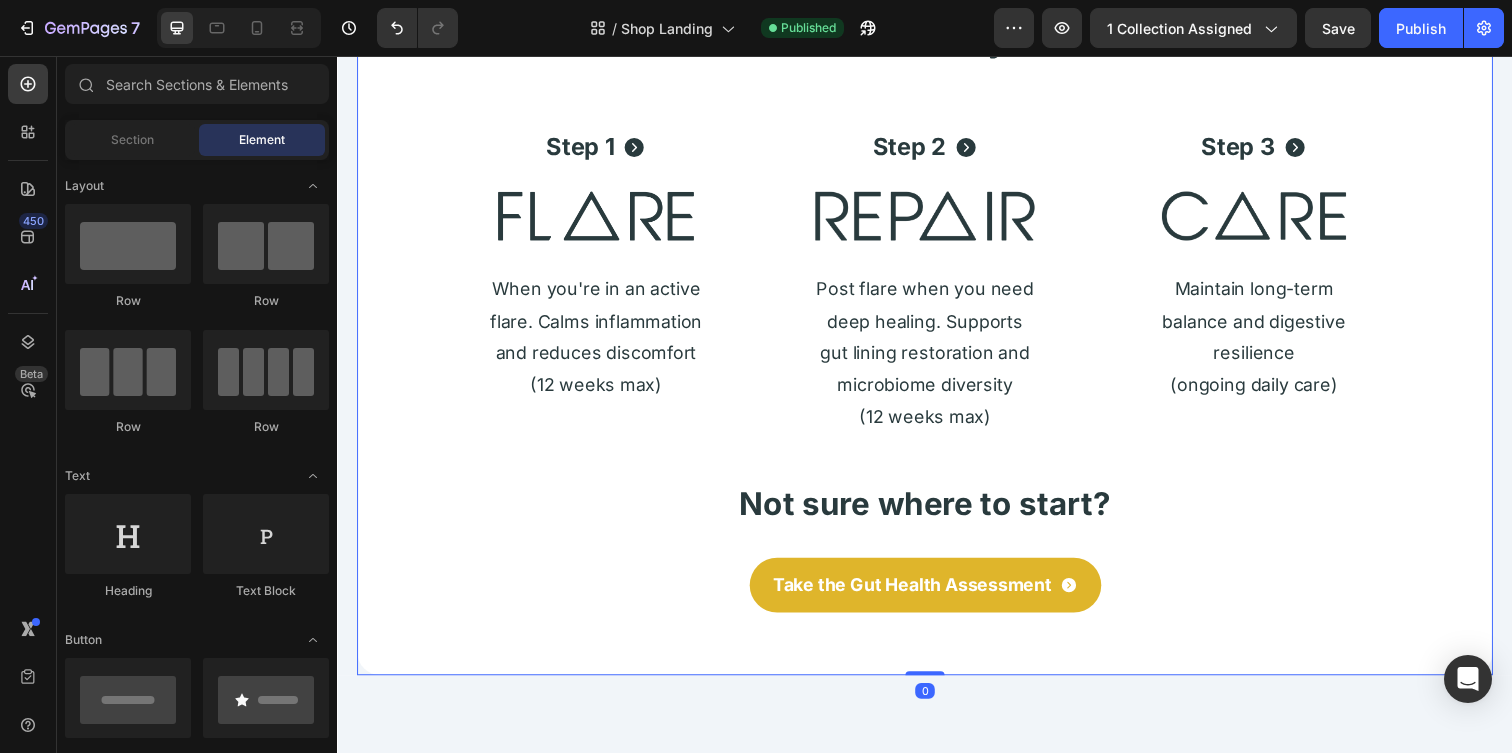 click on "Shop Proviscera Heading ⁠⁠⁠⁠⁠⁠⁠ How the Proviscera System Works Heading
Step 1 Button Image When you're in an active flare. Calms inflammation and reduces discomfort (12 weeks max) Text Block
Step 2 Button Image Post flare when you need deep healing. Supports gut lining restoration and microbiome diversity  (12 weeks max) Text Block
Step 3 Button Image Maintain long-term balance and digestive resilience (ongoing daily care) Text Block Row Not sure where to start? Heading
Take the Gut Health Assessment Button" at bounding box center [937, 293] 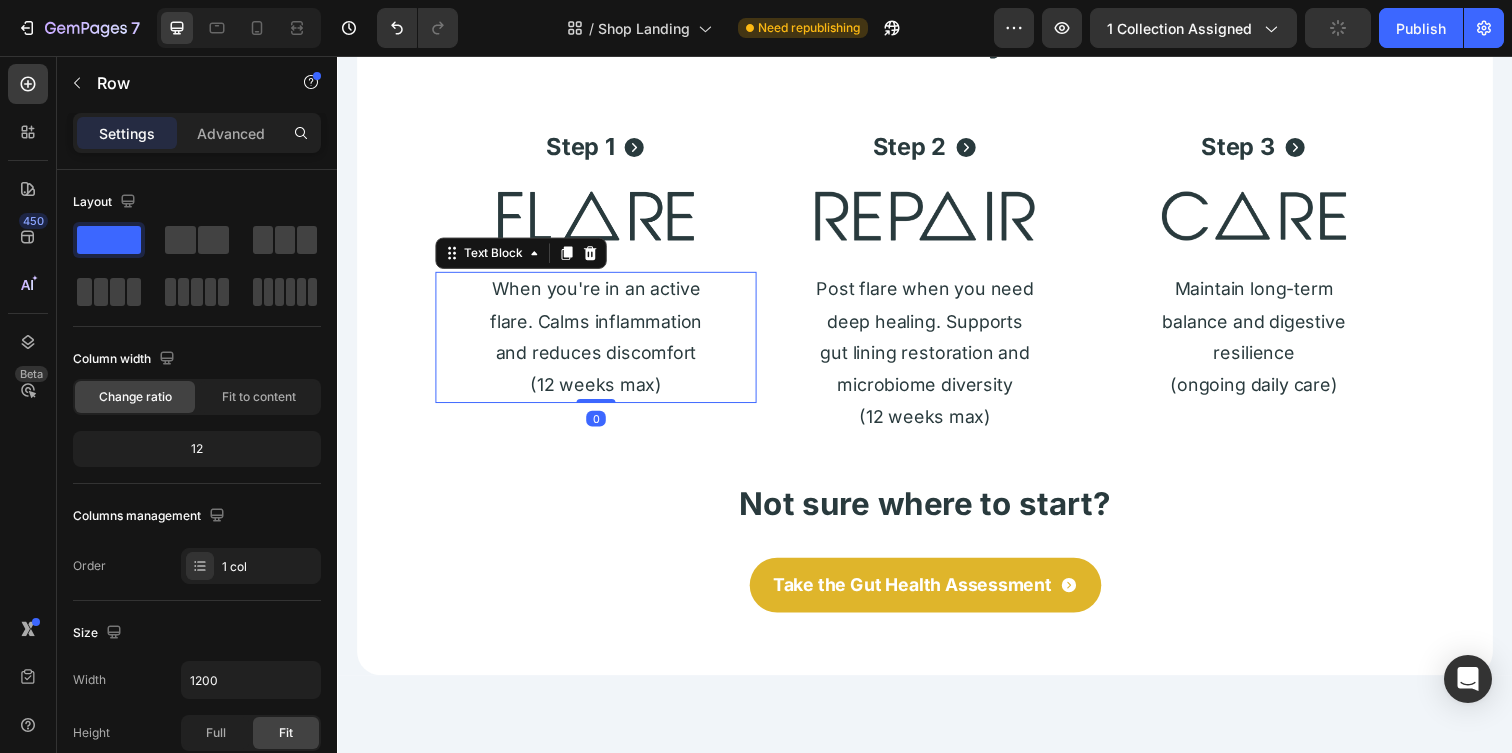 click on "When you're in an active flare. Calms inflammation and reduces discomfort" at bounding box center [601, 326] 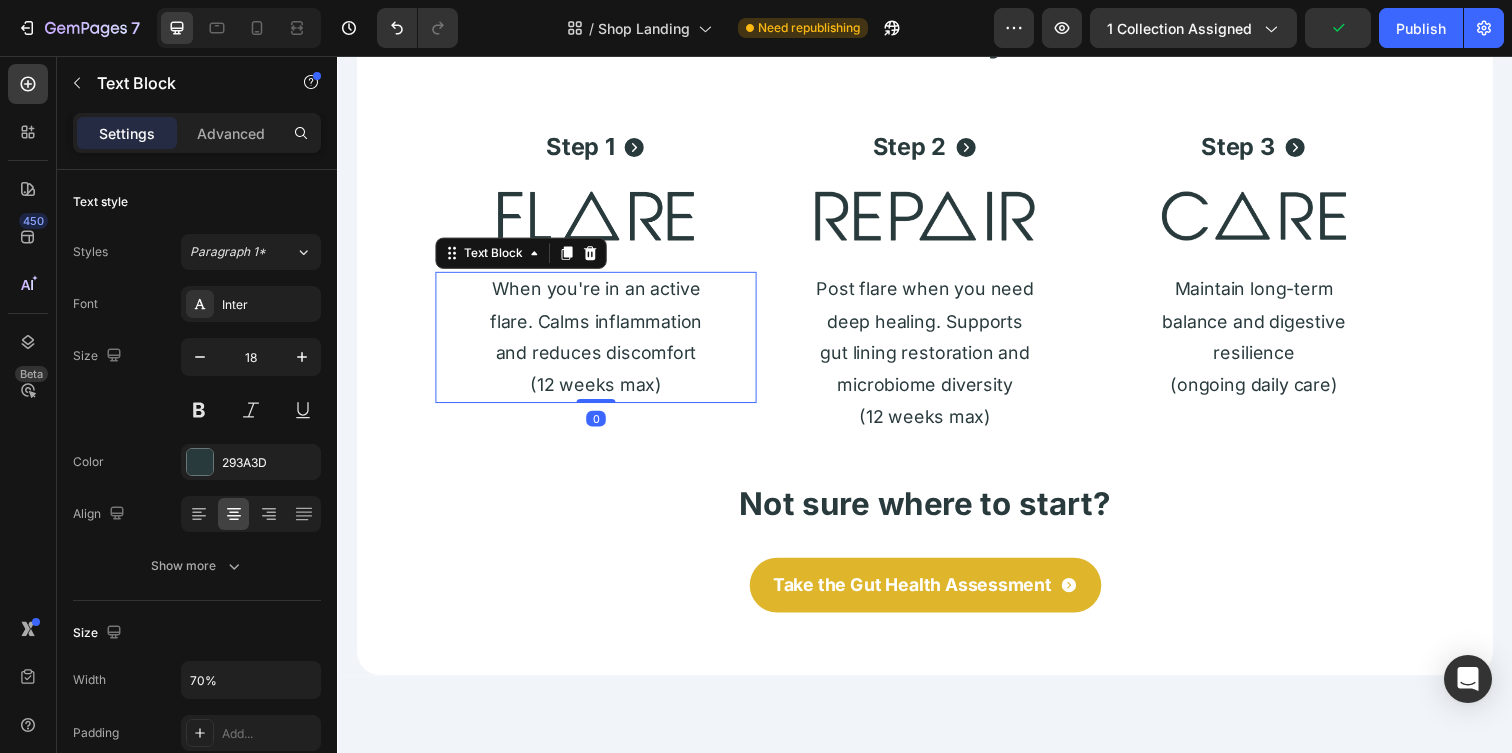click on "When you're in an active flare. Calms inflammation and reduces discomfort" at bounding box center [601, 326] 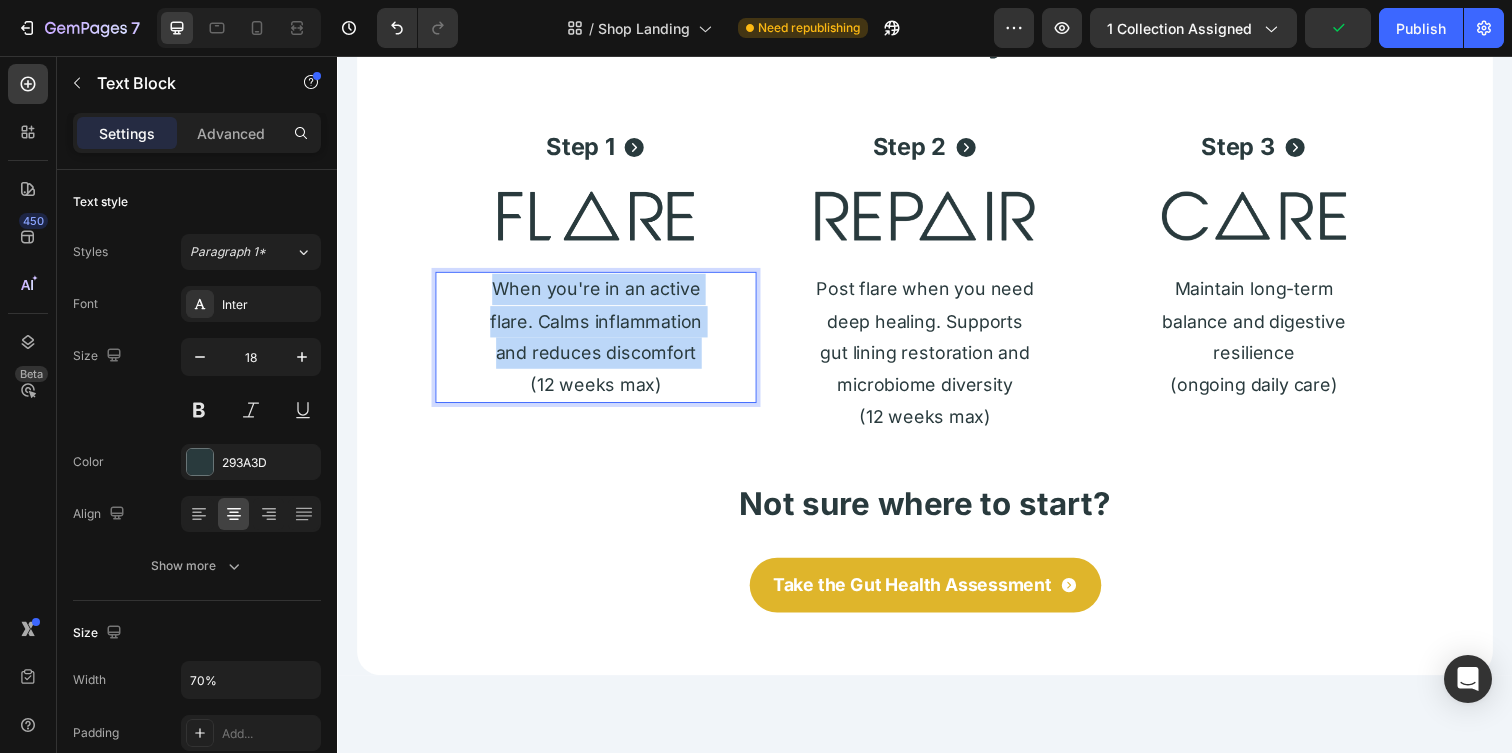 click on "When you're in an active flare. Calms inflammation and reduces discomfort" at bounding box center [601, 326] 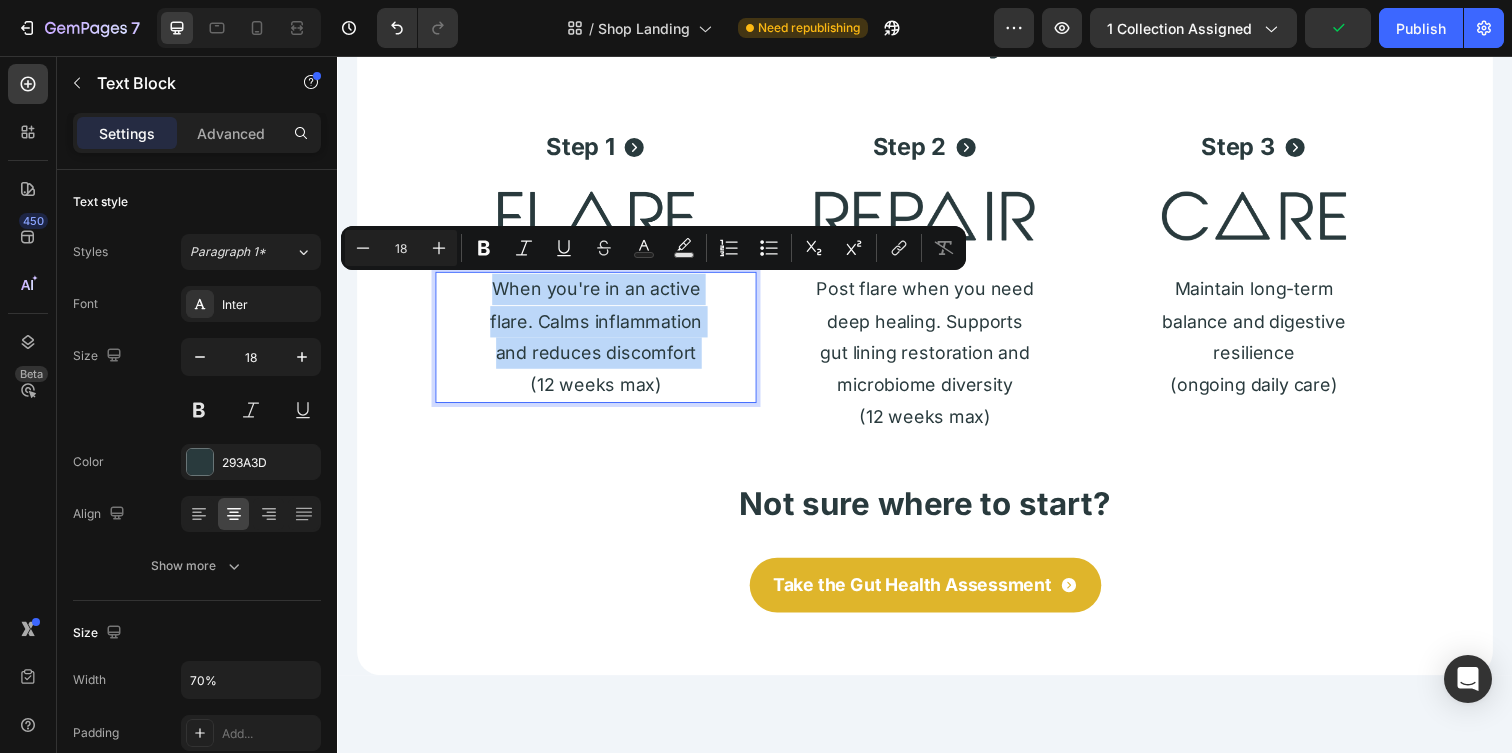 click on "When you're in an active flare. Calms inflammation and reduces discomfort" at bounding box center [601, 326] 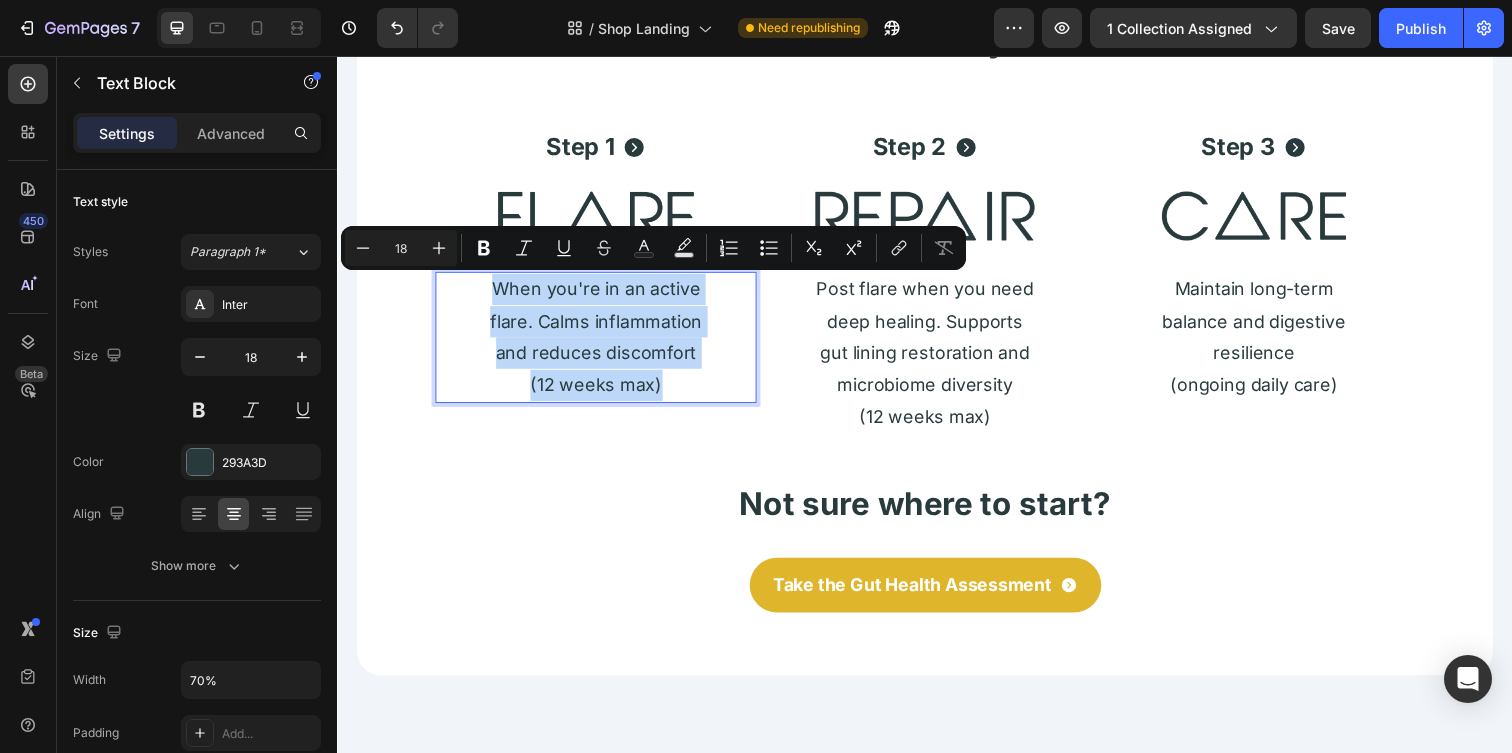 drag, startPoint x: 683, startPoint y: 396, endPoint x: 493, endPoint y: 298, distance: 213.78494 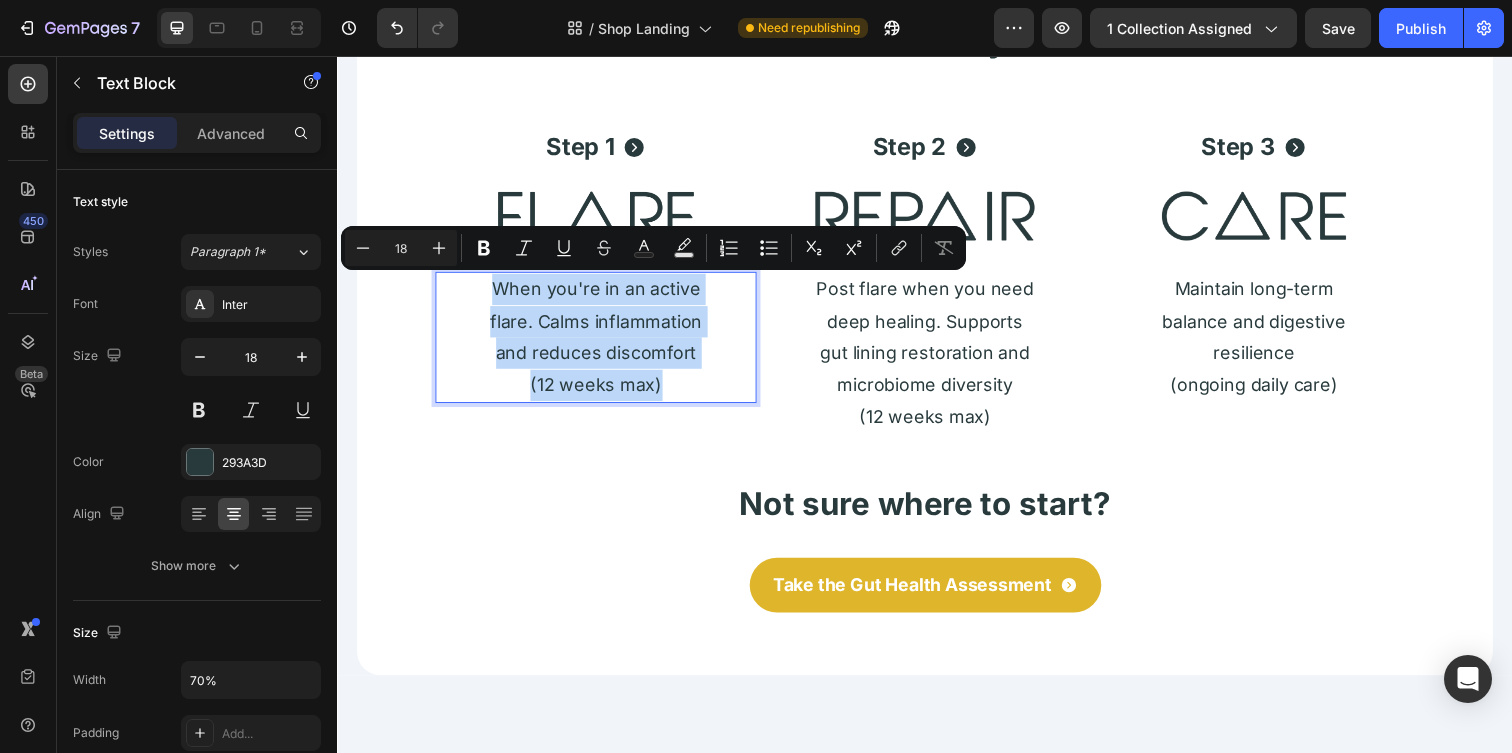 click on "When you're in an active flare. Calms inflammation and reduces discomfort (12 weeks max)" at bounding box center [601, 343] 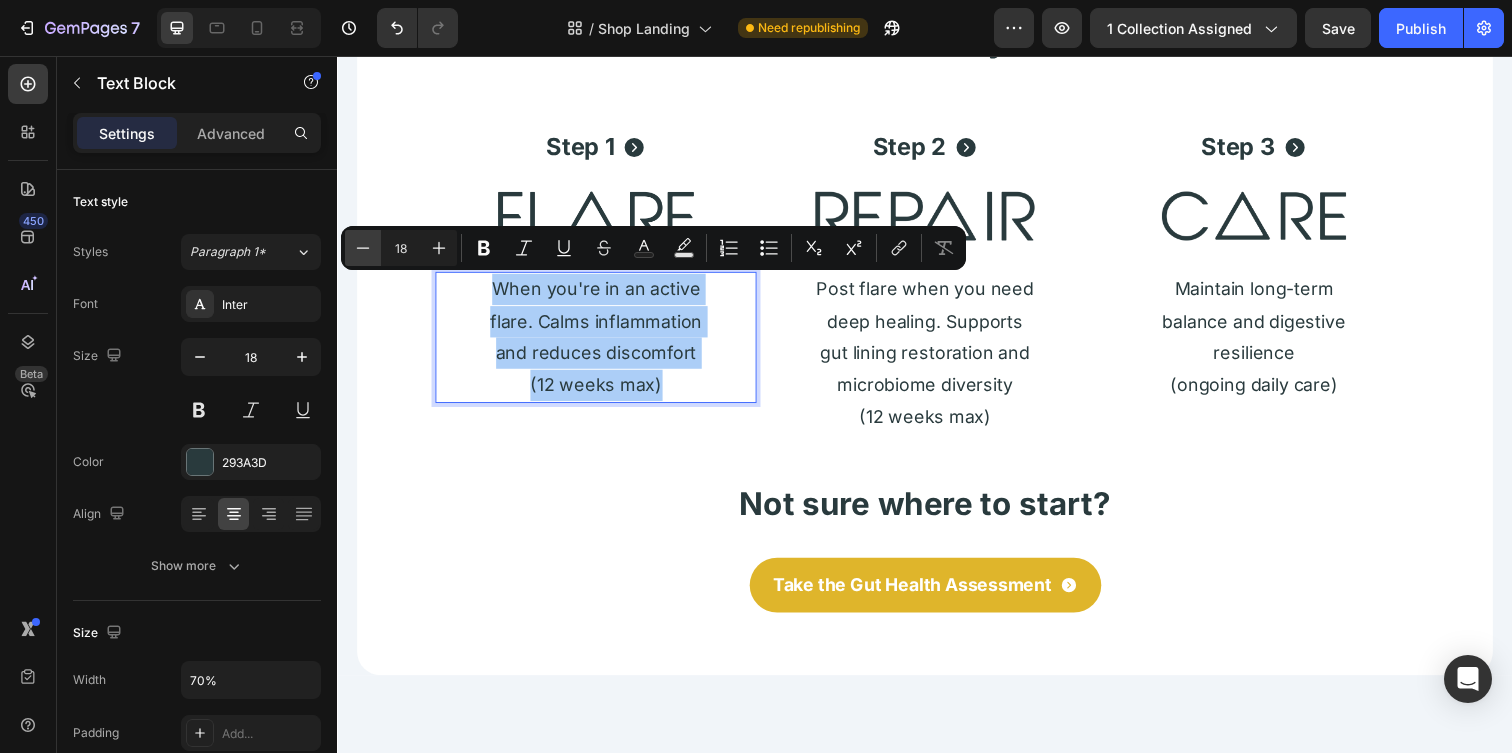 click 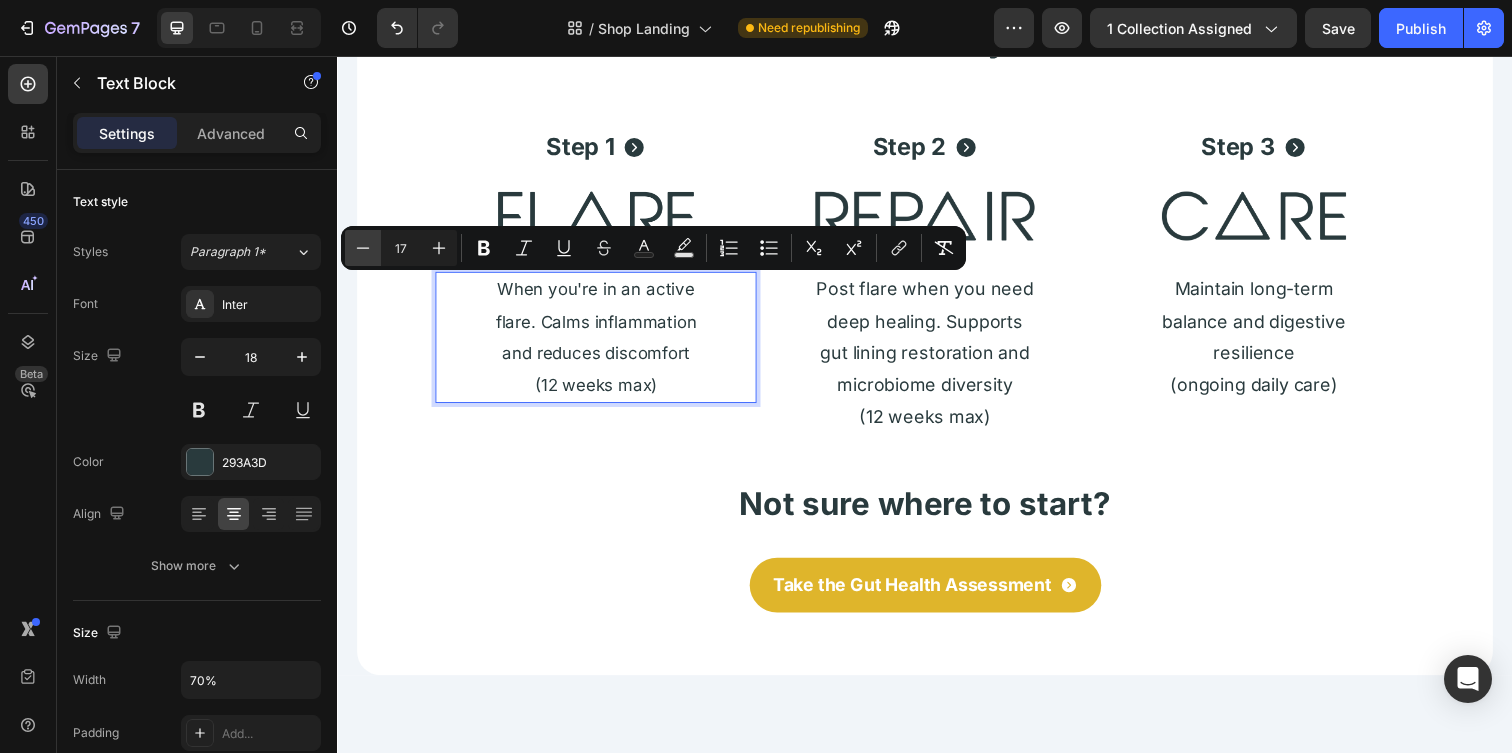 click 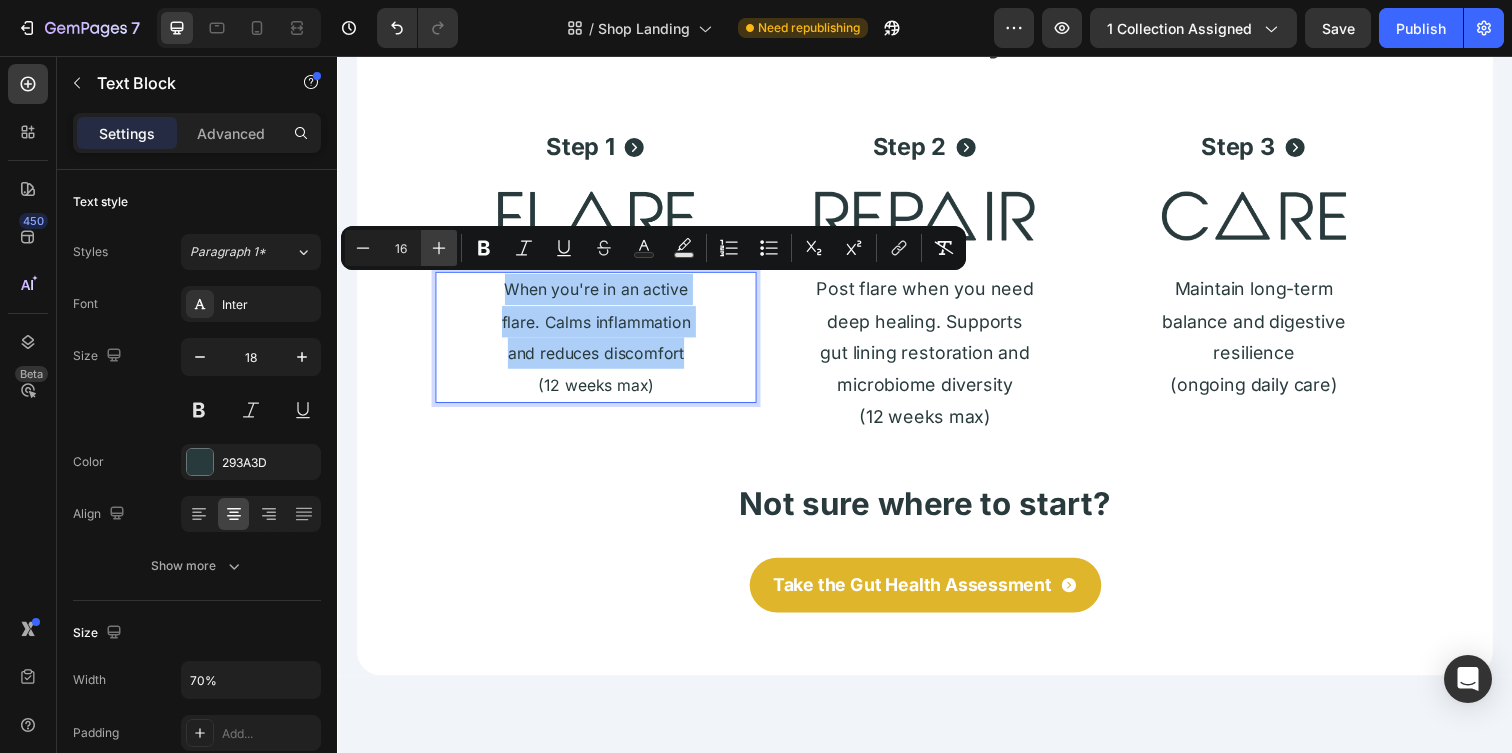 click 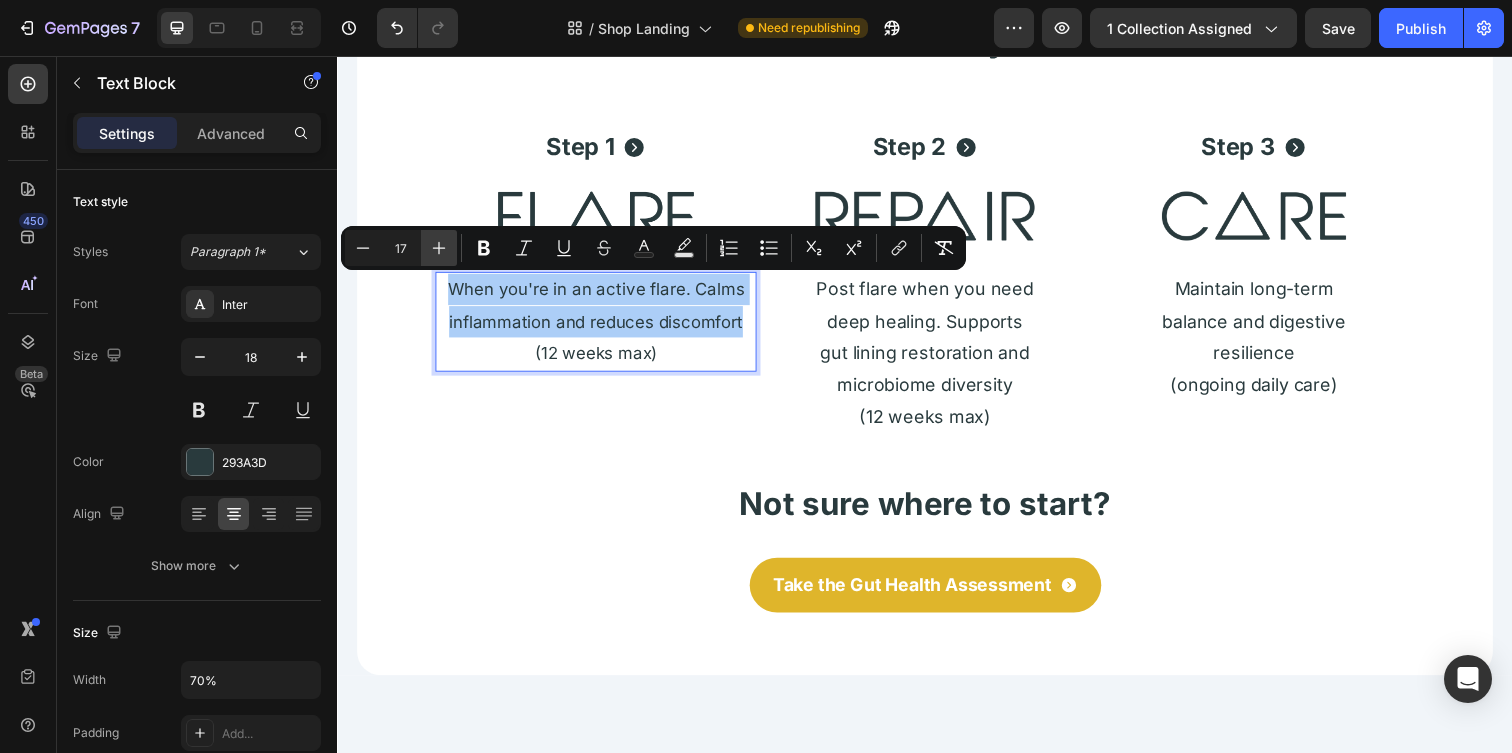 click 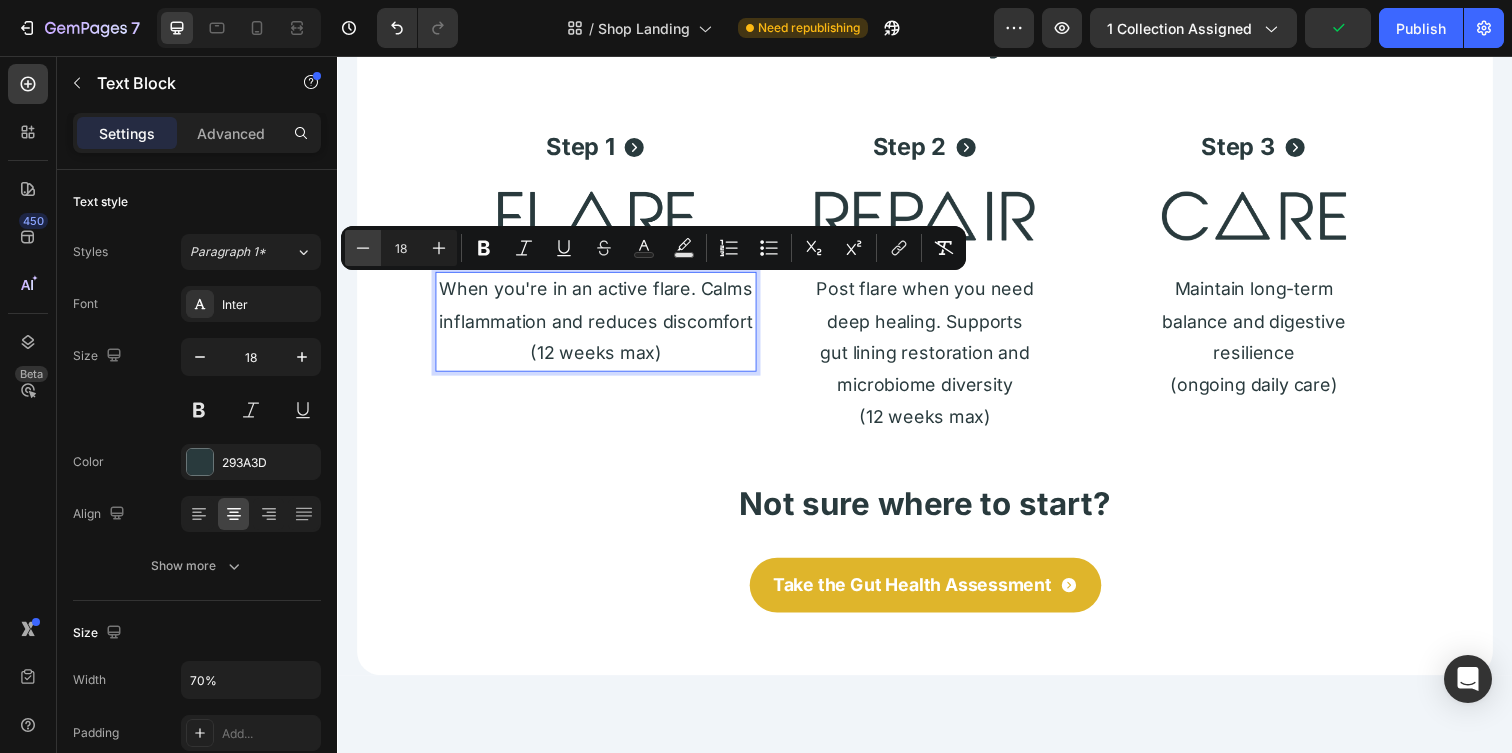 click 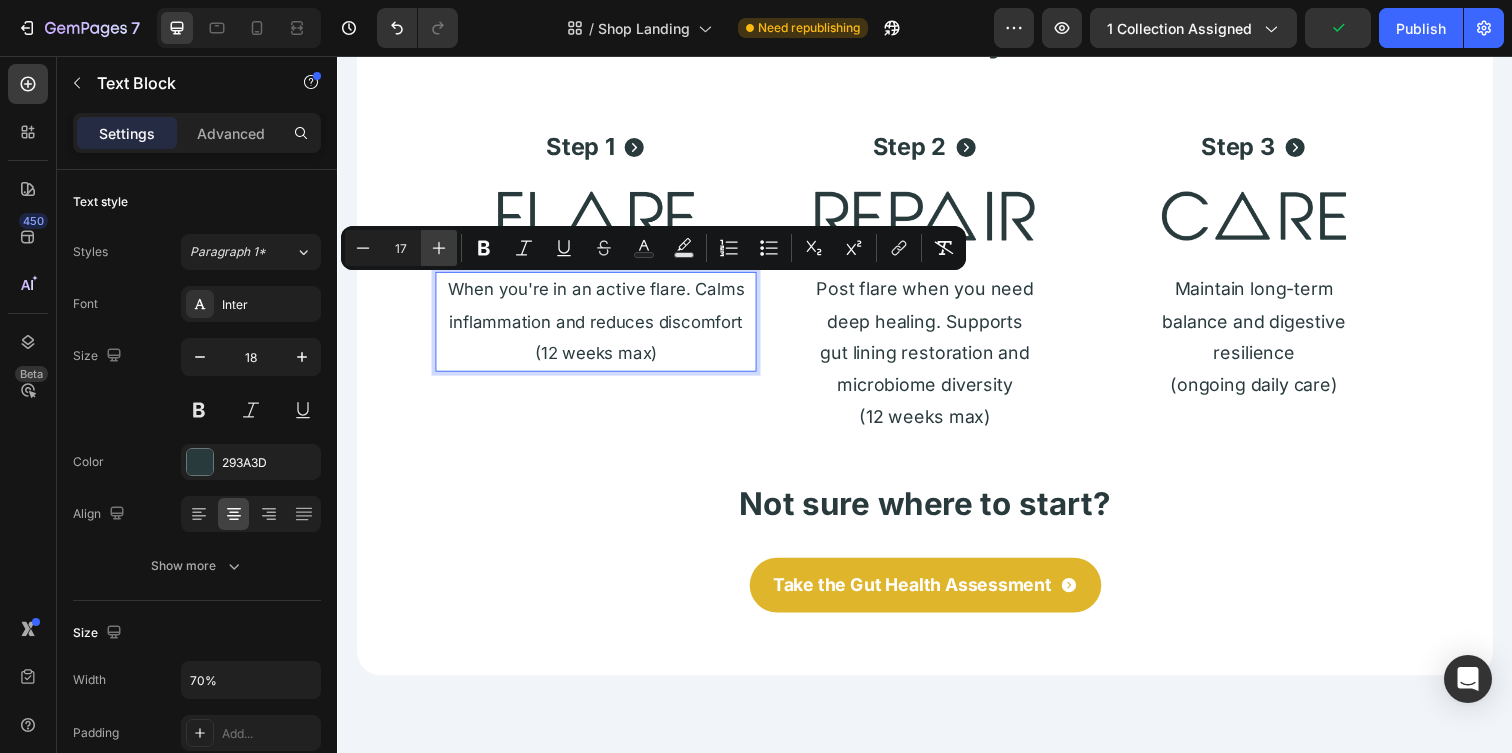 click 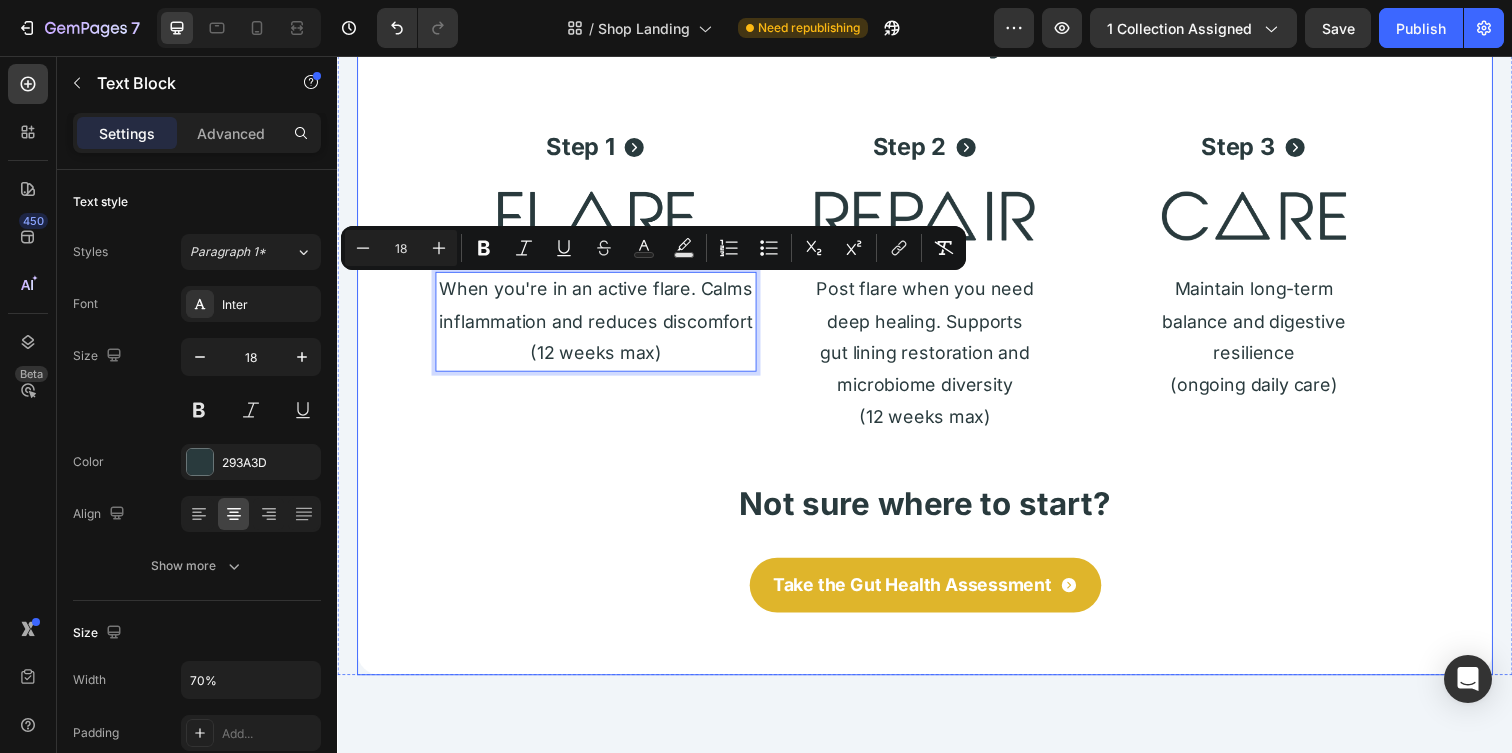 click on "Shop Proviscera Heading ⁠⁠⁠⁠⁠⁠⁠ How the Proviscera System Works Heading
Step 1 Button Image When you're in an active flare. Calms inflammation and reduces discomfort (12 weeks max) Text Block   0
Step 2 Button Image Post flare when you need deep healing. Supports gut lining restoration and microbiome diversity  (12 weeks max) Text Block
Step 3 Button Image Maintain long-term balance and digestive resilience (ongoing daily care) Text Block Row Not sure where to start? Heading
Take the Gut Health Assessment Button" at bounding box center [937, 293] 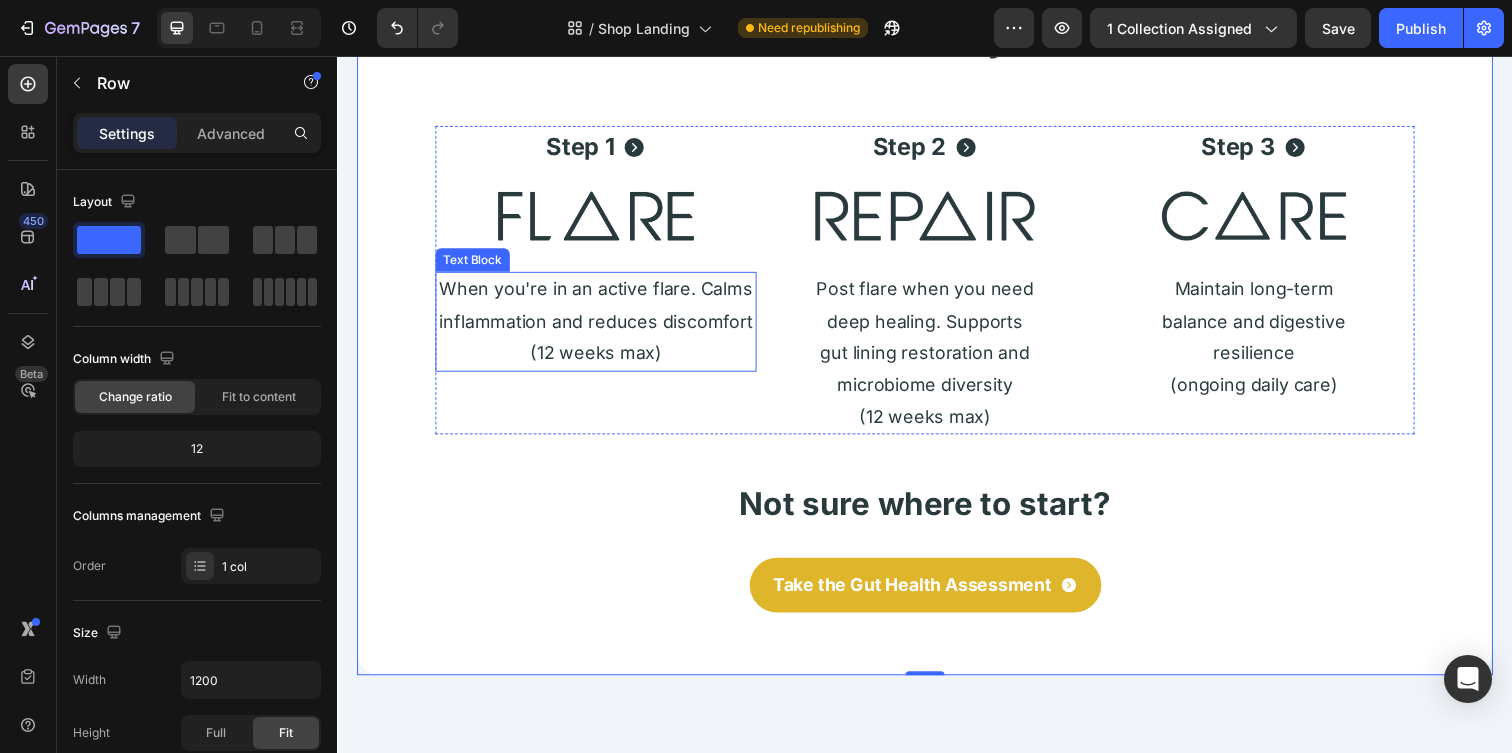click on "When you're in an active flare. Calms inflammation and reduces discomfort" at bounding box center [601, 309] 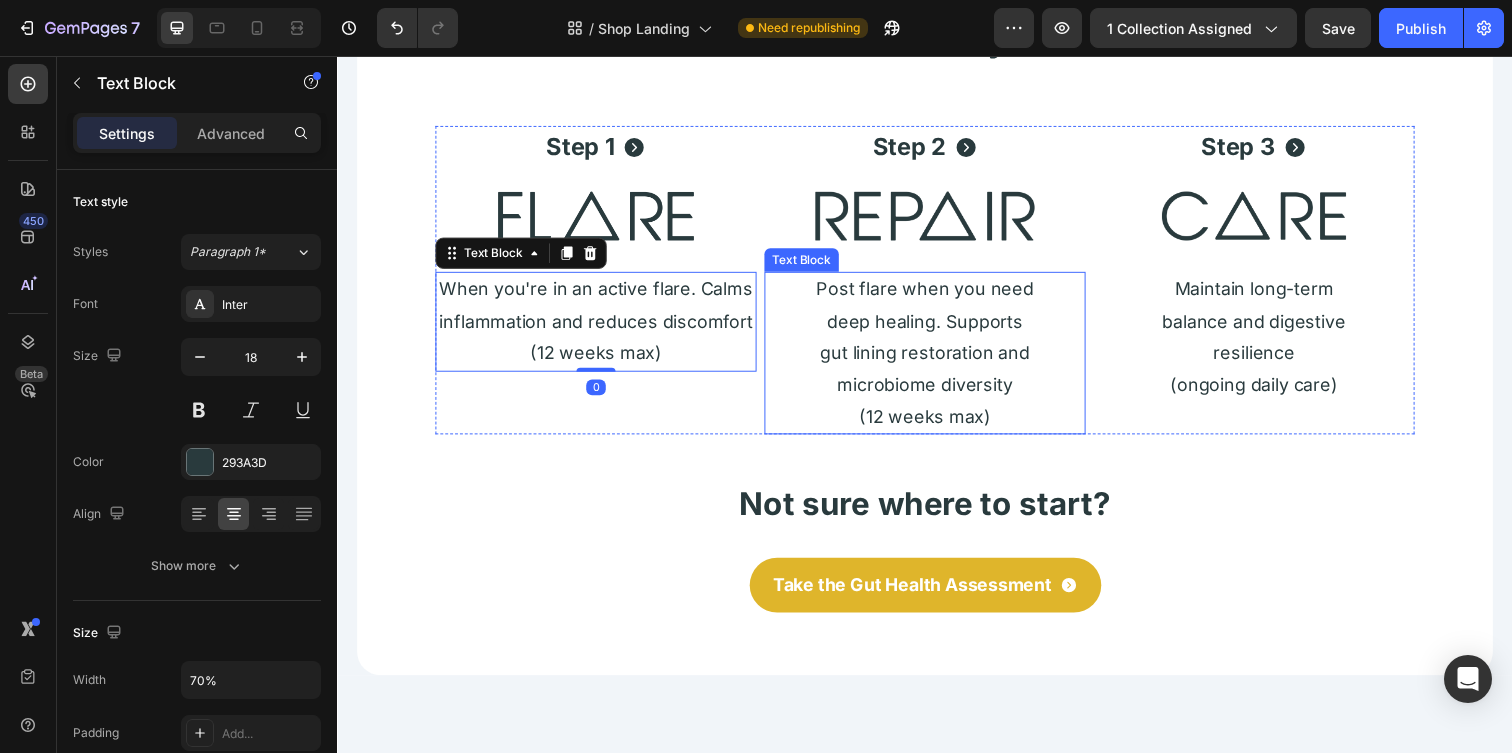click on "Post flare when you need deep healing. Supports gut lining restoration and microbiome diversity" at bounding box center (937, 343) 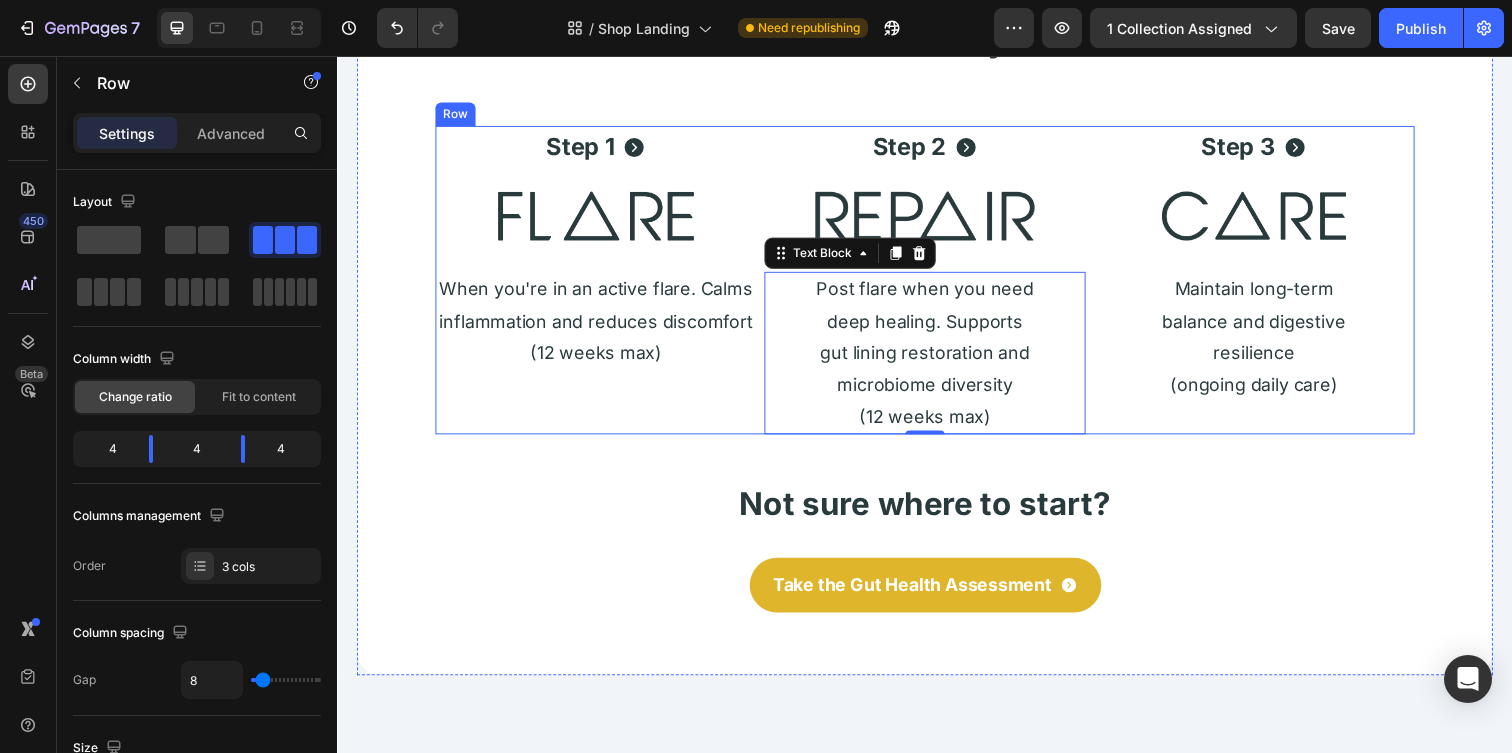 click on "Step 1 Button Image When you're in an active flare. Calms inflammation and reduces discomfort (12 weeks max) Text Block" at bounding box center [601, 284] 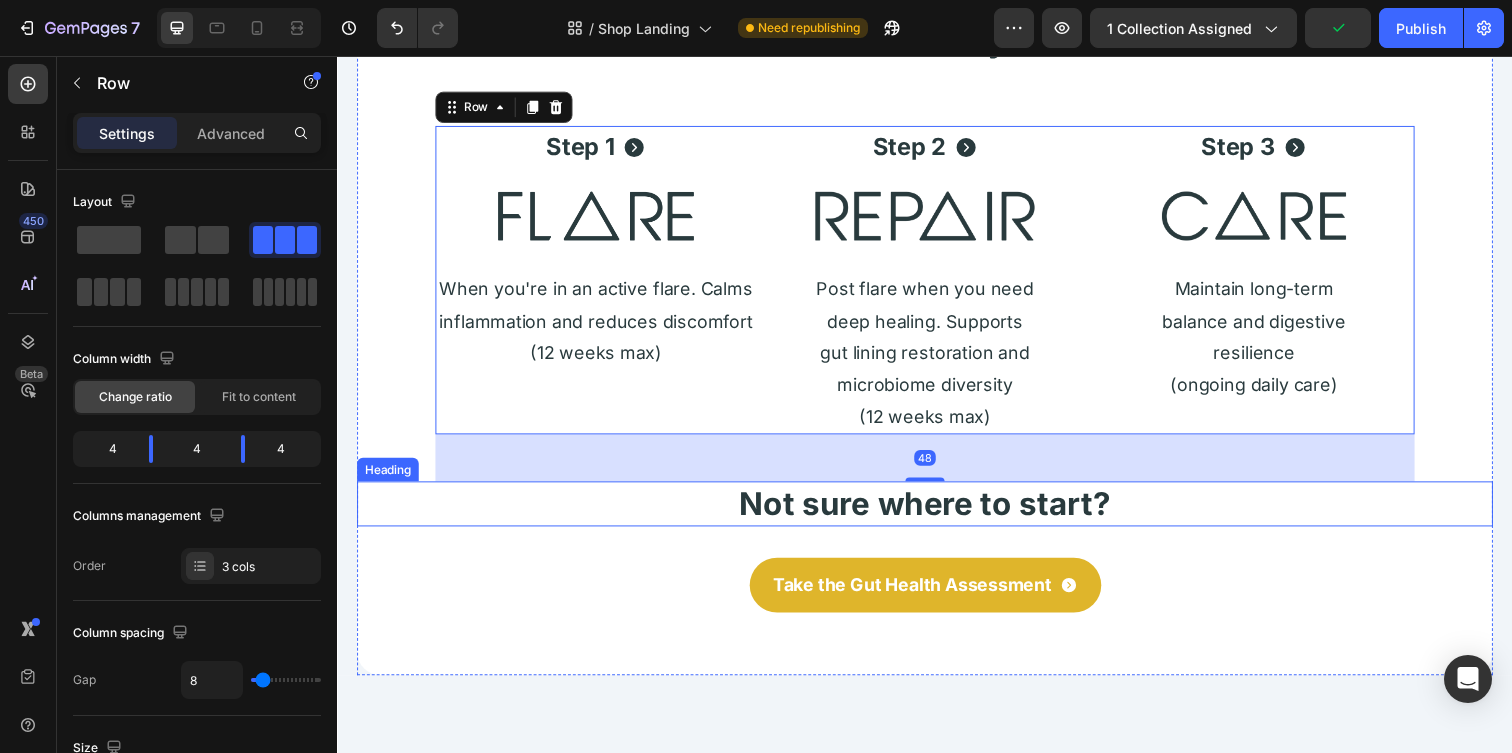 click on "Take the Gut Health Assessment Button" at bounding box center [937, 596] 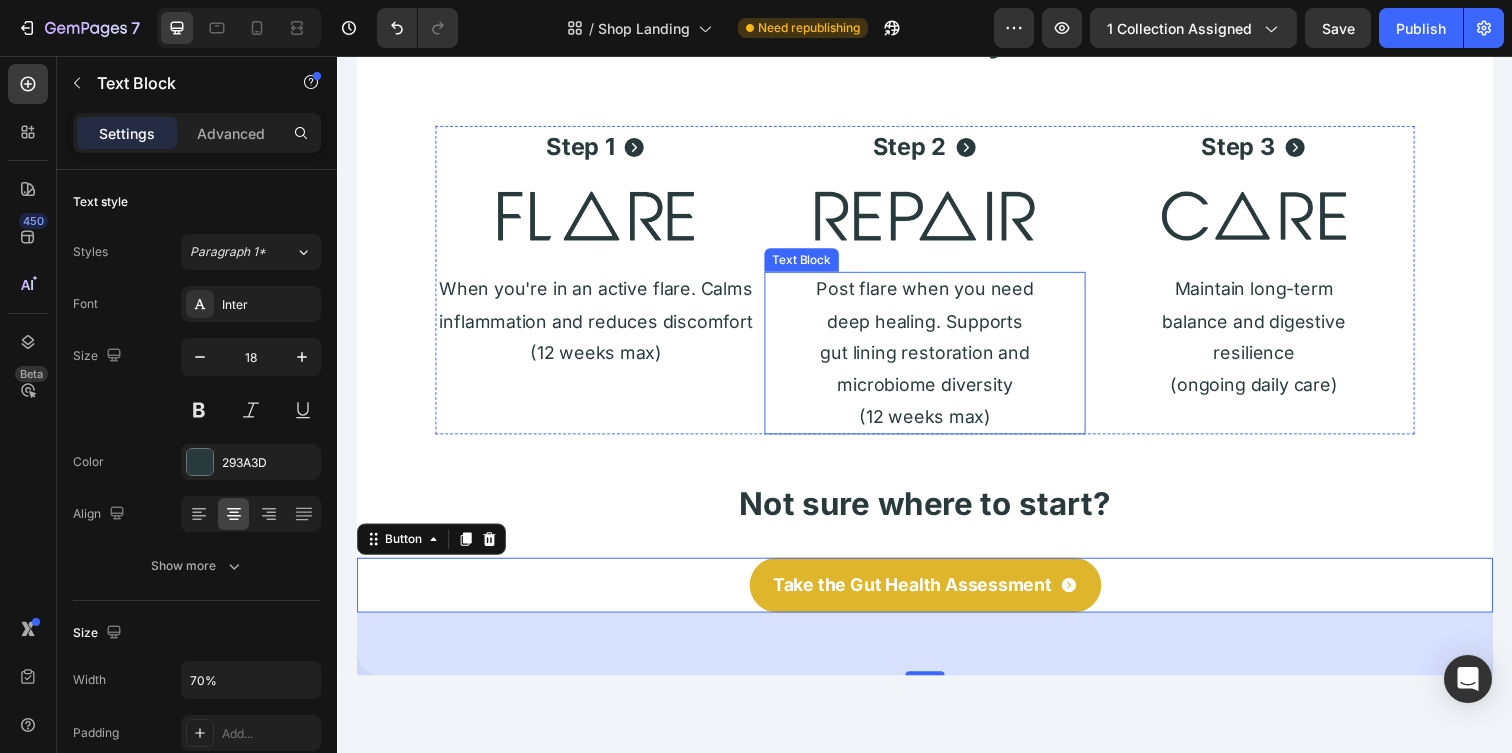 click on "Post flare when you need deep healing. Supports gut lining restoration and microbiome diversity" at bounding box center (937, 343) 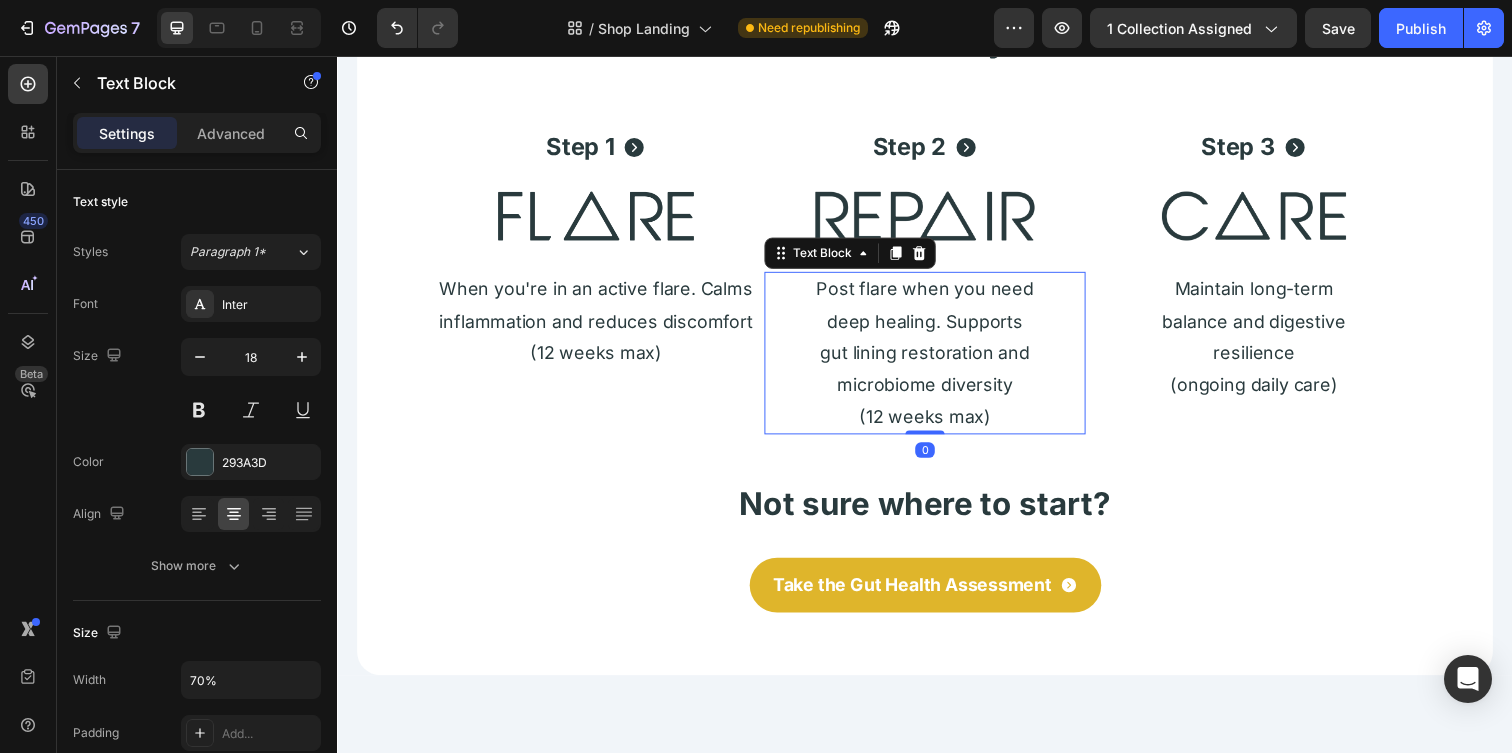 click on "Post flare when you need deep healing. Supports gut lining restoration and microbiome diversity" at bounding box center (937, 343) 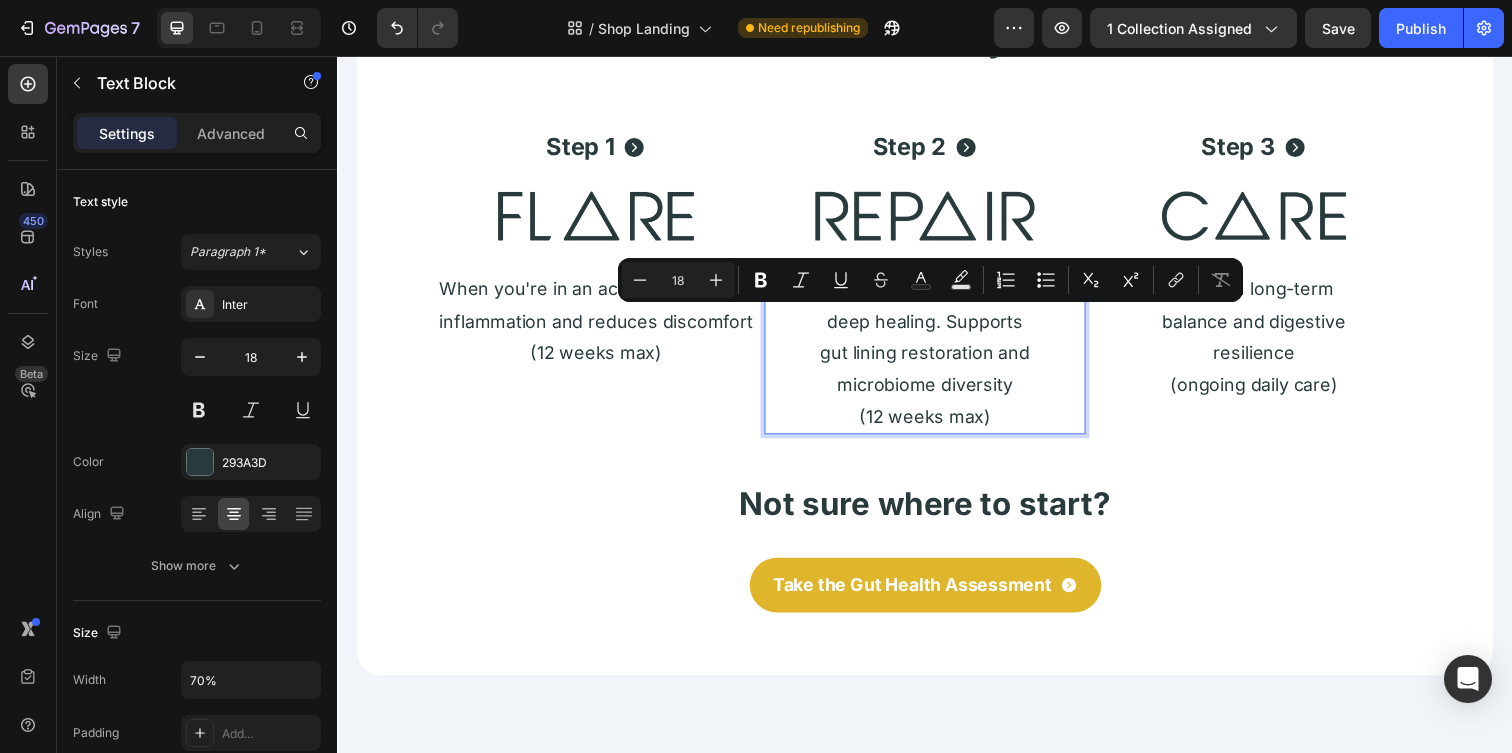 drag, startPoint x: 961, startPoint y: 330, endPoint x: 1029, endPoint y: 388, distance: 89.37561 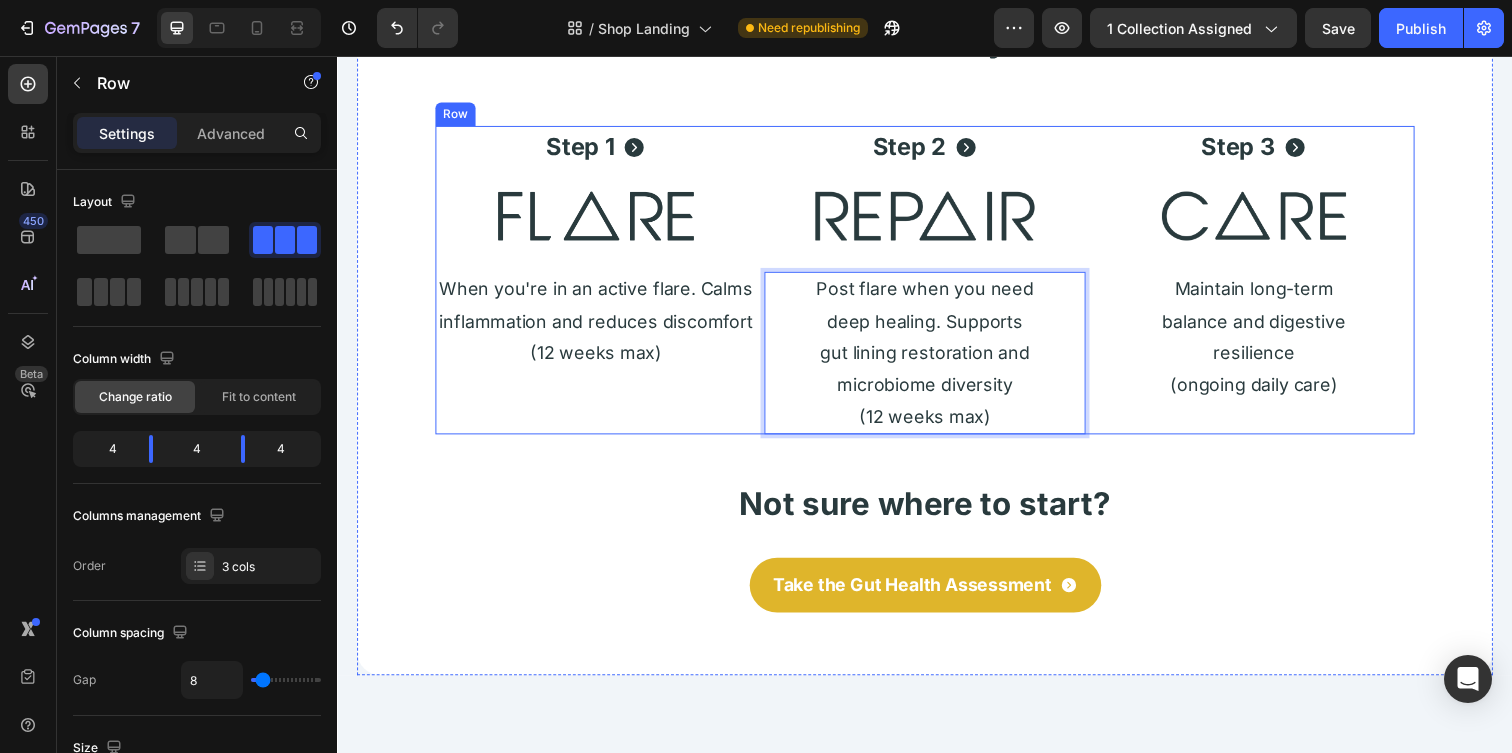 click on "Step 3 Button Image Maintain long-term balance and digestive resilience (ongoing daily care) Text Block" at bounding box center (1273, 284) 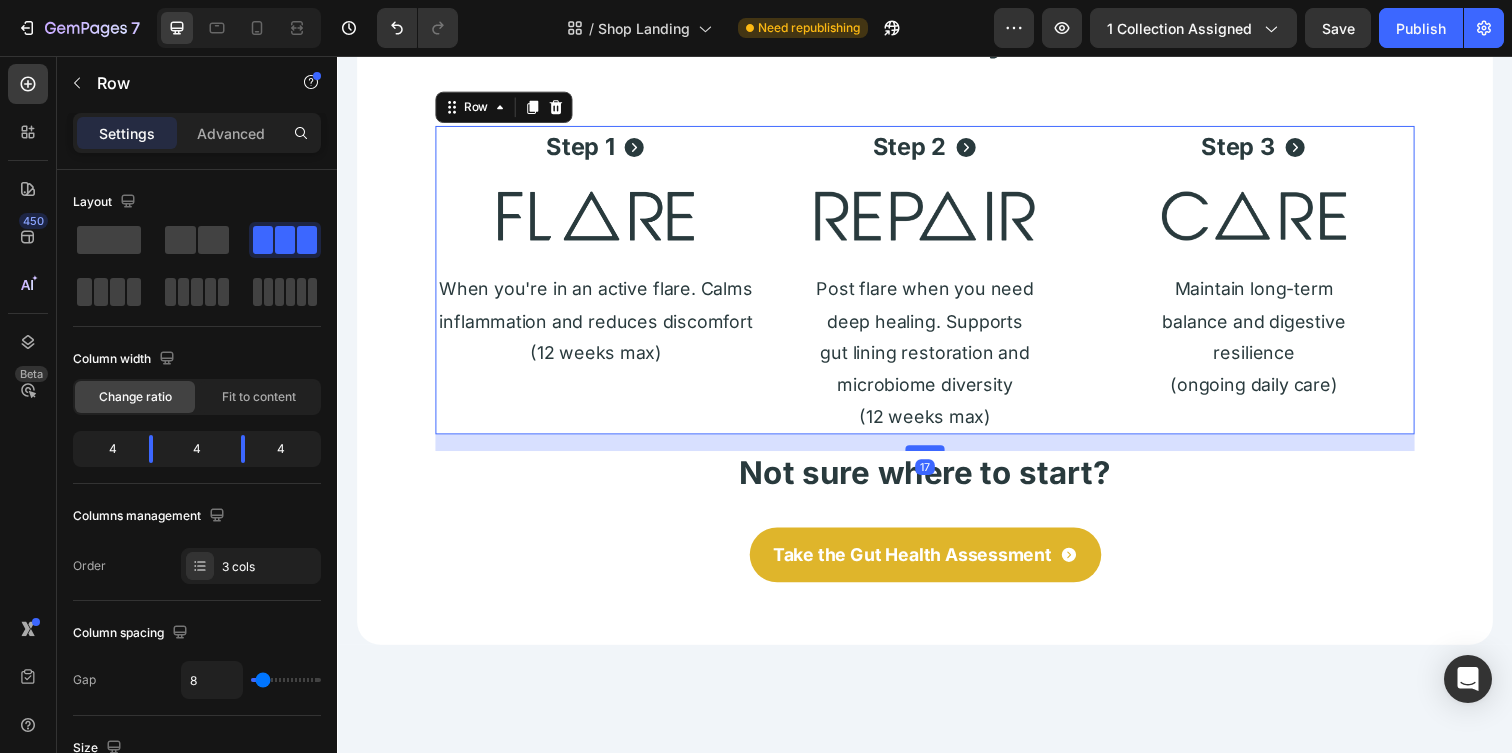 drag, startPoint x: 934, startPoint y: 488, endPoint x: 932, endPoint y: 457, distance: 31.06445 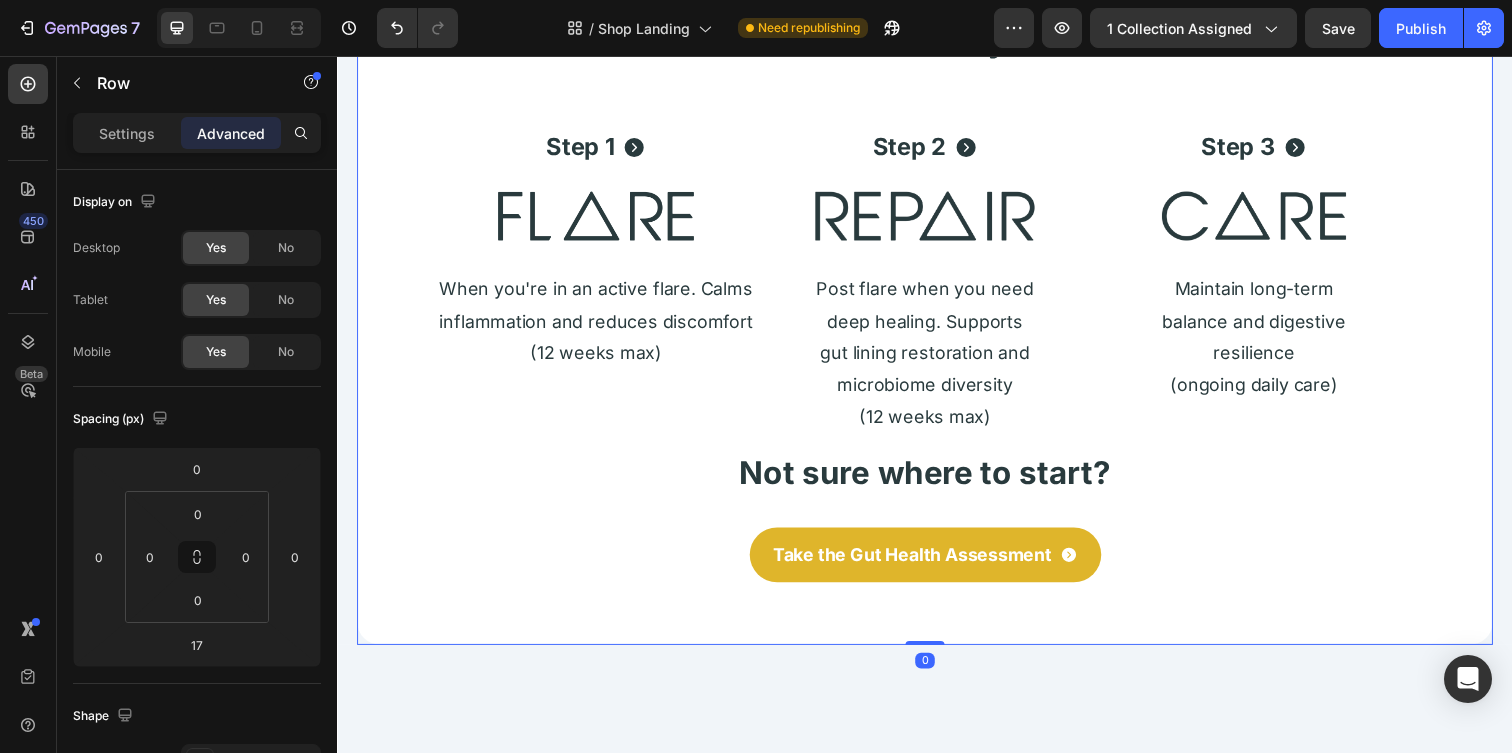 click on "Shop Proviscera Heading ⁠⁠⁠⁠⁠⁠⁠ How the Proviscera System Works Heading
Step 1 Button Image When you're in an active flare. Calms inflammation and reduces discomfort (12 weeks max) Text Block
Step 2 Button Image Post flare when you need deep healing. Supports gut lining restoration and microbiome diversity  (12 weeks max) Text Block
Step 3 Button Image Maintain long-term balance and digestive resilience (ongoing daily care) Text Block Row Not sure where to start? Heading
Take the Gut Health Assessment Button" at bounding box center (937, 277) 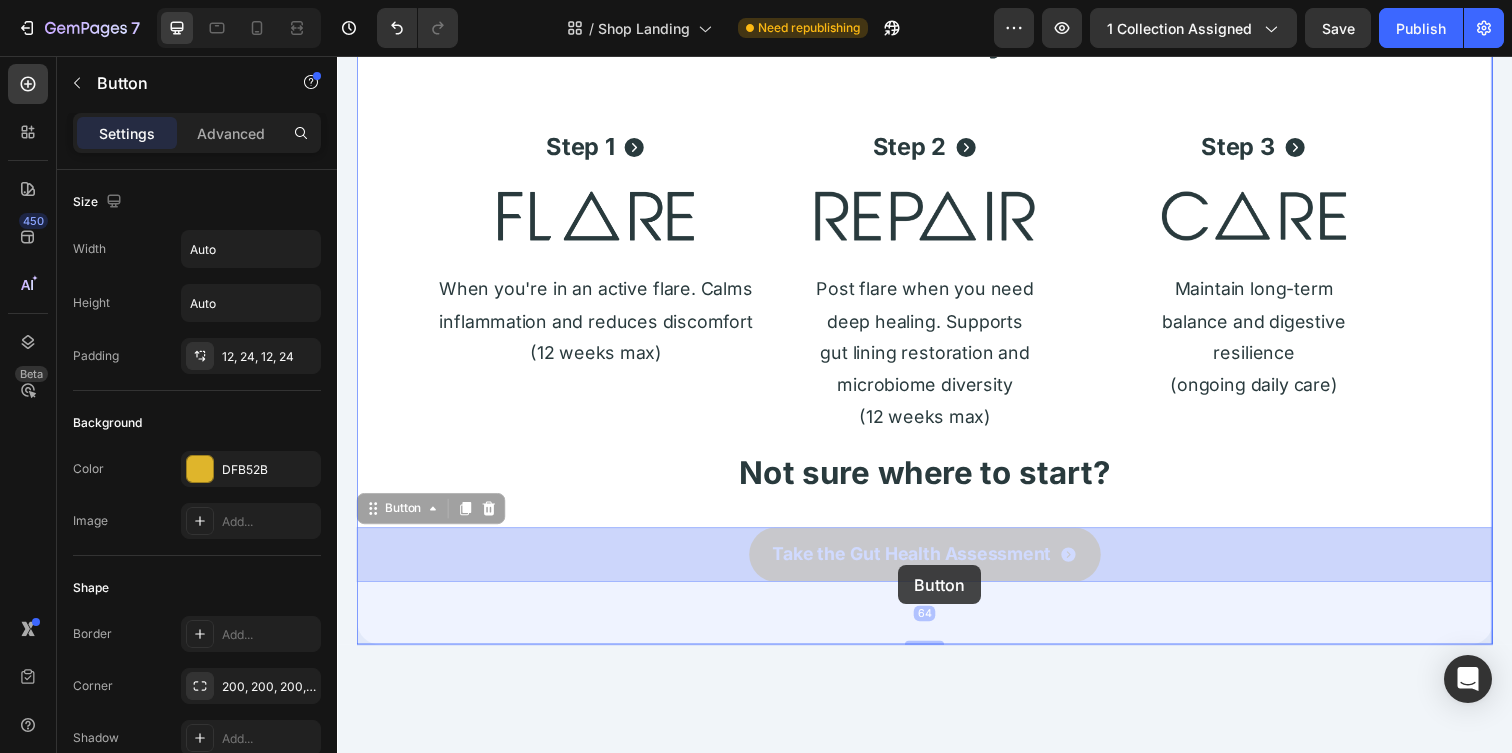 drag, startPoint x: 911, startPoint y: 592, endPoint x: 910, endPoint y: 576, distance: 16.03122 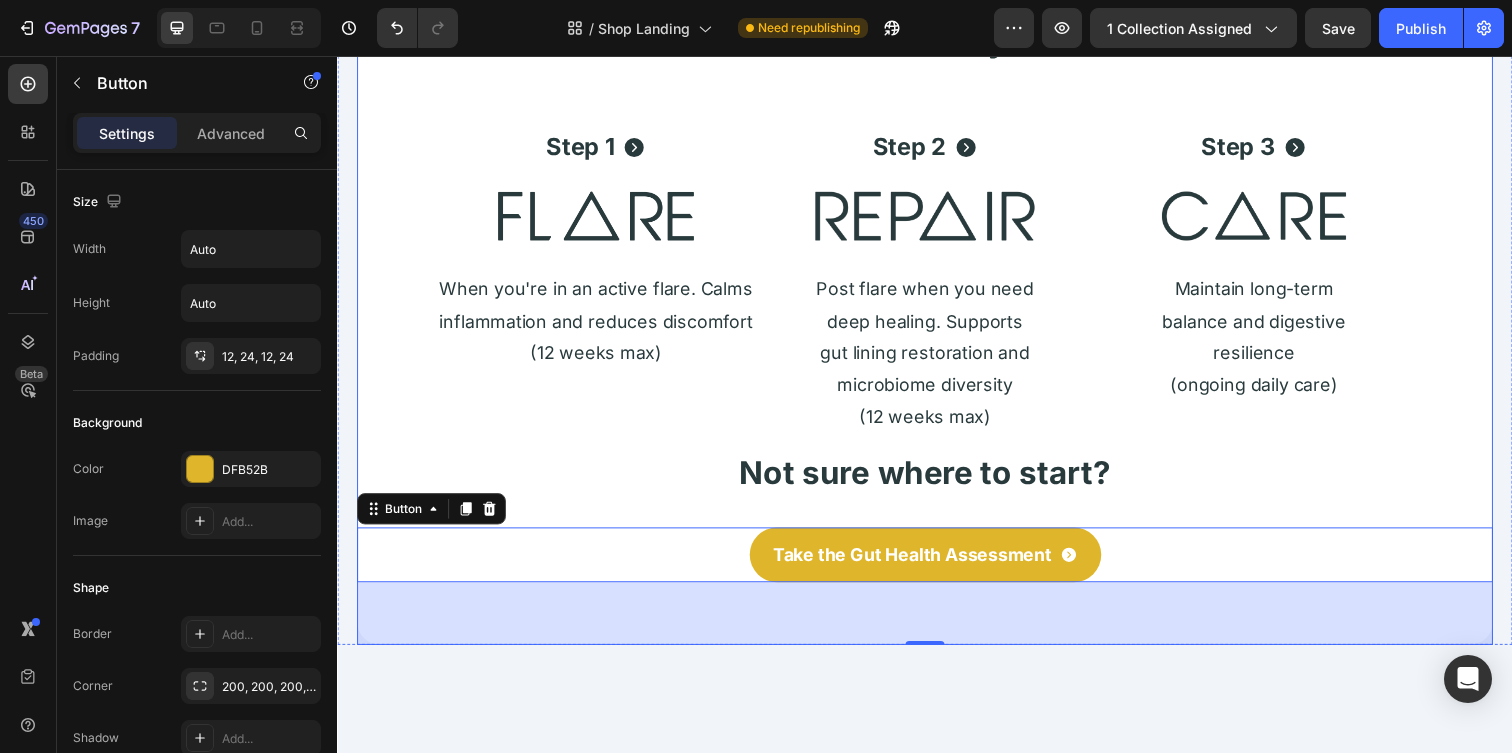 click on "Not sure where to start?" at bounding box center [937, 482] 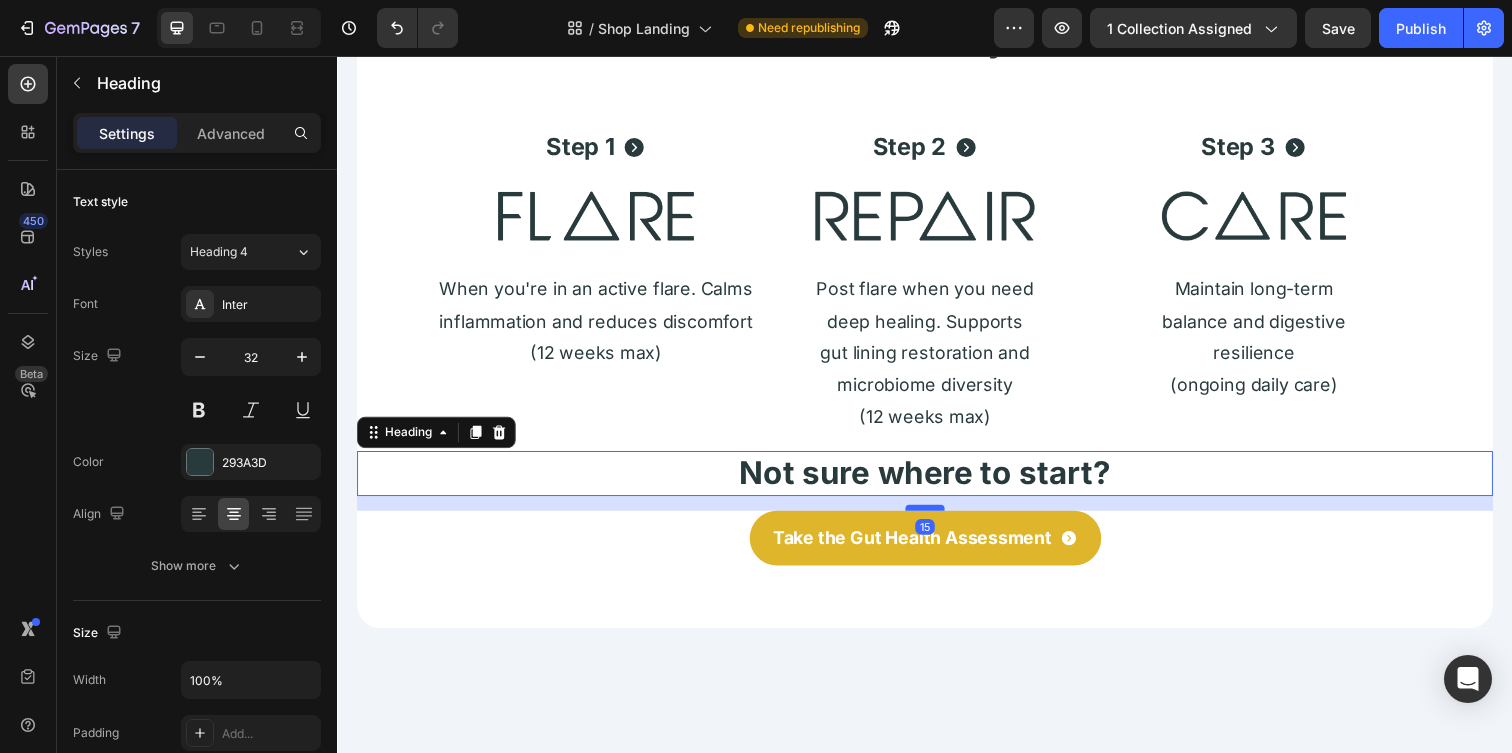 drag, startPoint x: 936, startPoint y: 533, endPoint x: 936, endPoint y: 517, distance: 16 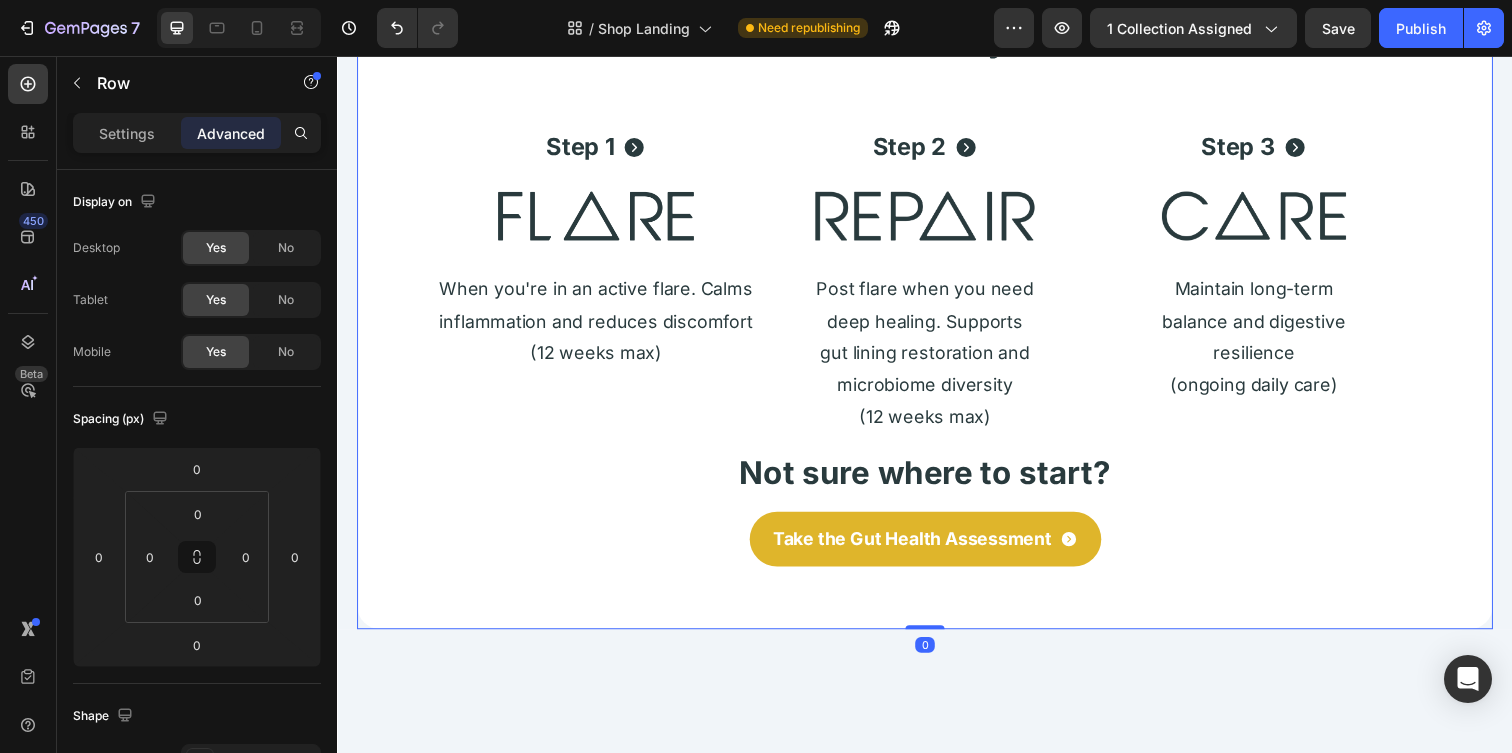 drag, startPoint x: 931, startPoint y: 639, endPoint x: 930, endPoint y: 604, distance: 35.014282 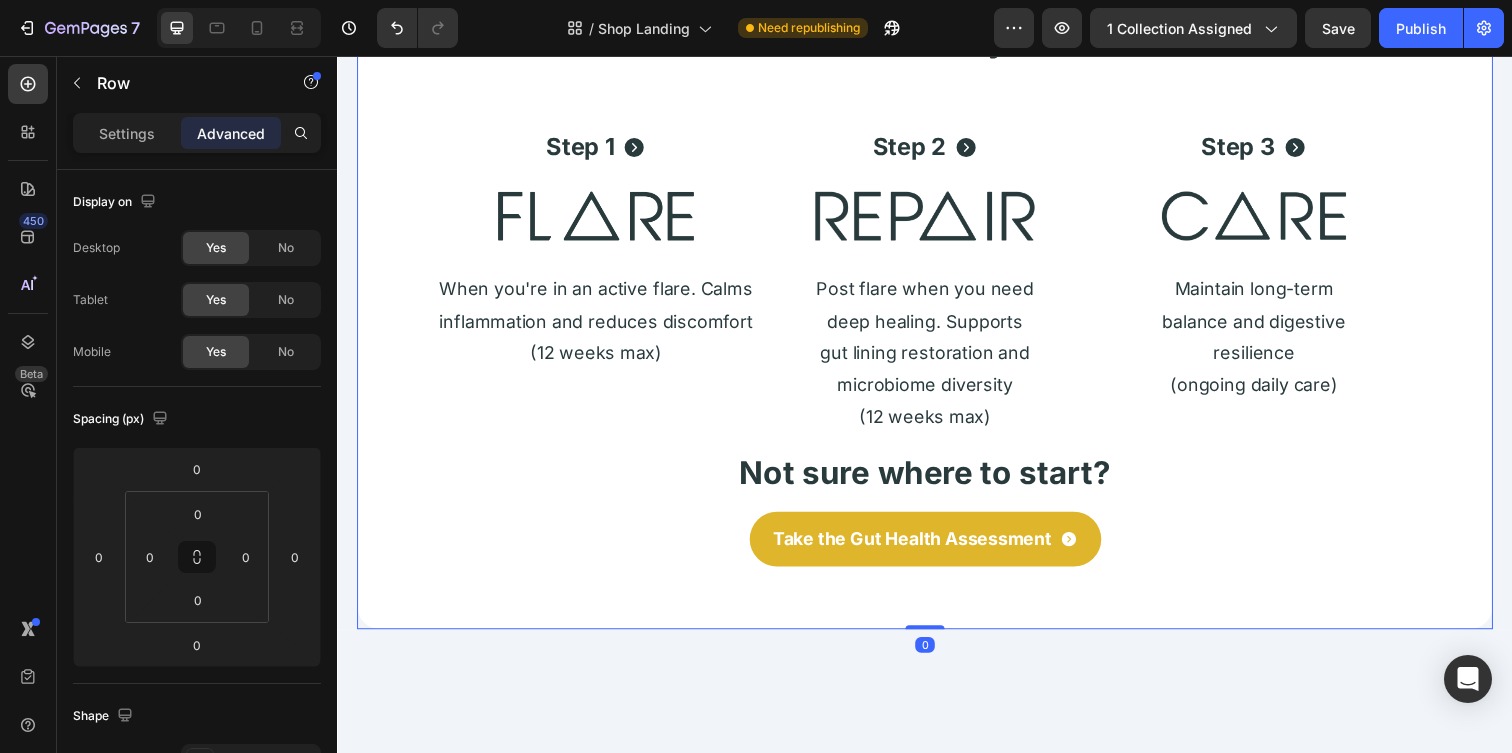 click on "Shop Proviscera Heading ⁠⁠⁠⁠⁠⁠⁠ How the Proviscera System Works Heading
Step 1 Button Image When you're in an active flare. Calms inflammation and reduces discomfort (12 weeks max) Text Block
Step 2 Button Image Post flare when you need deep healing. Supports gut lining restoration and microbiome diversity  (12 weeks max) Text Block
Step 3 Button Image Maintain long-term balance and digestive resilience (ongoing daily care) Text Block Row Not sure where to start? Heading
Take the Gut Health Assessment Button Row   0" at bounding box center (937, 269) 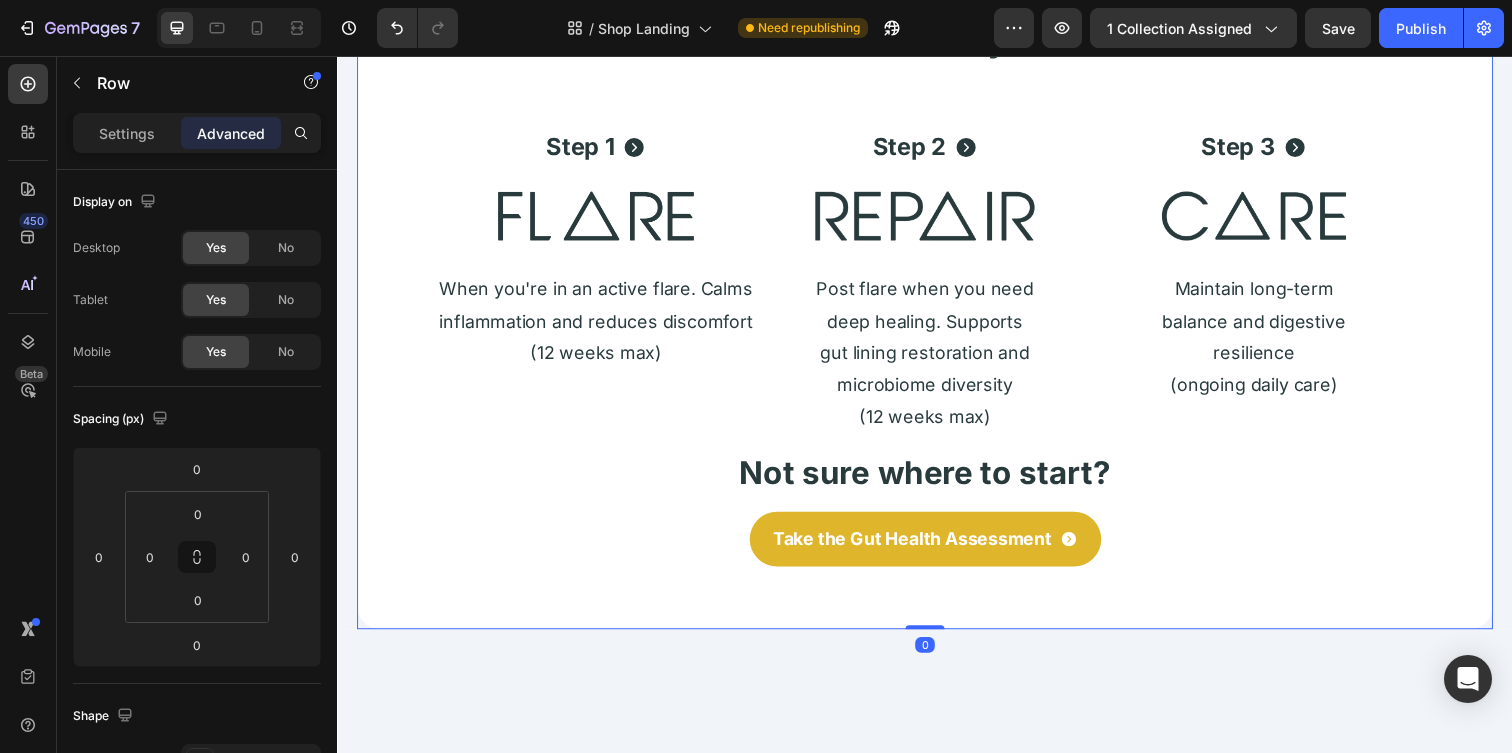 drag, startPoint x: 930, startPoint y: 639, endPoint x: 931, endPoint y: 622, distance: 17.029387 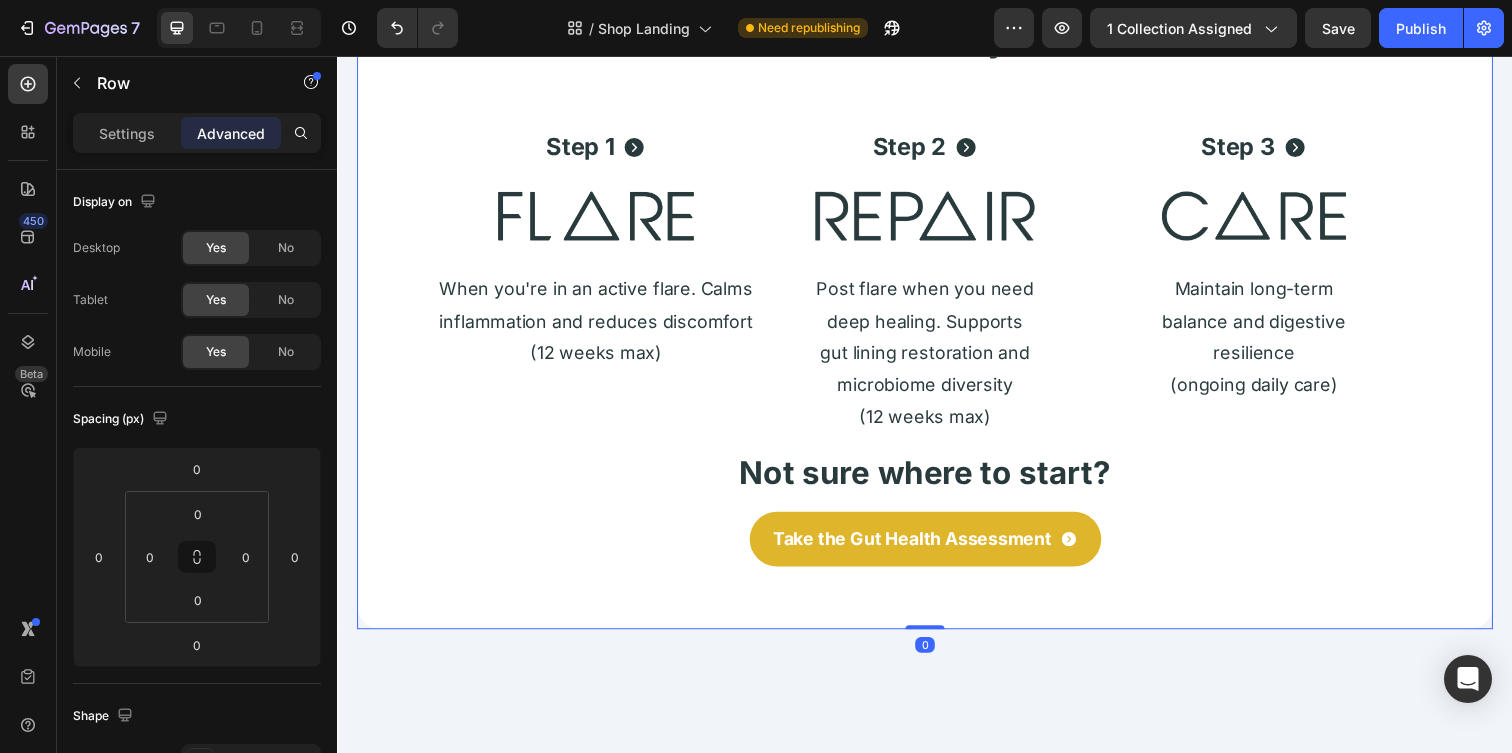 click on "Shop Proviscera Heading ⁠⁠⁠⁠⁠⁠⁠ How the Proviscera System Works Heading
Step 1 Button Image When you're in an active flare. Calms inflammation and reduces discomfort (12 weeks max) Text Block
Step 2 Button Image Post flare when you need deep healing. Supports gut lining restoration and microbiome diversity  (12 weeks max) Text Block
Step 3 Button Image Maintain long-term balance and digestive resilience (ongoing daily care) Text Block Row Not sure where to start? Heading
Take the Gut Health Assessment Button Row   0" at bounding box center (937, 269) 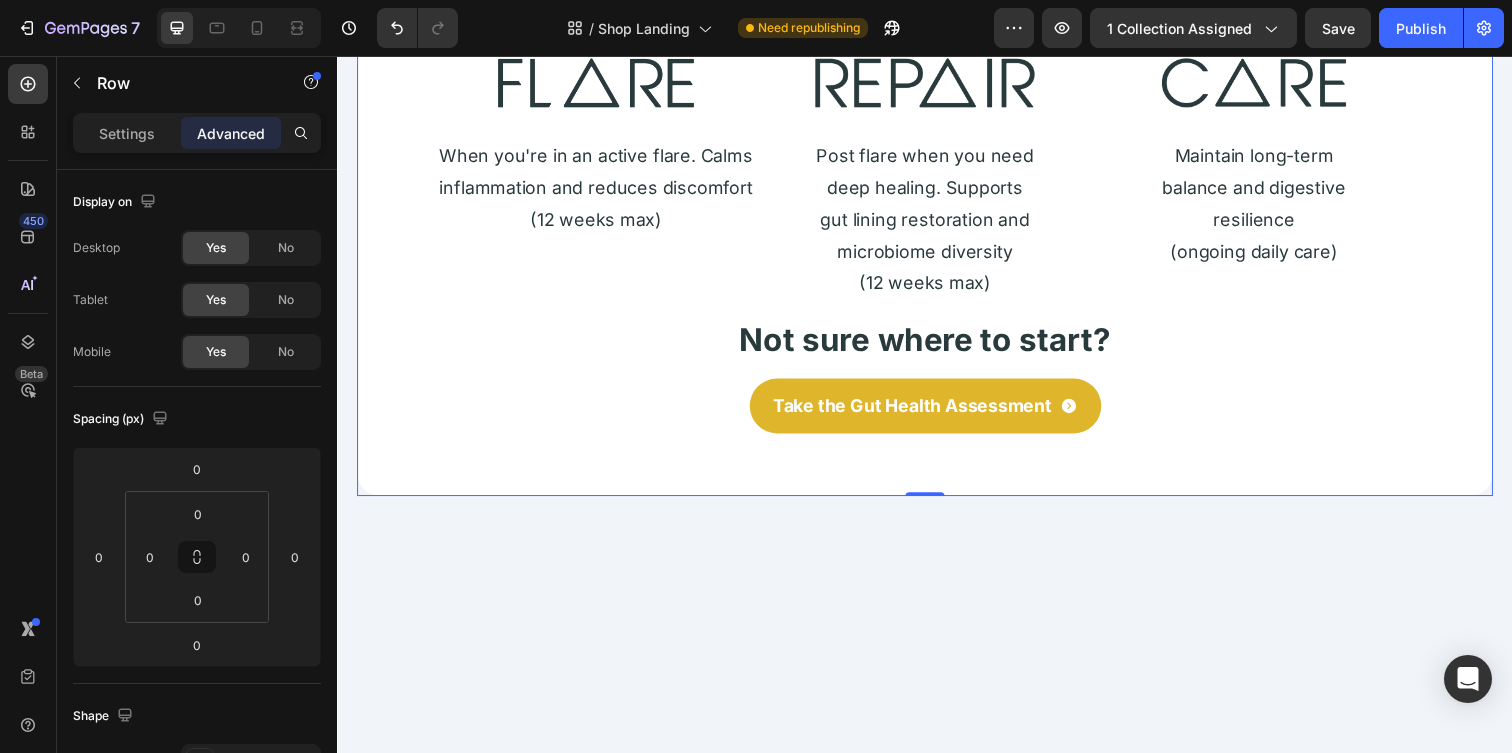 scroll, scrollTop: 354, scrollLeft: 0, axis: vertical 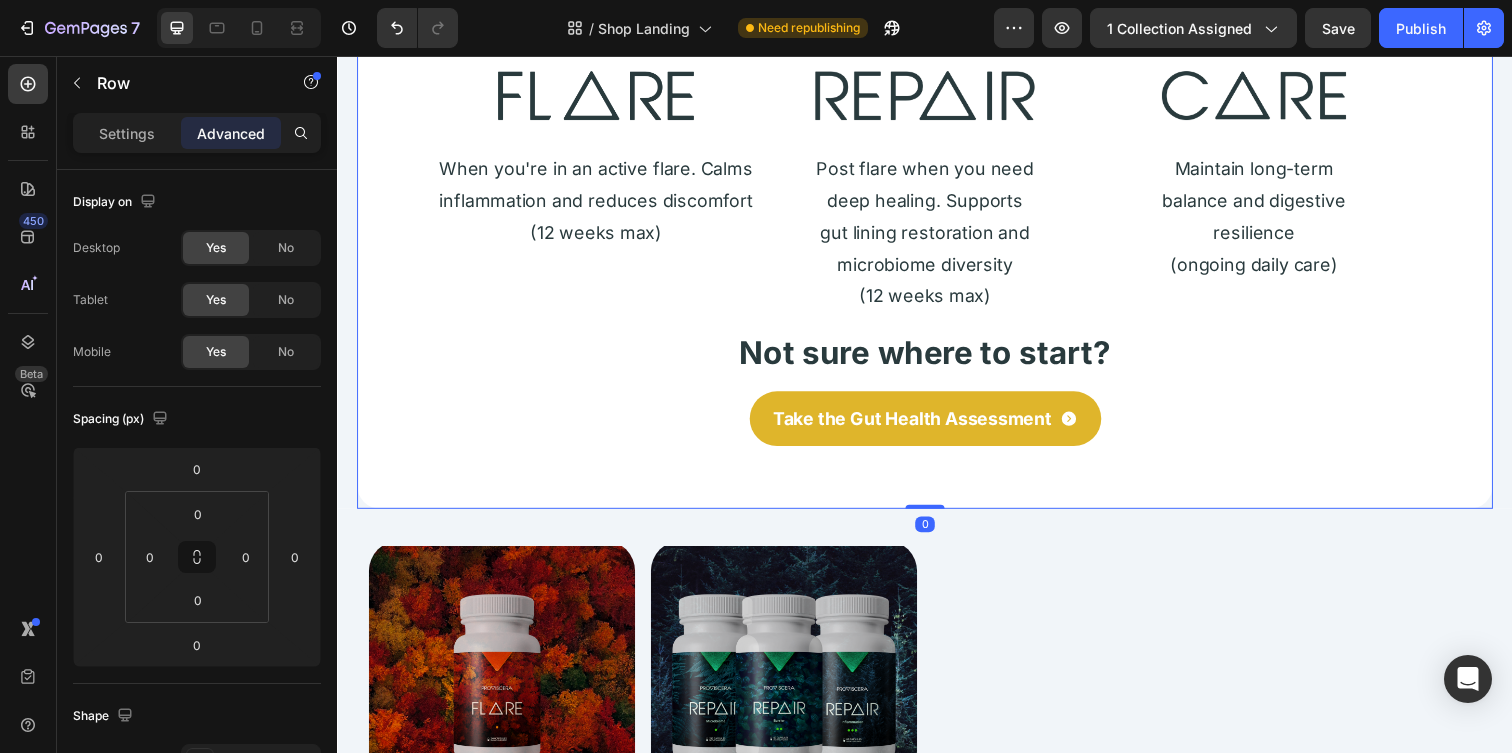 drag, startPoint x: 947, startPoint y: 517, endPoint x: 950, endPoint y: 474, distance: 43.104523 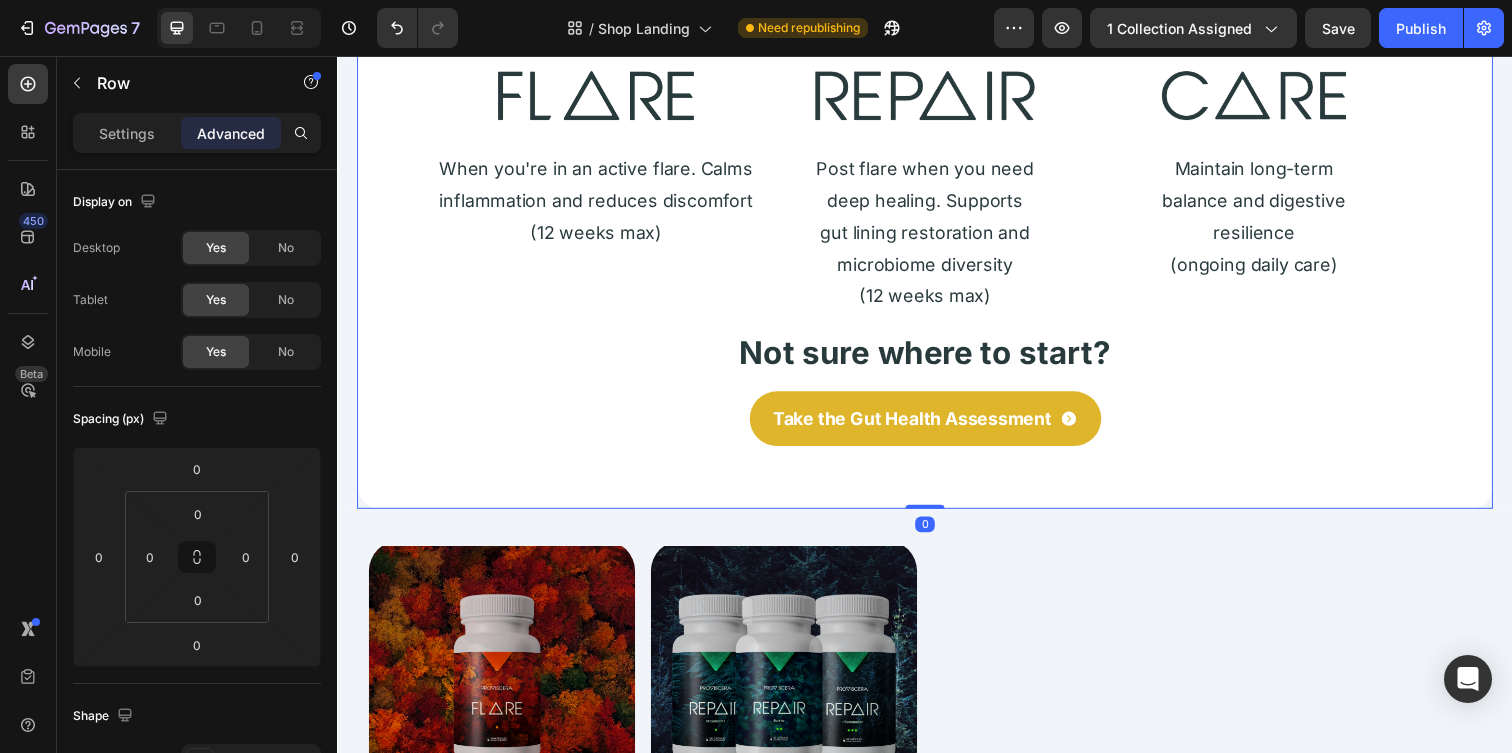 click on "Shop Proviscera Heading ⁠⁠⁠⁠⁠⁠⁠ How the Proviscera System Works Heading
Step 1 Button Image When you're in an active flare. Calms inflammation and reduces discomfort (12 weeks max) Text Block
Step 2 Button Image Post flare when you need deep healing. Supports gut lining restoration and microbiome diversity  (12 weeks max) Text Block
Step 3 Button Image Maintain long-term balance and digestive resilience (ongoing daily care) Text Block Row Not sure where to start? Heading
Take the Gut Health Assessment Button Row   0" at bounding box center [937, 146] 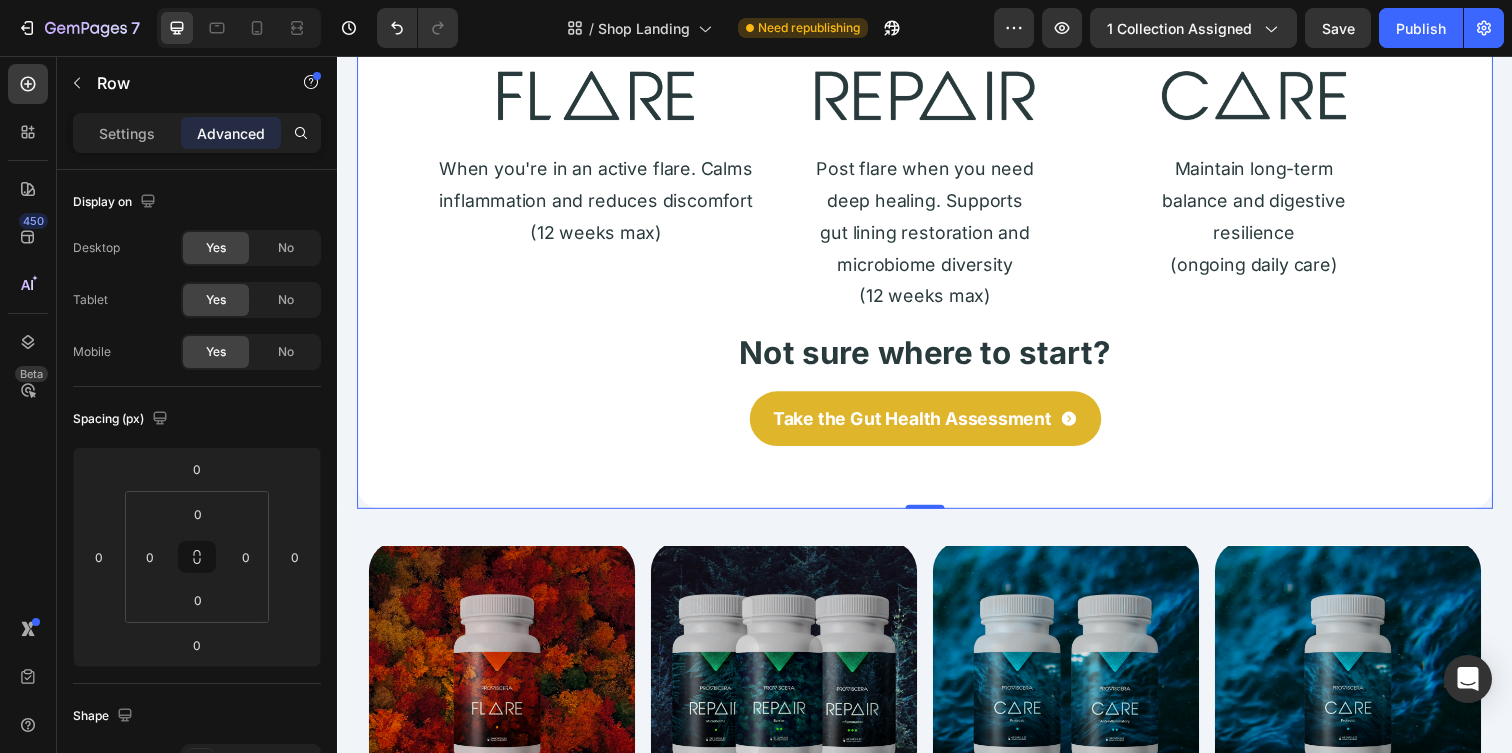 click on "Take the Gut Health Assessment Button" at bounding box center (937, 458) 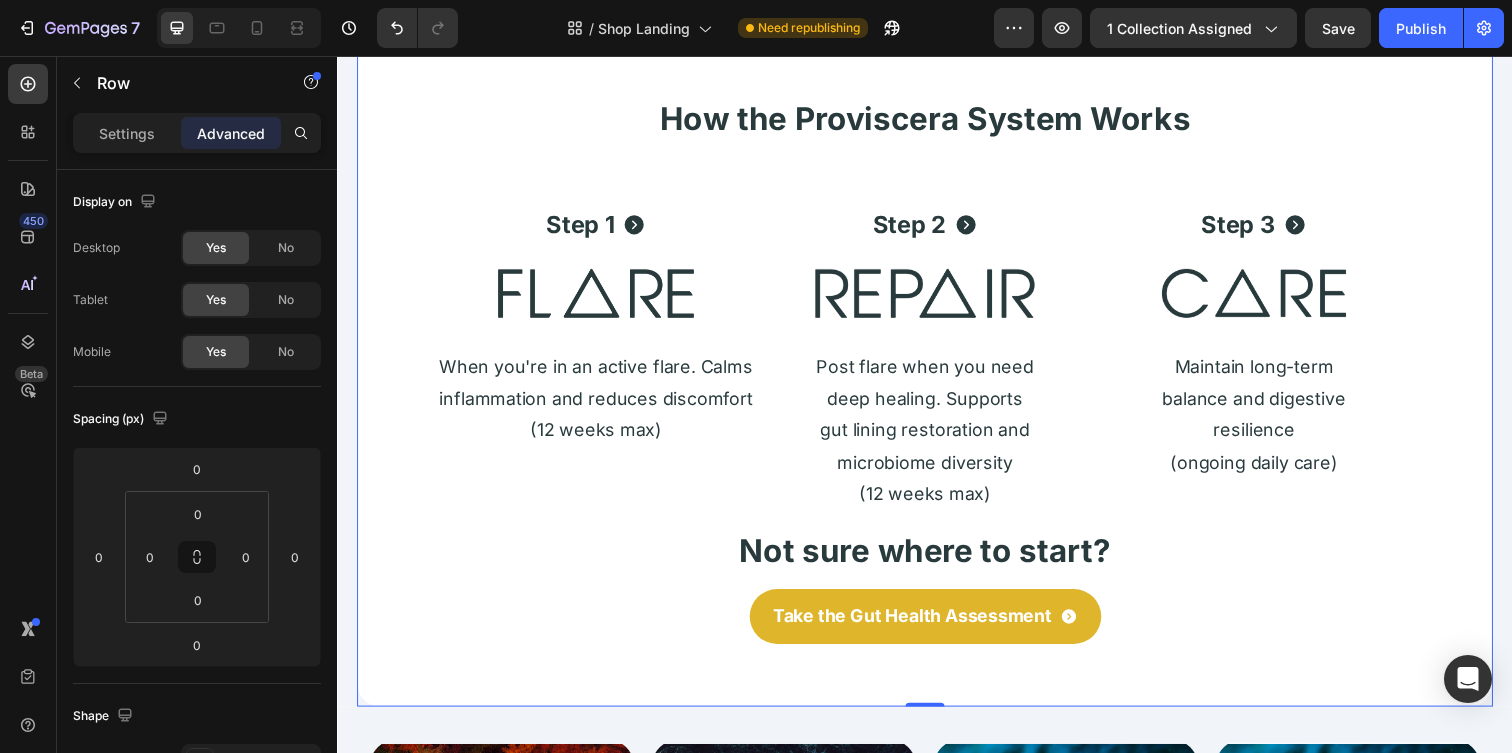 scroll, scrollTop: 149, scrollLeft: 0, axis: vertical 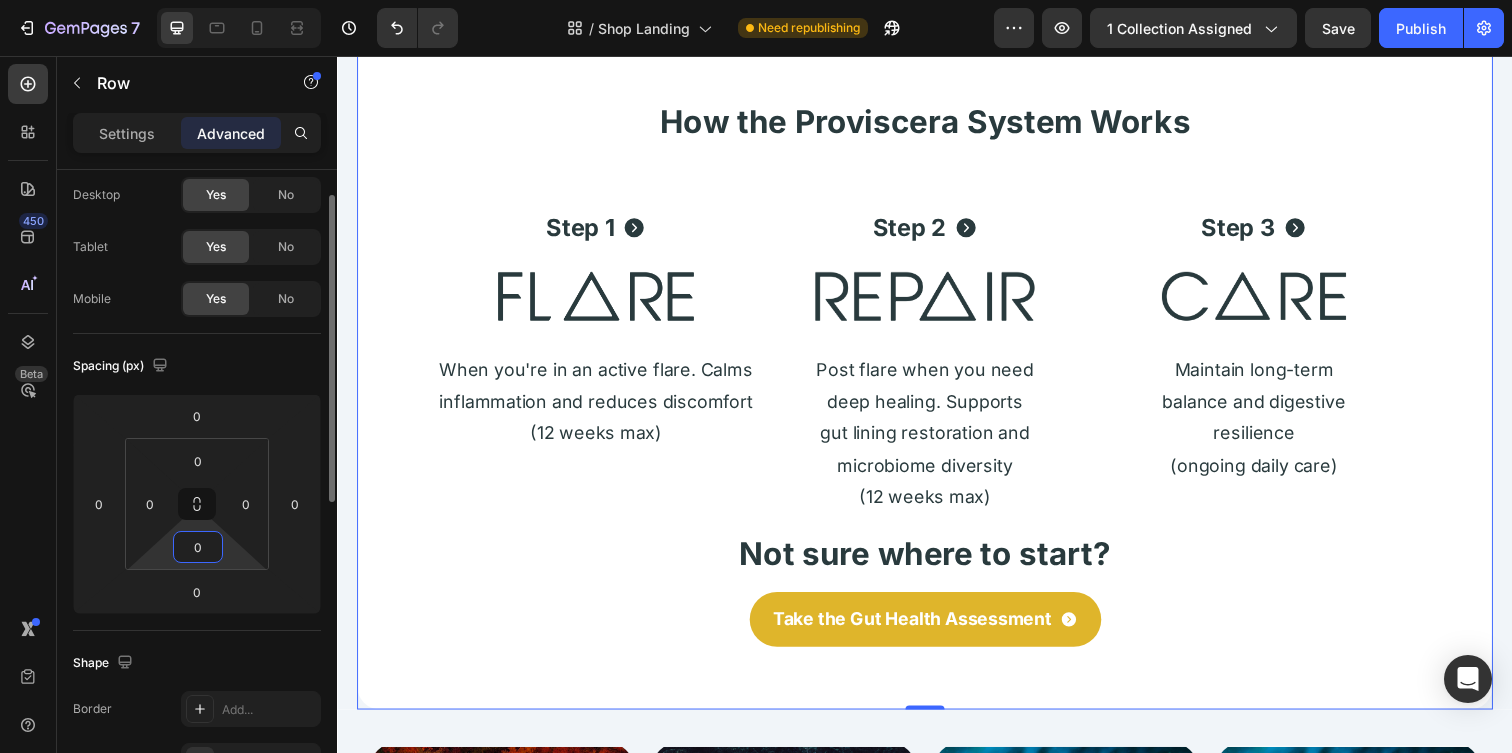 click on "0" at bounding box center [198, 547] 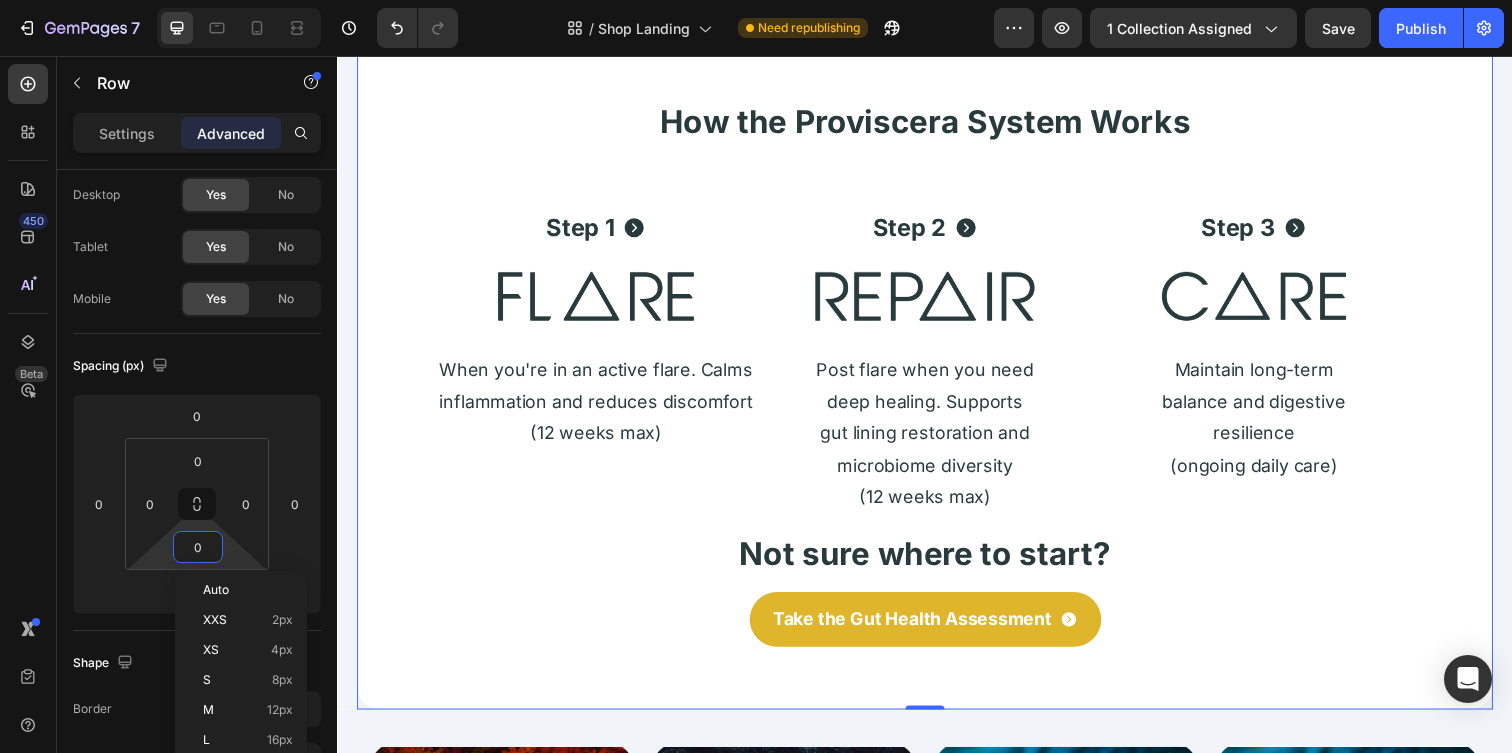 click on "Shop Proviscera Heading ⁠⁠⁠⁠⁠⁠⁠ How the Proviscera System Works Heading
Step 1 Button Image When you're in an active flare. Calms inflammation and reduces discomfort (12 weeks max) Text Block
Step 2 Button Image Post flare when you need deep healing. Supports gut lining restoration and microbiome diversity  (12 weeks max) Text Block
Step 3 Button Image Maintain long-term balance and digestive resilience (ongoing daily care) Text Block Row Not sure where to start? Heading
Take the Gut Health Assessment Button" at bounding box center (937, 351) 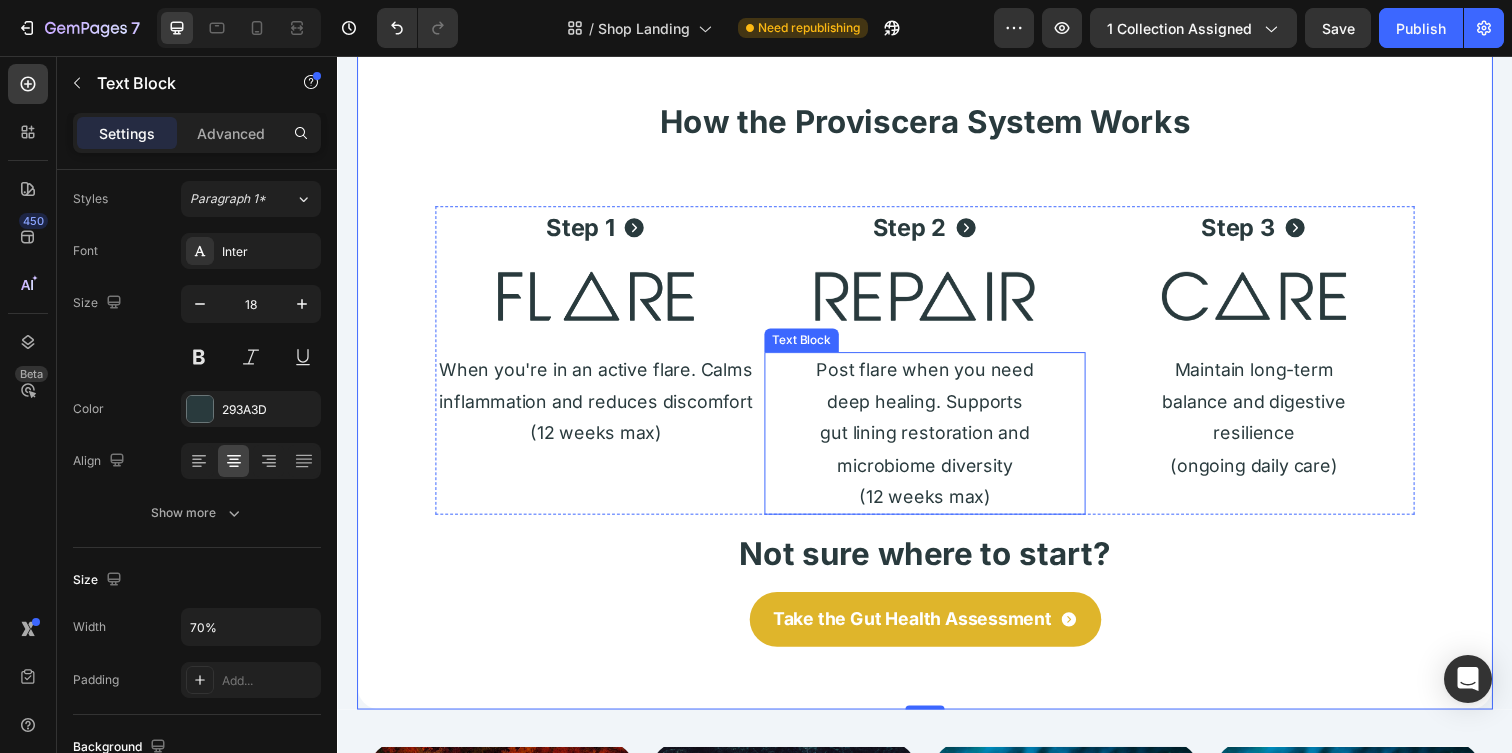click on "Post flare when you need deep healing. Supports gut lining restoration and microbiome diversity  (12 weeks max)" at bounding box center (937, 441) 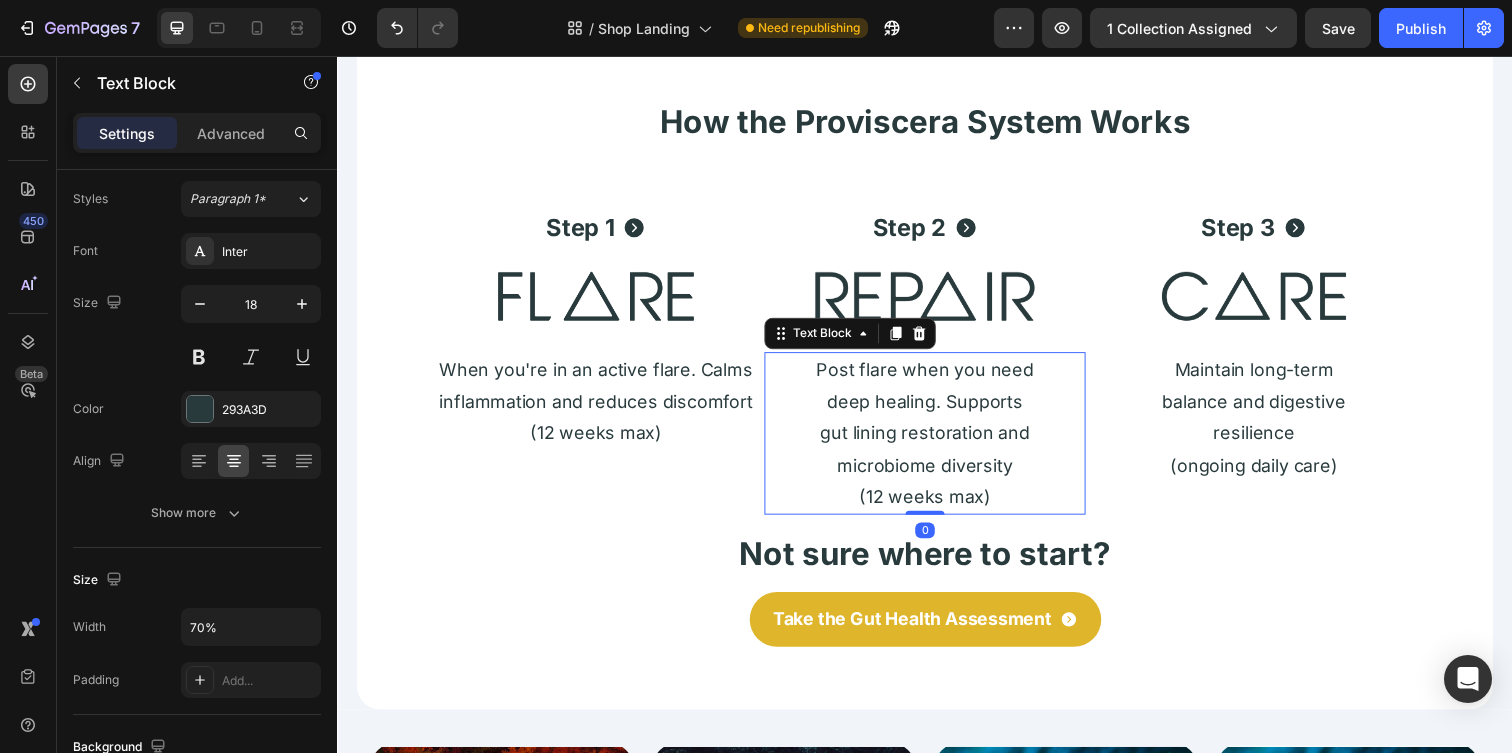 scroll, scrollTop: 0, scrollLeft: 0, axis: both 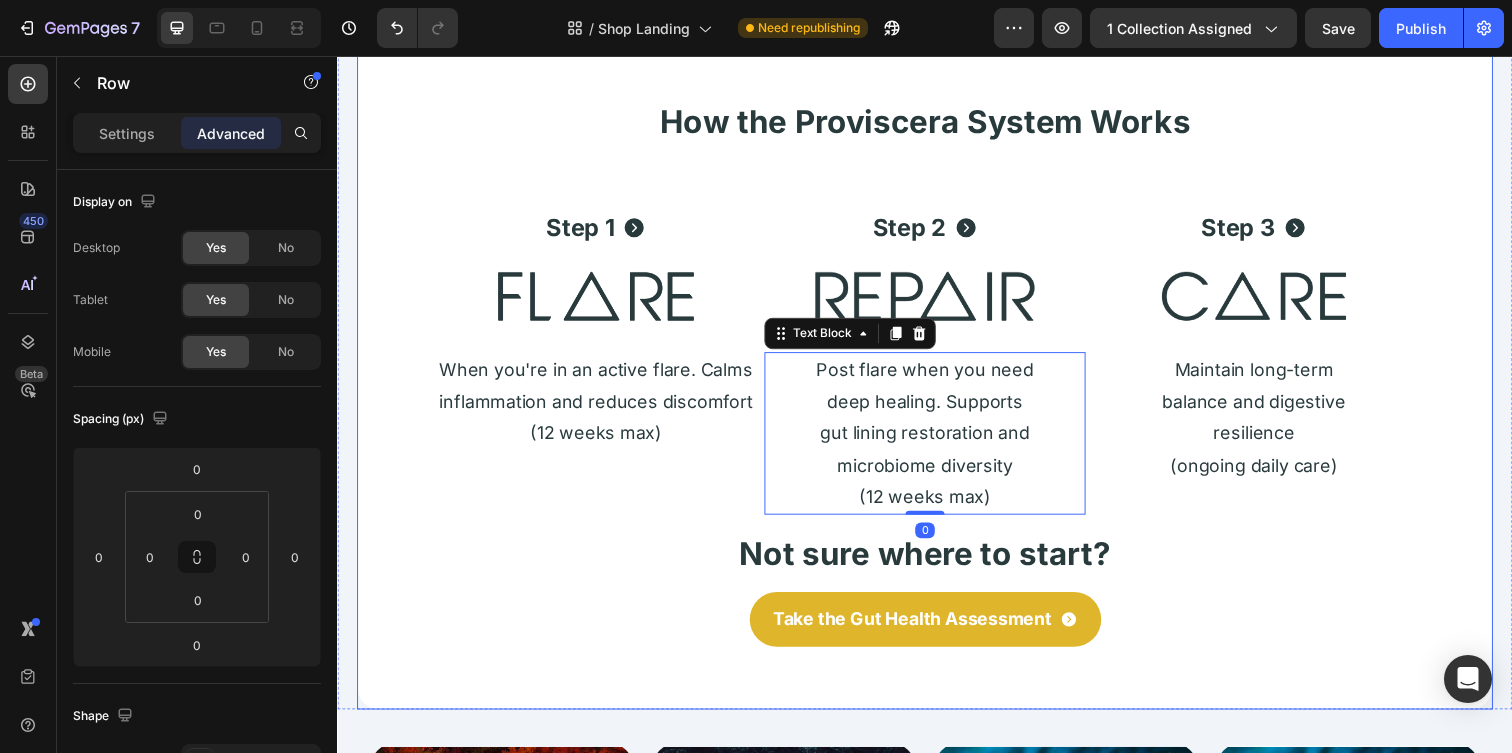 click on "Shop Proviscera Heading ⁠⁠⁠⁠⁠⁠⁠ How the Proviscera System Works Heading
Step 1 Button Image When you're in an active flare. Calms inflammation and reduces discomfort (12 weeks max) Text Block
Step 2 Button Image Post flare when you need deep healing. Supports gut lining restoration and microbiome diversity  (12 weeks max) Text Block   0
Step 3 Button Image Maintain long-term balance and digestive resilience (ongoing daily care) Text Block Row Not sure where to start? Heading
Take the Gut Health Assessment Button" at bounding box center [937, 351] 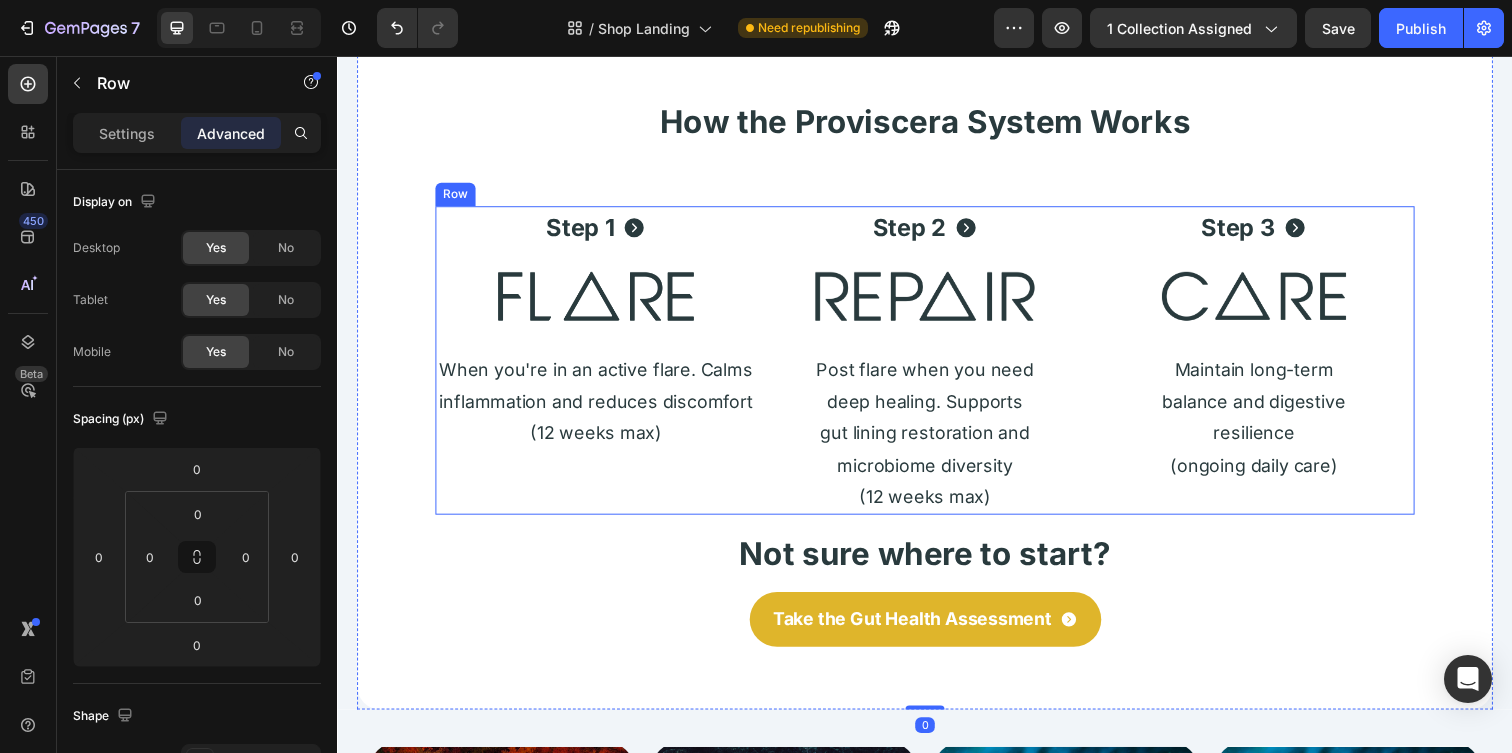 click on "Step 1 Button Image When you're in an active flare. Calms inflammation and reduces discomfort (12 weeks max) Text Block" at bounding box center [601, 366] 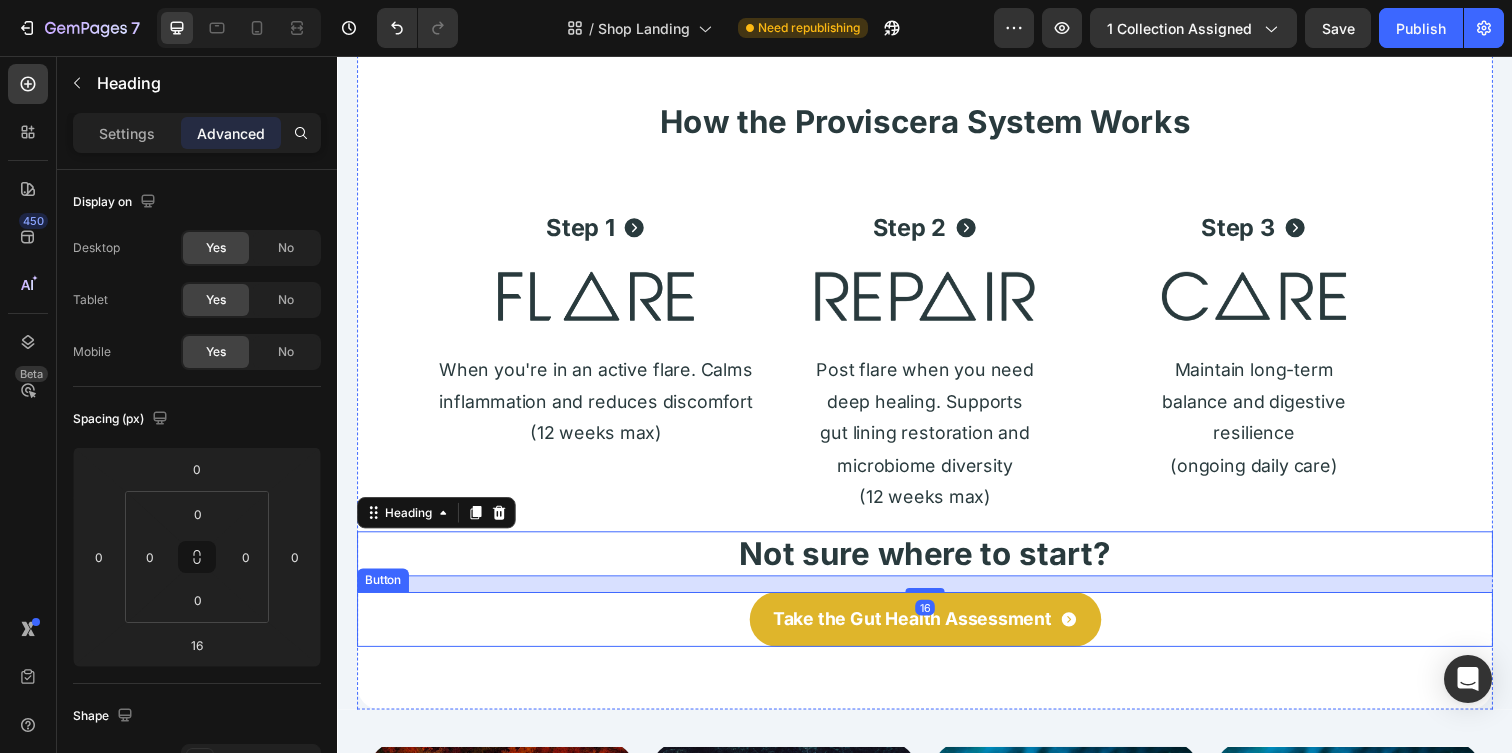 click on "Take the Gut Health Assessment Button" at bounding box center (937, 631) 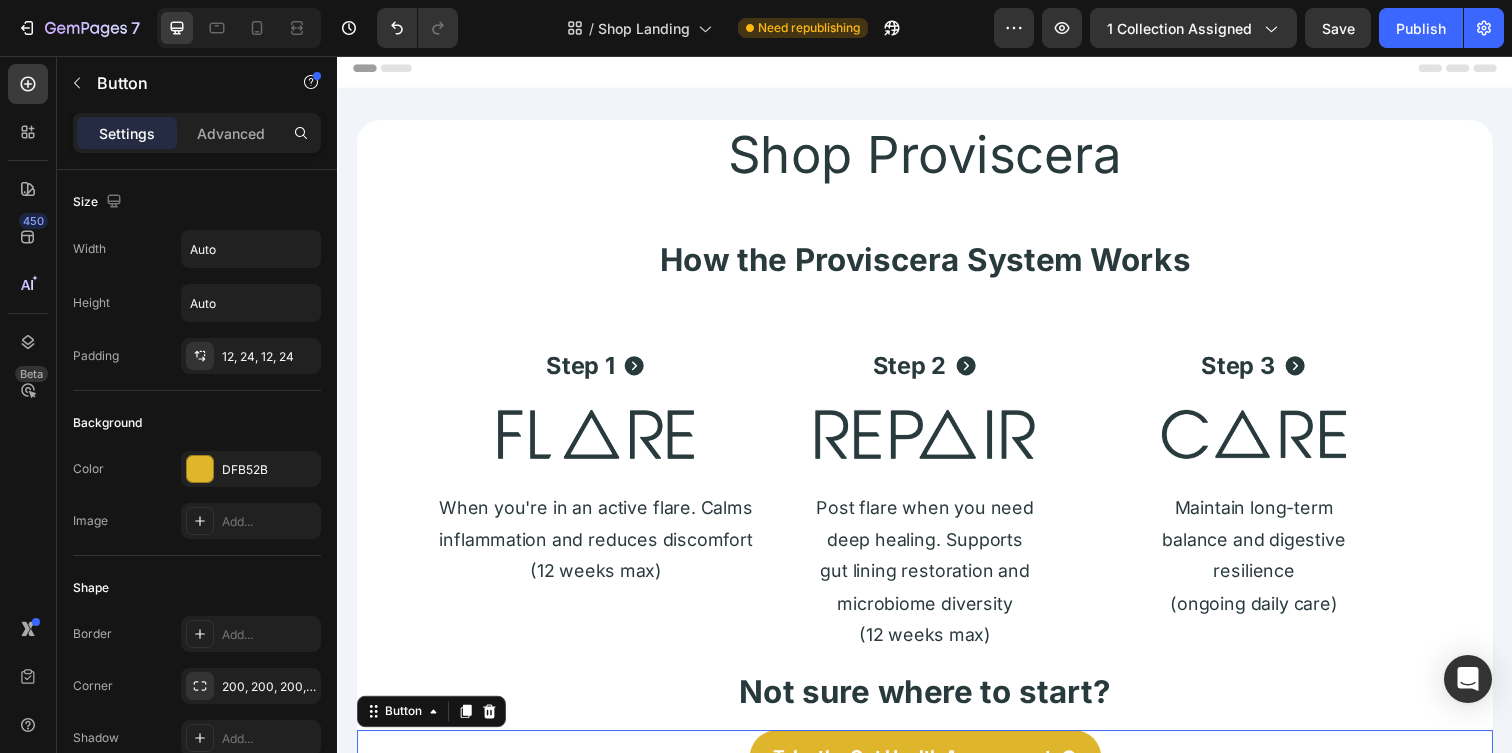 scroll, scrollTop: 0, scrollLeft: 0, axis: both 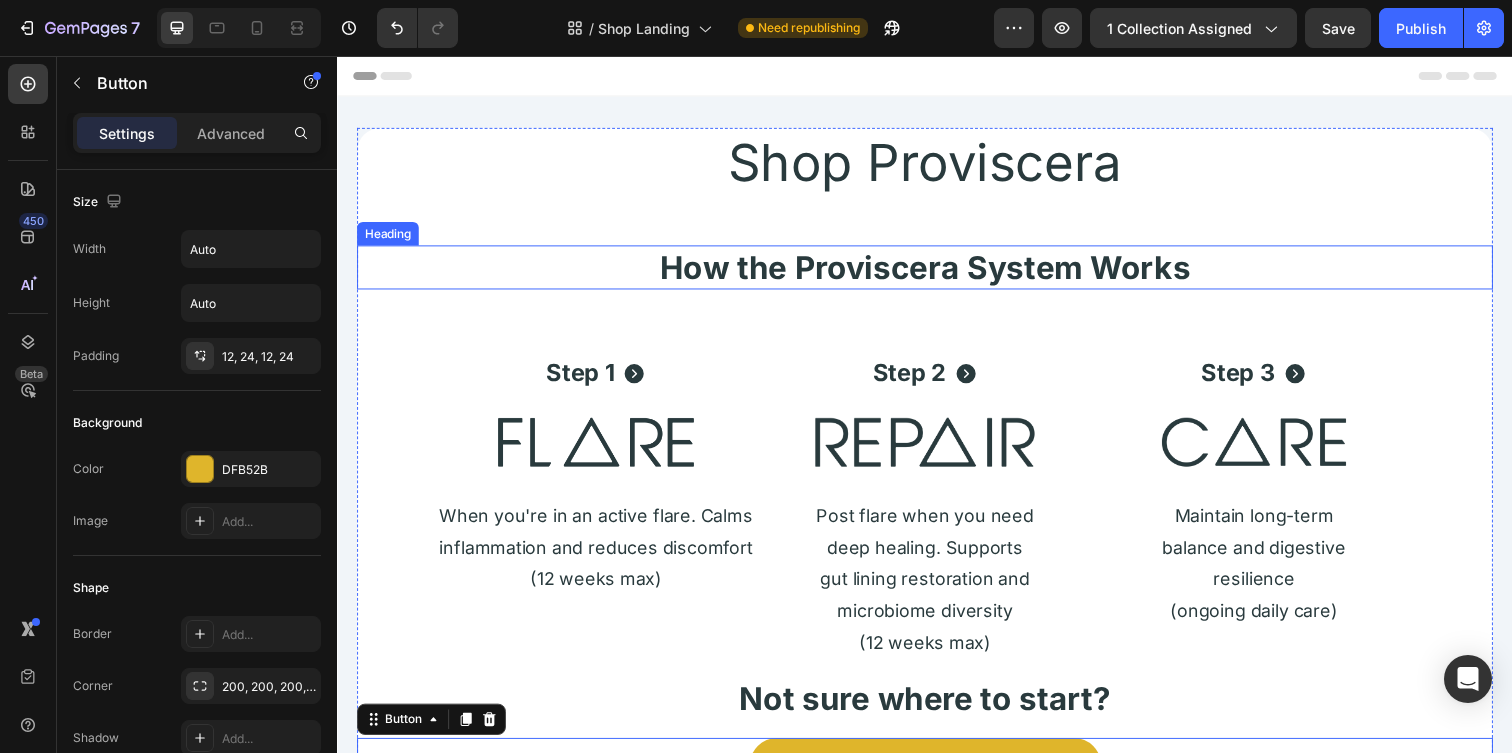 click on "How the Proviscera System Works" at bounding box center [937, 271] 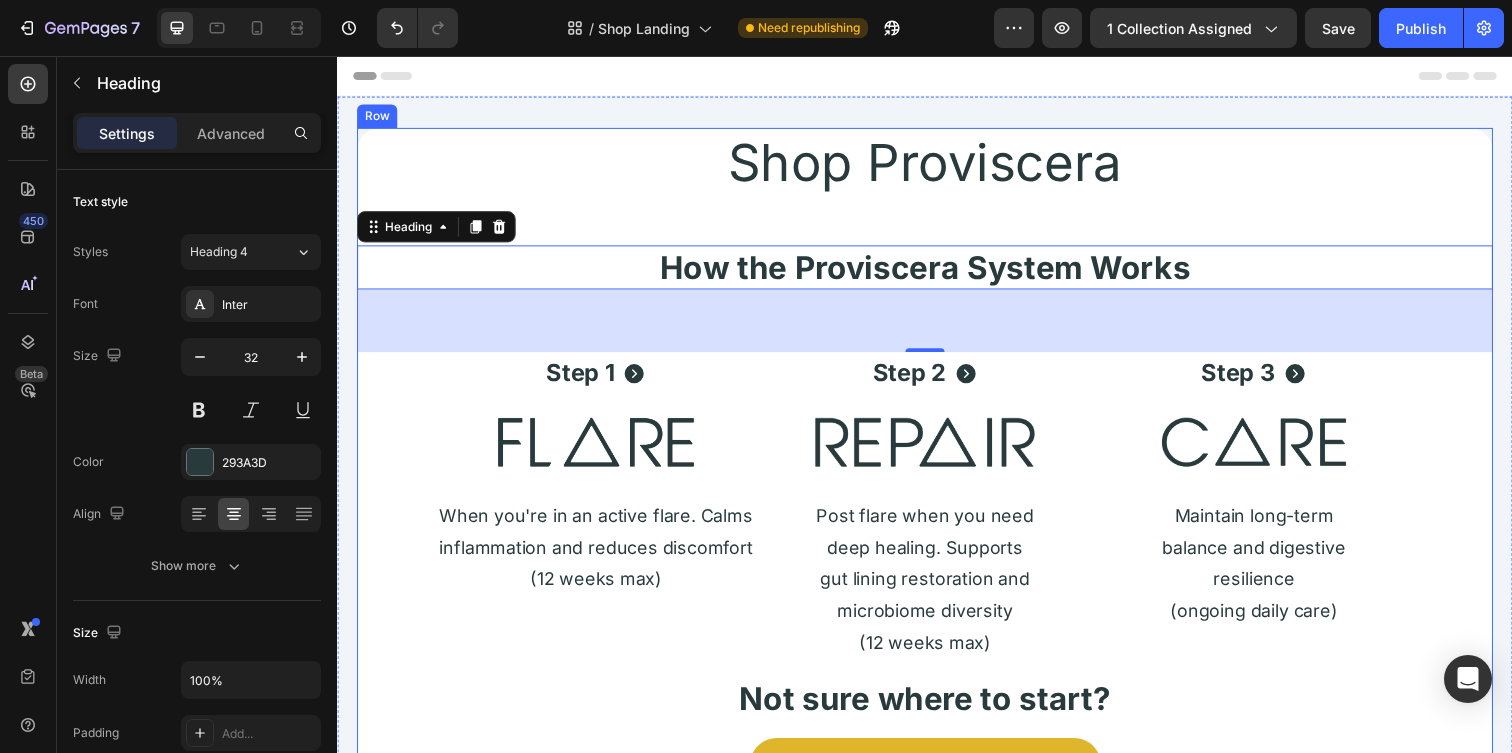 click on "Shop Proviscera Heading ⁠⁠⁠⁠⁠⁠⁠ How the Proviscera System Works Heading   64
Step 1 Button Image When you're in an active flare. Calms inflammation and reduces discomfort (12 weeks max) Text Block
Step 2 Button Image Post flare when you need deep healing. Supports gut lining restoration and microbiome diversity  (12 weeks max) Text Block
Step 3 Button Image Maintain long-term balance and digestive resilience (ongoing daily care) Text Block Row Not sure where to start? Heading
Take the Gut Health Assessment Button" at bounding box center [937, 500] 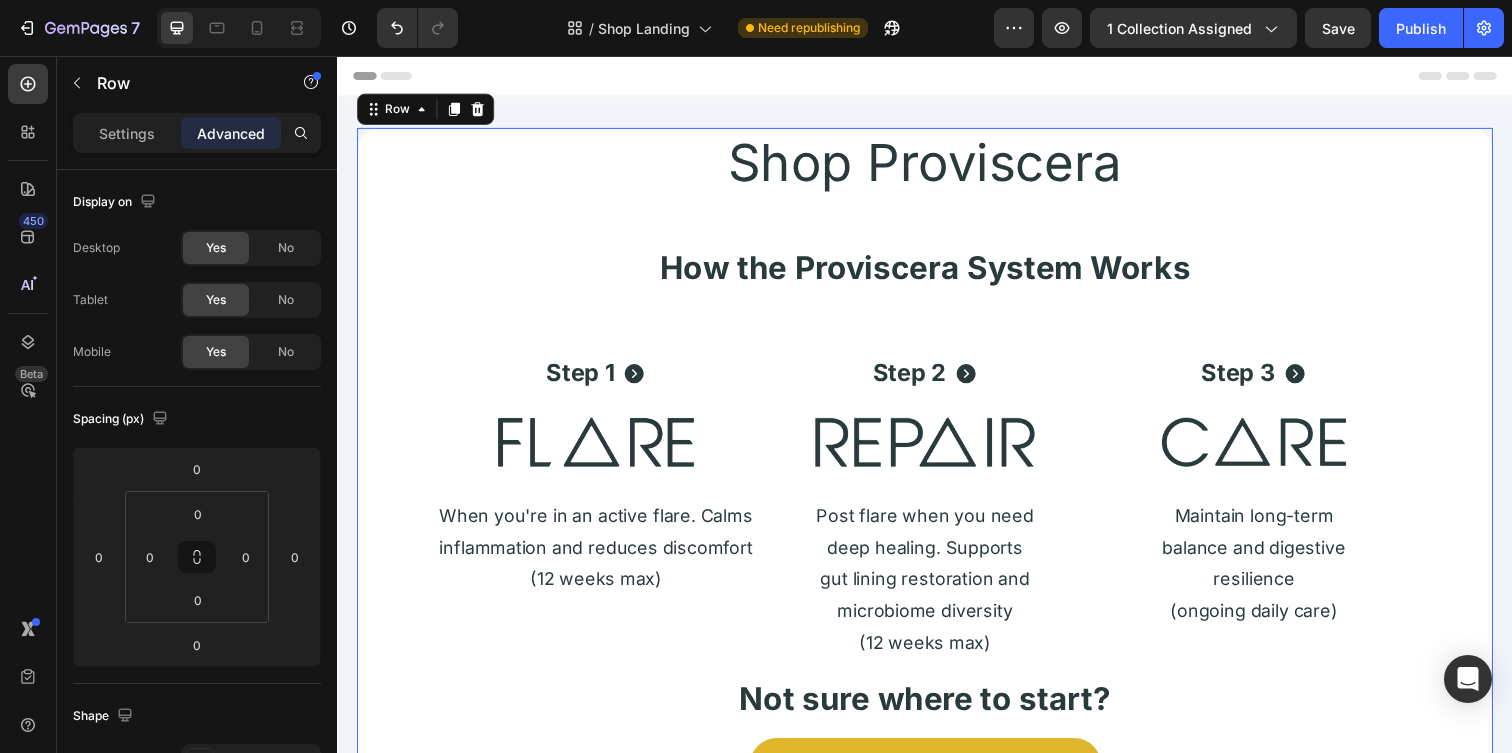click on "Shop Proviscera Heading ⁠⁠⁠⁠⁠⁠⁠ How the Proviscera System Works Heading
Step 1 Button Image When you're in an active flare. Calms inflammation and reduces discomfort (12 weeks max) Text Block
Step 2 Button Image Post flare when you need deep healing. Supports gut lining restoration and microbiome diversity  (12 weeks max) Text Block
Step 3 Button Image Maintain long-term balance and digestive resilience (ongoing daily care) Text Block Row Not sure where to start? Heading
Take the Gut Health Assessment Button" at bounding box center (937, 500) 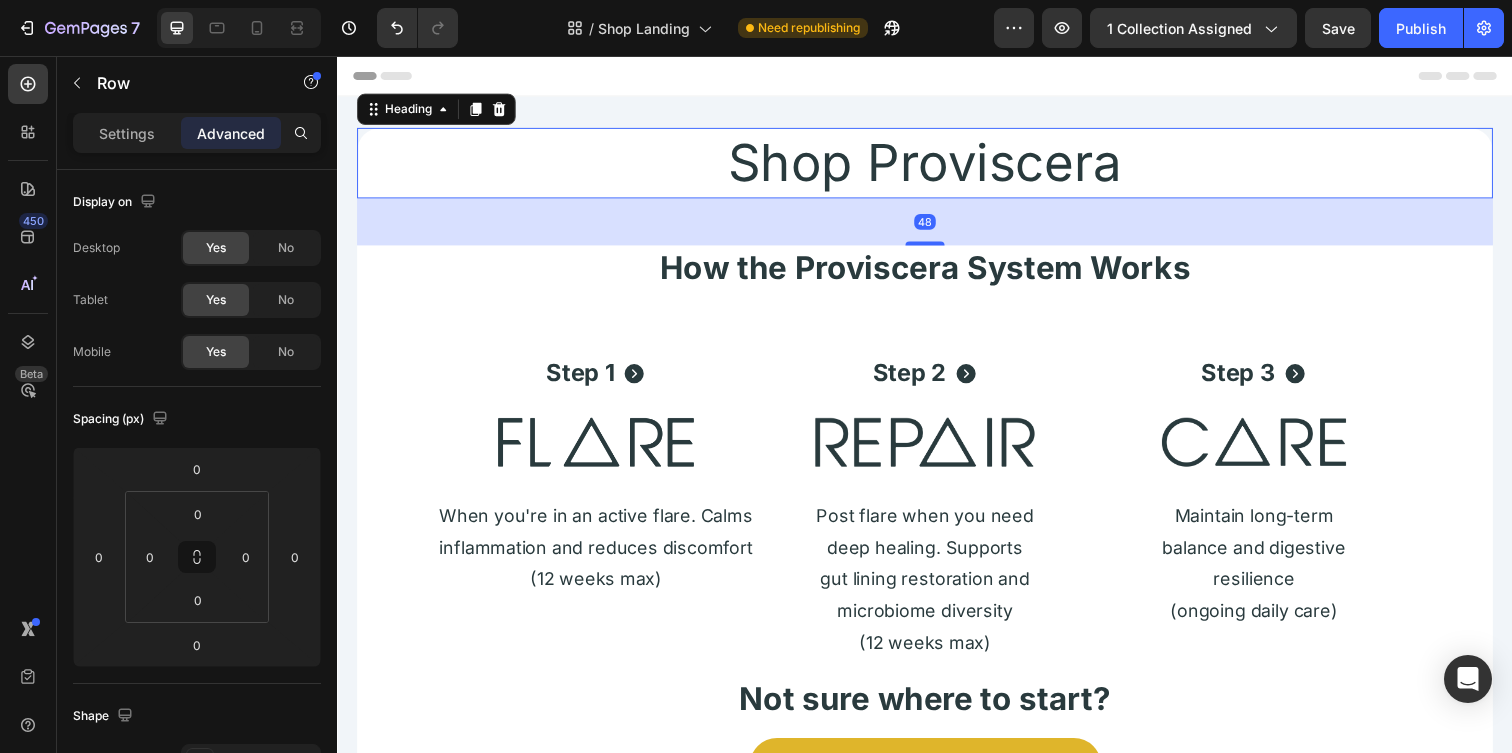 click on "Shop Proviscera" at bounding box center (937, 165) 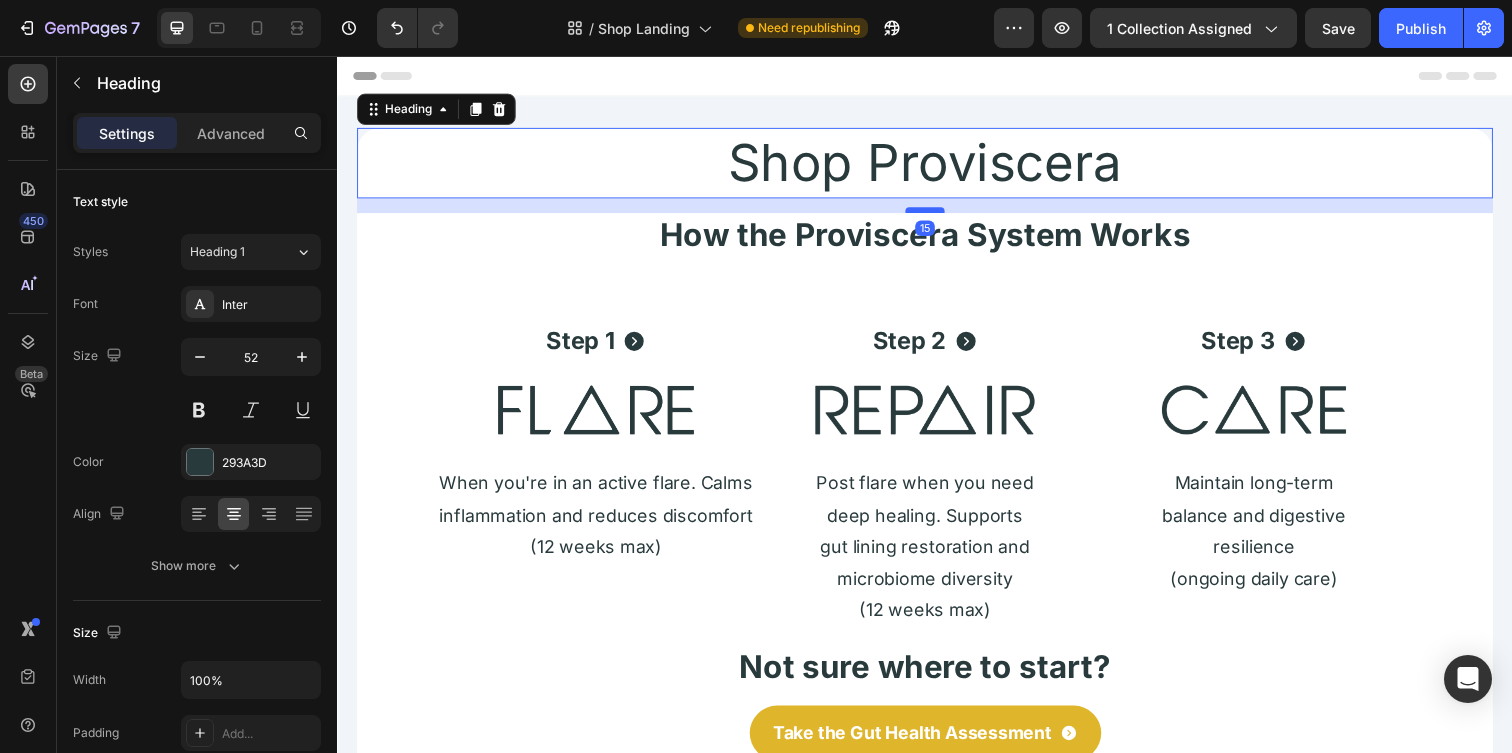 drag, startPoint x: 931, startPoint y: 247, endPoint x: 932, endPoint y: 214, distance: 33.01515 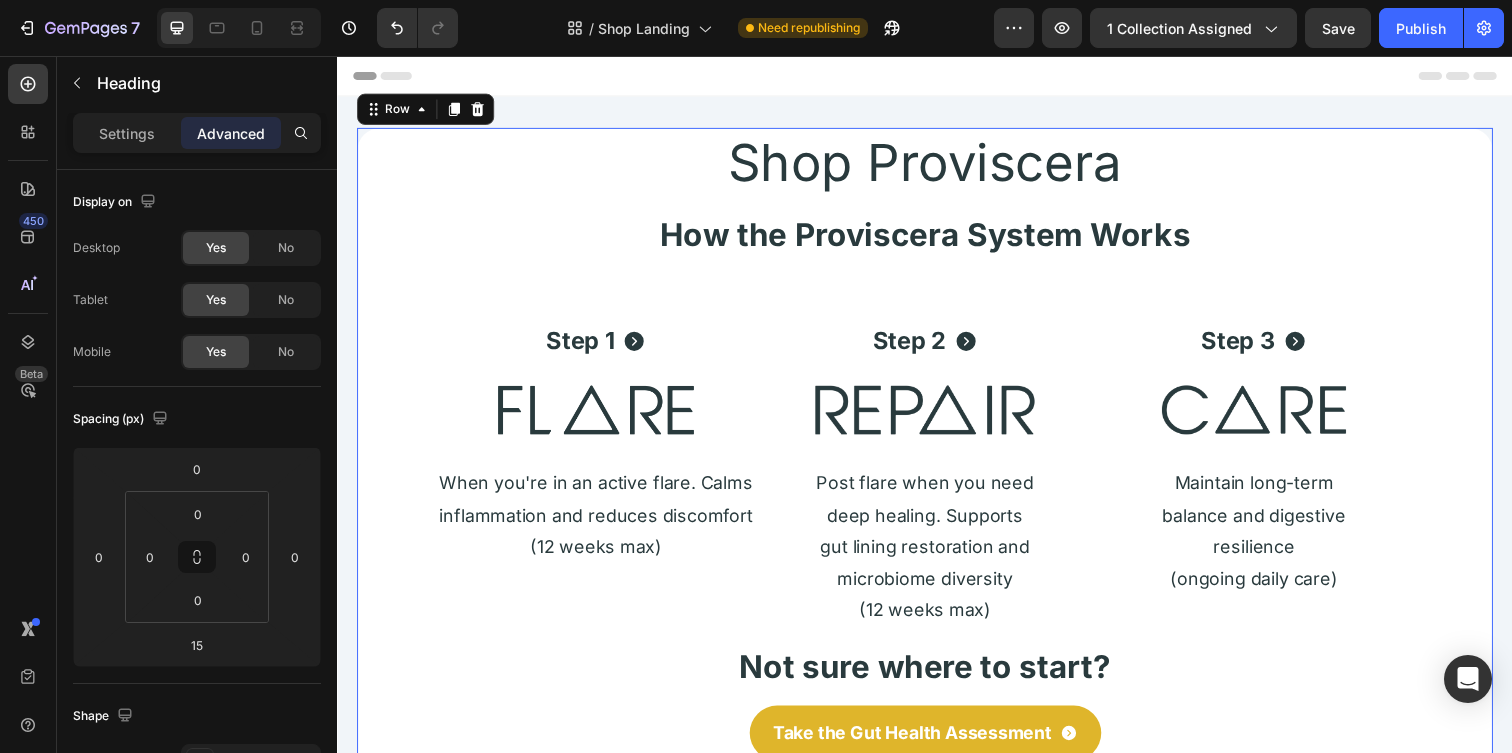 click on "Shop Proviscera Heading ⁠⁠⁠⁠⁠⁠⁠ How the Proviscera System Works Heading
Step 1 Button Image When you're in an active flare. Calms inflammation and reduces discomfort (12 weeks max) Text Block
Step 2 Button Image Post flare when you need deep healing. Supports gut lining restoration and microbiome diversity  (12 weeks max) Text Block
Step 3 Button Image Maintain long-term balance and digestive resilience (ongoing daily care) Text Block Row Not sure where to start? Heading
Take the Gut Health Assessment Button" at bounding box center [937, 484] 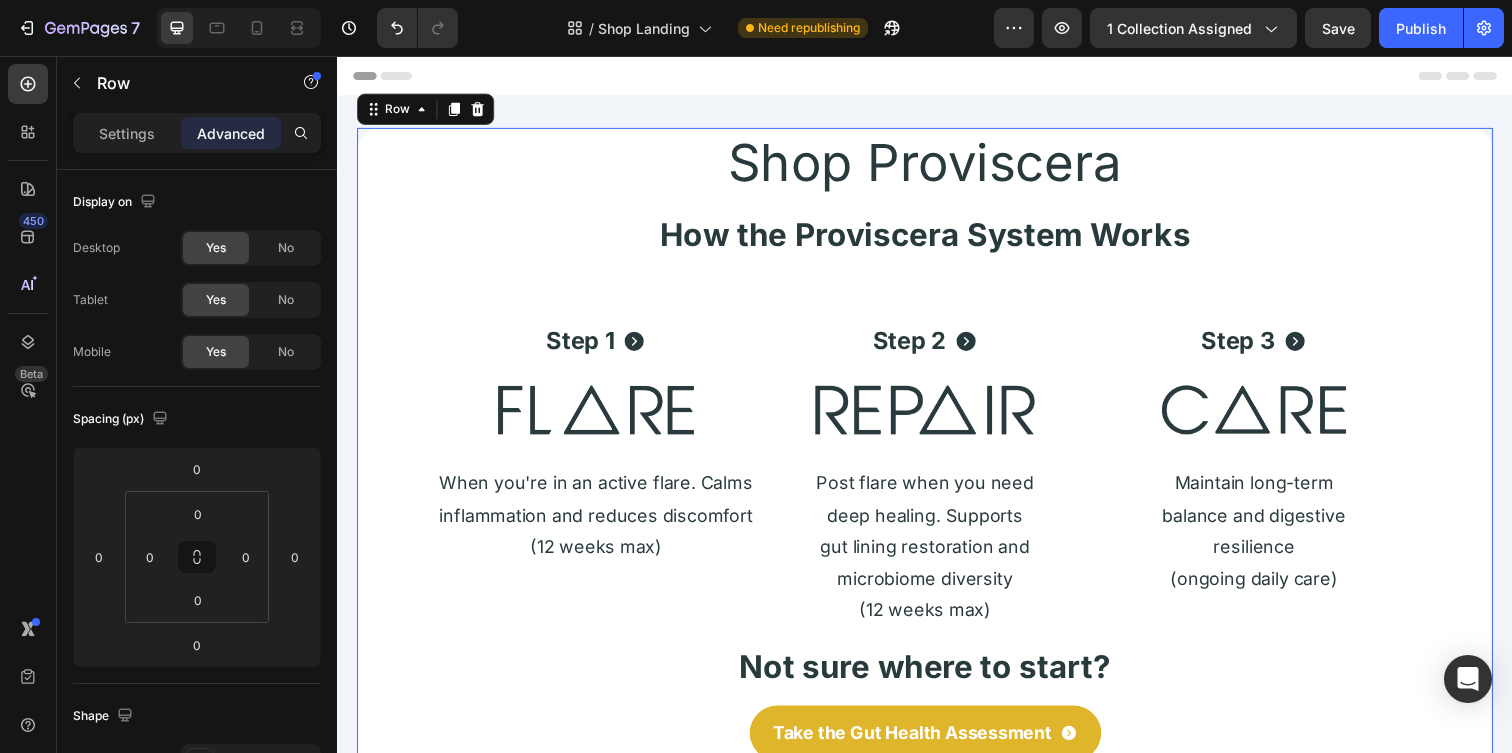 click on "Shop Proviscera Heading ⁠⁠⁠⁠⁠⁠⁠ How the Proviscera System Works Heading
Step 1 Button Image When you're in an active flare. Calms inflammation and reduces discomfort (12 weeks max) Text Block
Step 2 Button Image Post flare when you need deep healing. Supports gut lining restoration and microbiome diversity  (12 weeks max) Text Block
Step 3 Button Image Maintain long-term balance and digestive resilience (ongoing daily care) Text Block Row Not sure where to start? Heading
Take the Gut Health Assessment Button" at bounding box center (937, 484) 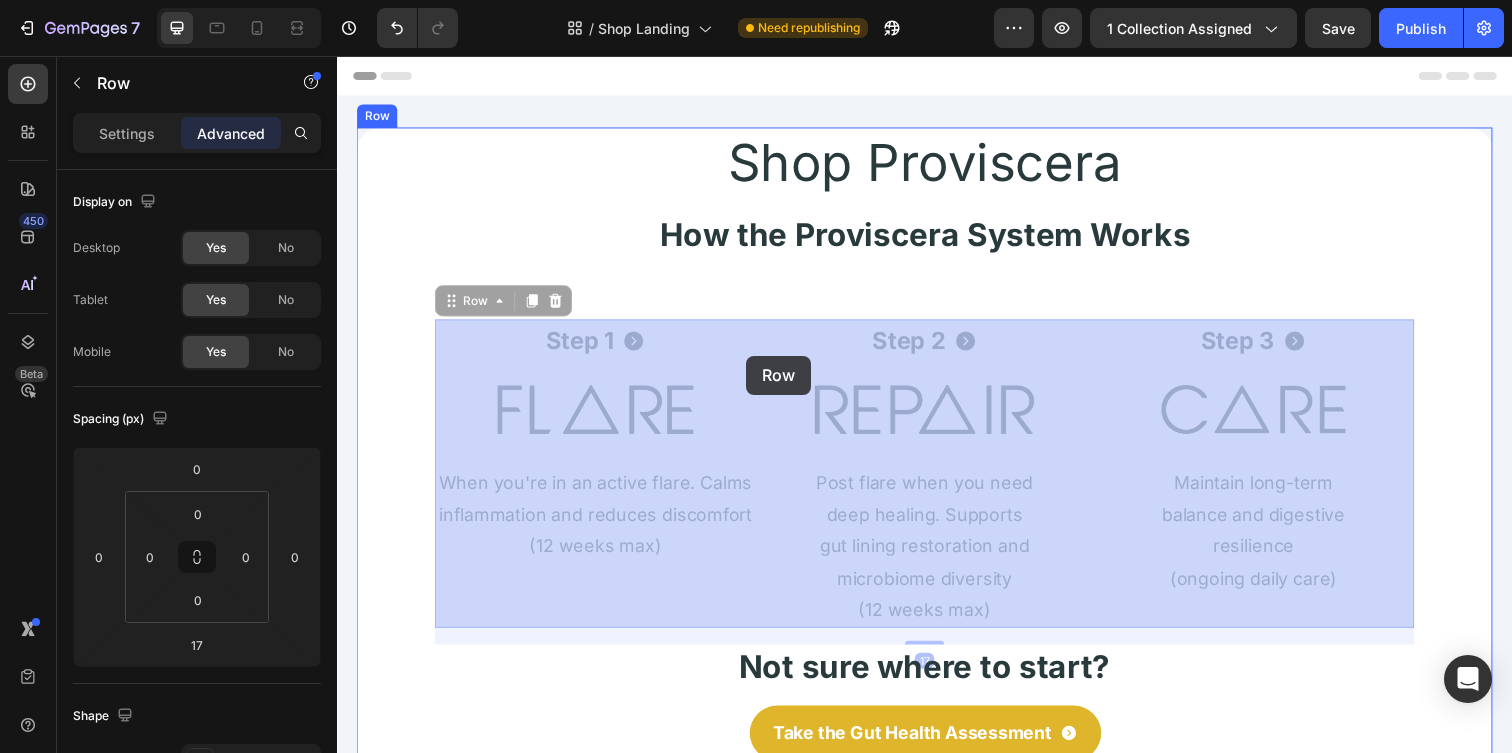 drag, startPoint x: 755, startPoint y: 375, endPoint x: 755, endPoint y: 362, distance: 13 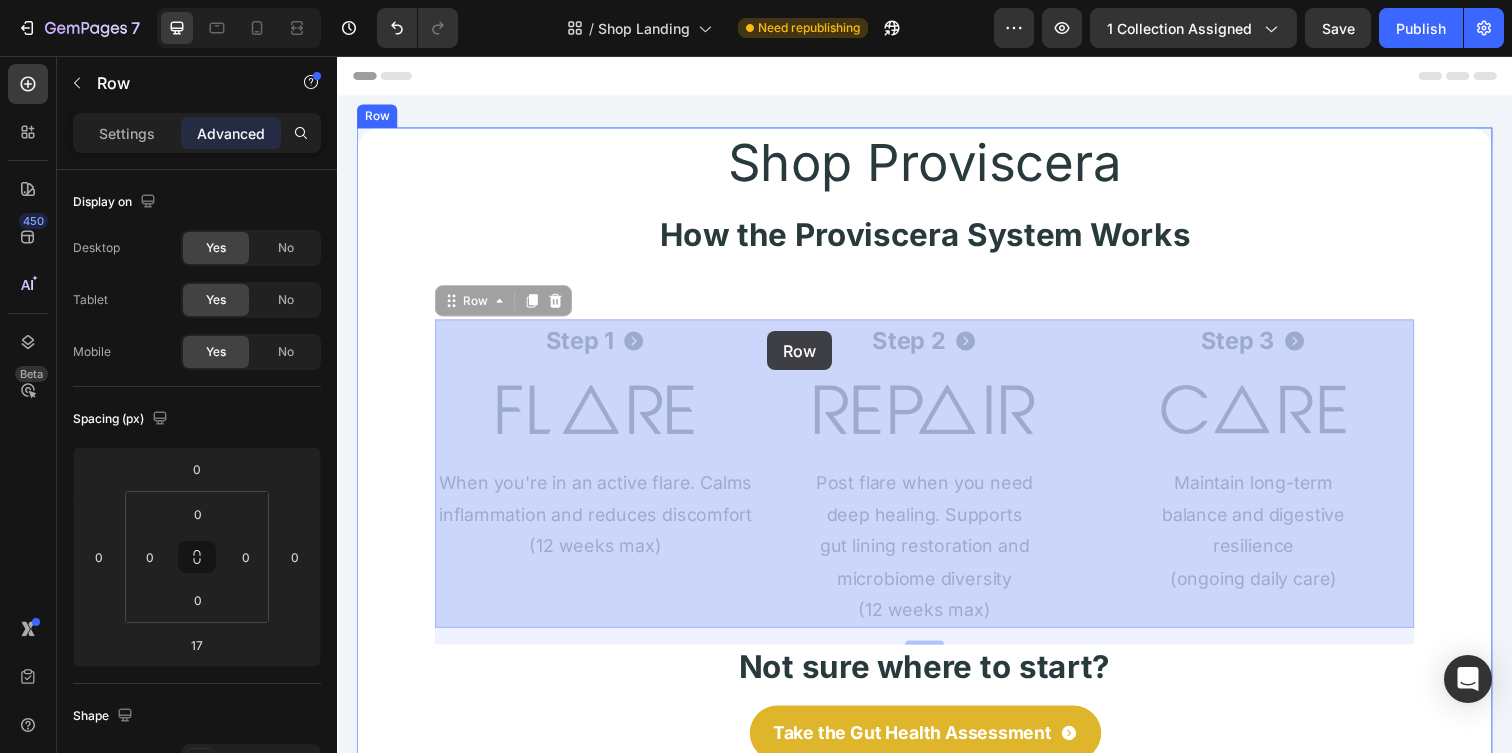 drag, startPoint x: 770, startPoint y: 390, endPoint x: 776, endPoint y: 337, distance: 53.338543 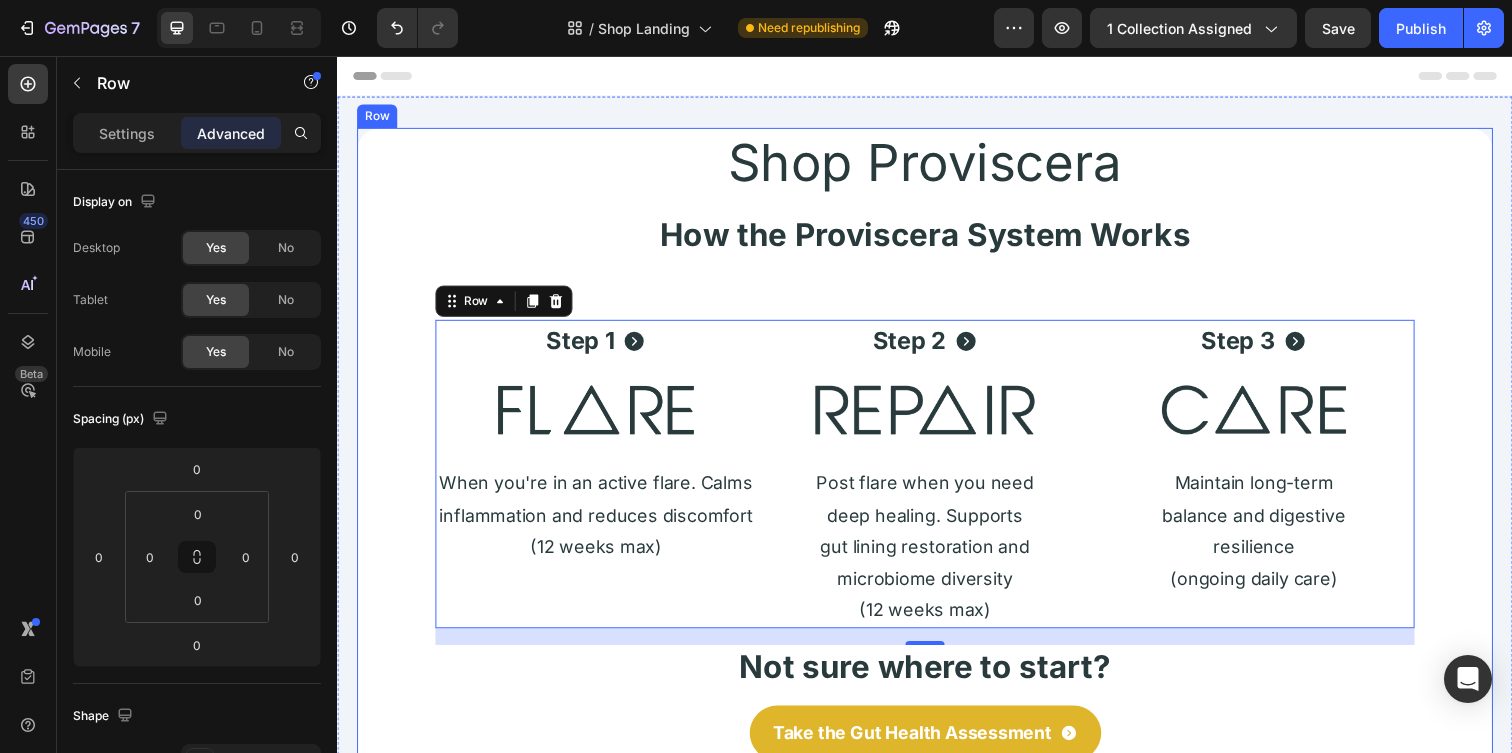 click on "Shop Proviscera Heading ⁠⁠⁠⁠⁠⁠⁠ How the Proviscera System Works Heading
Step 1 Button Image When you're in an active flare. Calms inflammation and reduces discomfort (12 weeks max) Text Block
Step 2 Button Image Post flare when you need deep healing. Supports gut lining restoration and microbiome diversity  (12 weeks max) Text Block
Step 3 Button Image Maintain long-term balance and digestive resilience (ongoing daily care) Text Block Row   17 Not sure where to start? Heading
Take the Gut Health Assessment Button" at bounding box center (937, 484) 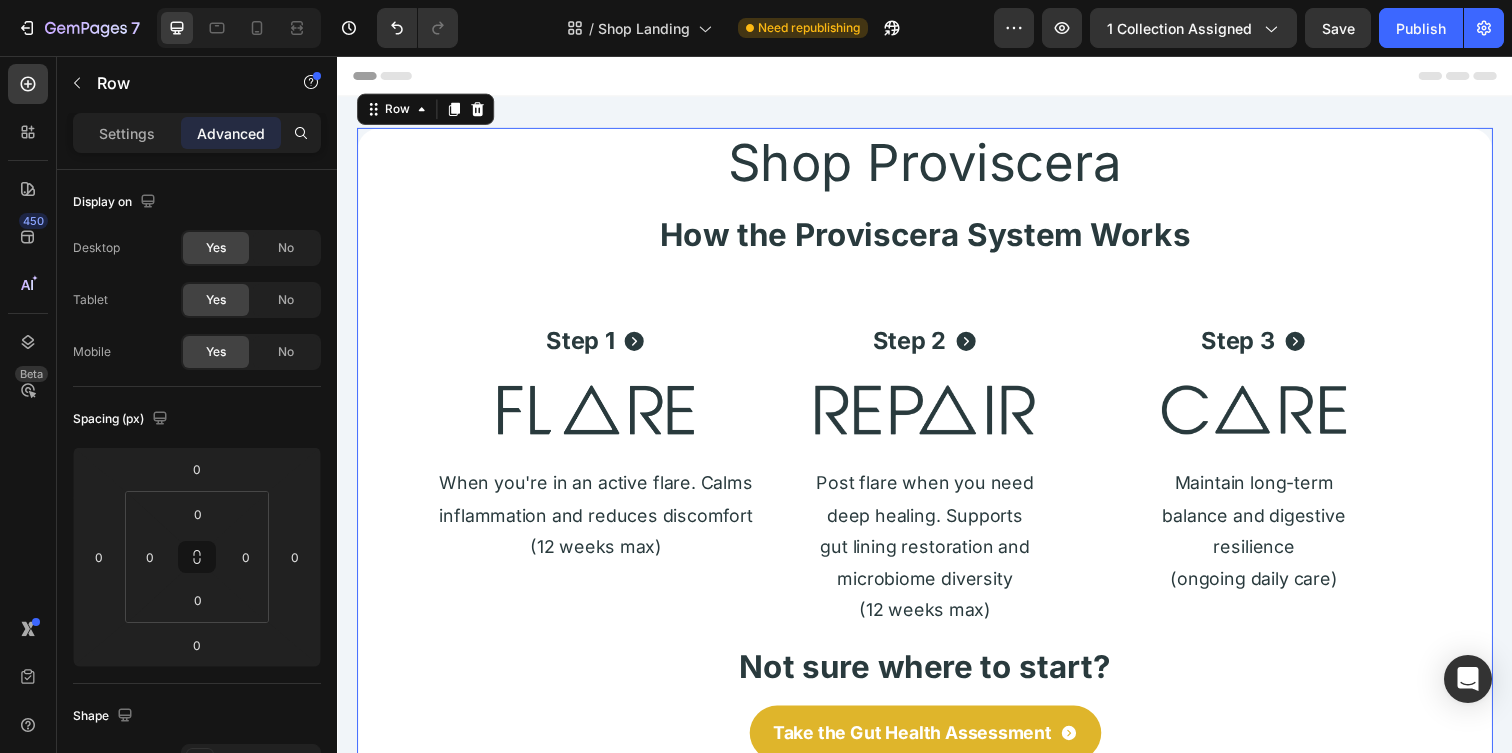 click on "Shop Proviscera Heading ⁠⁠⁠⁠⁠⁠⁠ How the Proviscera System Works Heading
Step 1 Button Image When you're in an active flare. Calms inflammation and reduces discomfort (12 weeks max) Text Block
Step 2 Button Image Post flare when you need deep healing. Supports gut lining restoration and microbiome diversity  (12 weeks max) Text Block
Step 3 Button Image Maintain long-term balance and digestive resilience (ongoing daily care) Text Block Row Not sure where to start? Heading
Take the Gut Health Assessment Button" at bounding box center [937, 484] 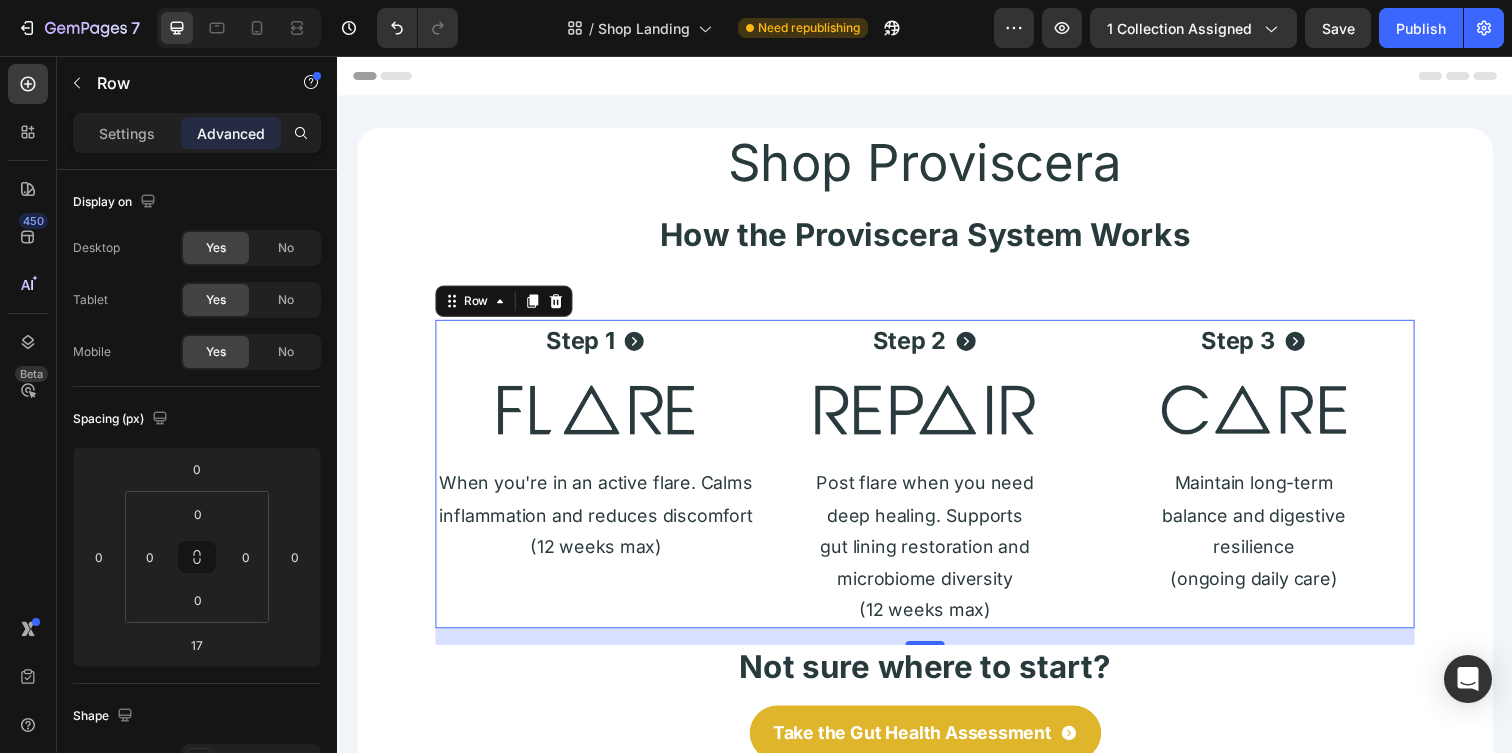 click on "Step 1 Button Image When you're in an active flare. Calms inflammation and reduces discomfort (12 weeks max) Text Block" at bounding box center [601, 482] 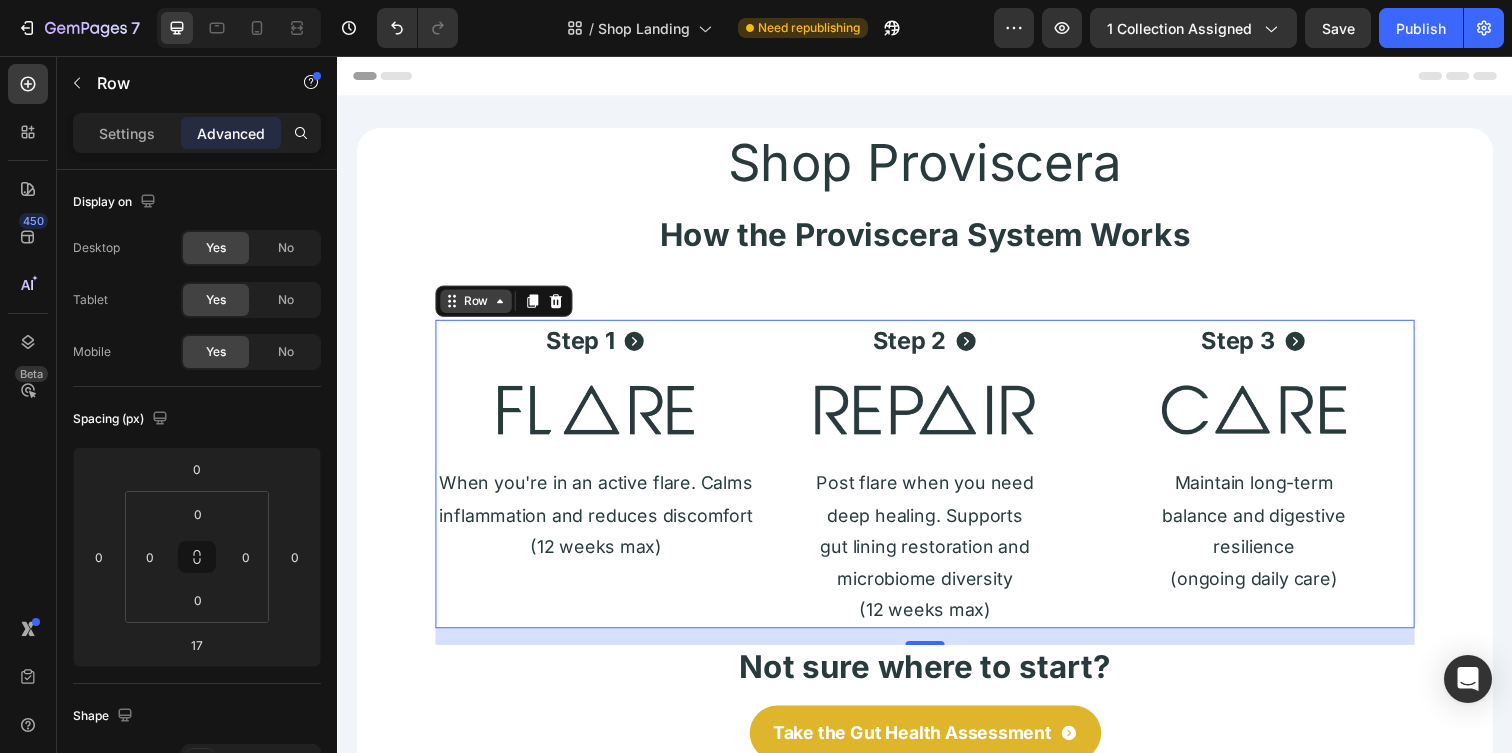 click on "Row" at bounding box center [478, 306] 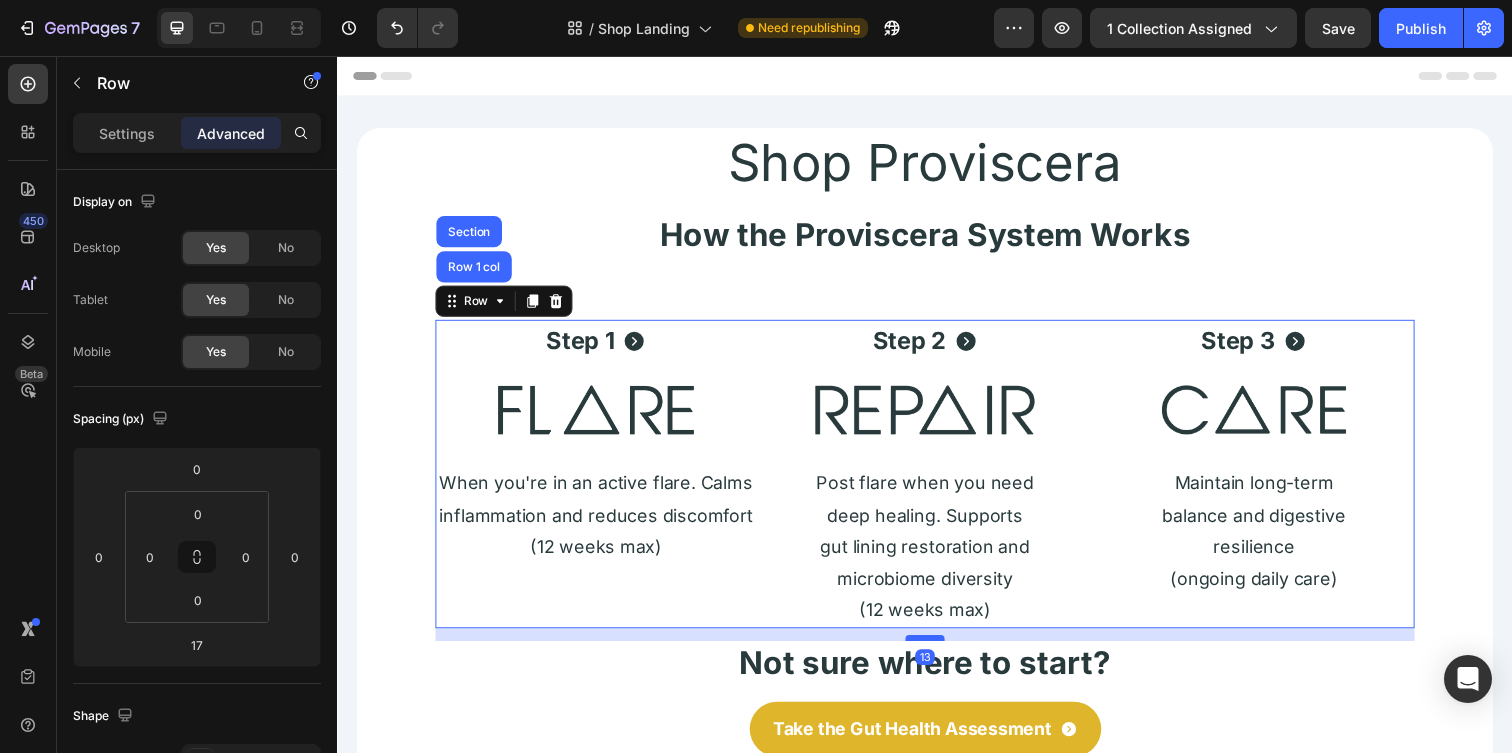 click at bounding box center [937, 650] 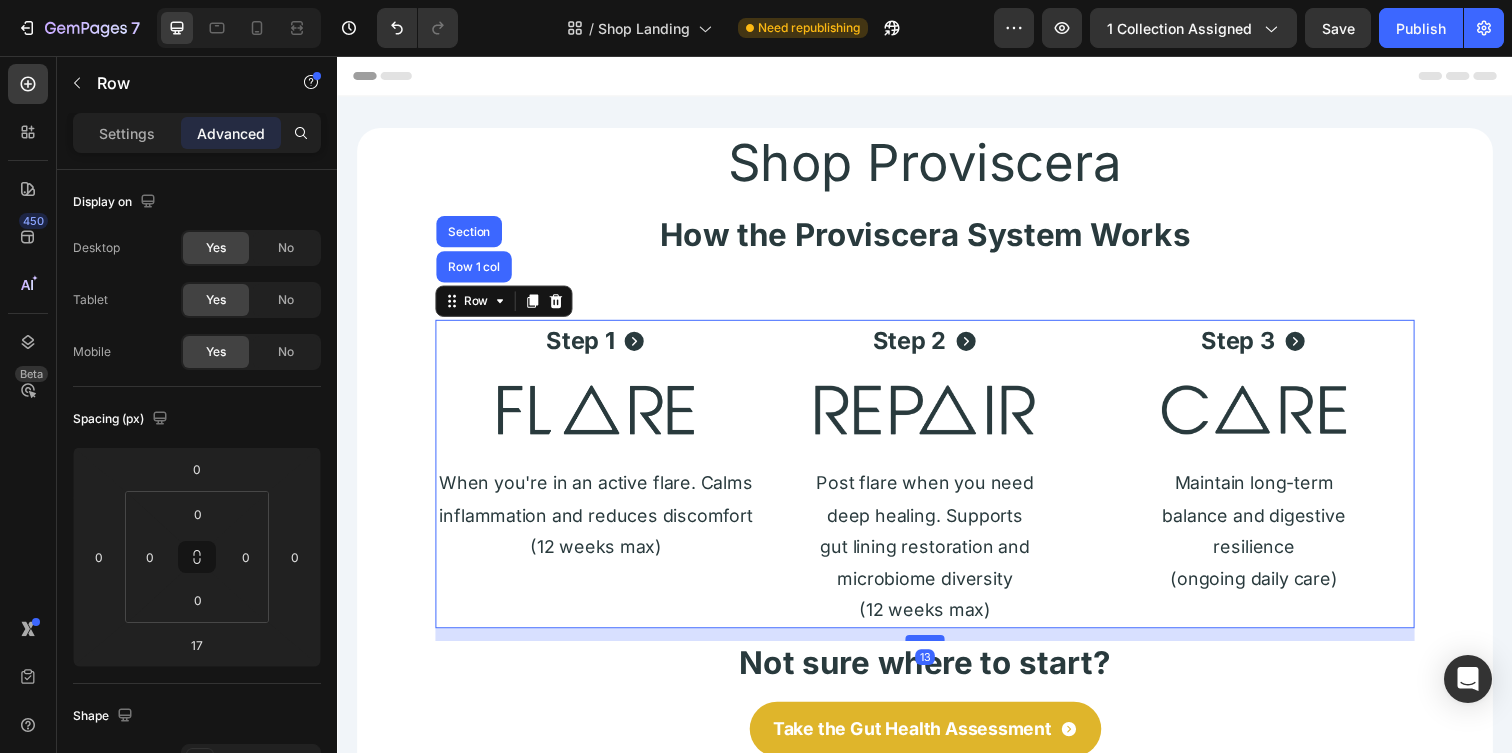 type on "13" 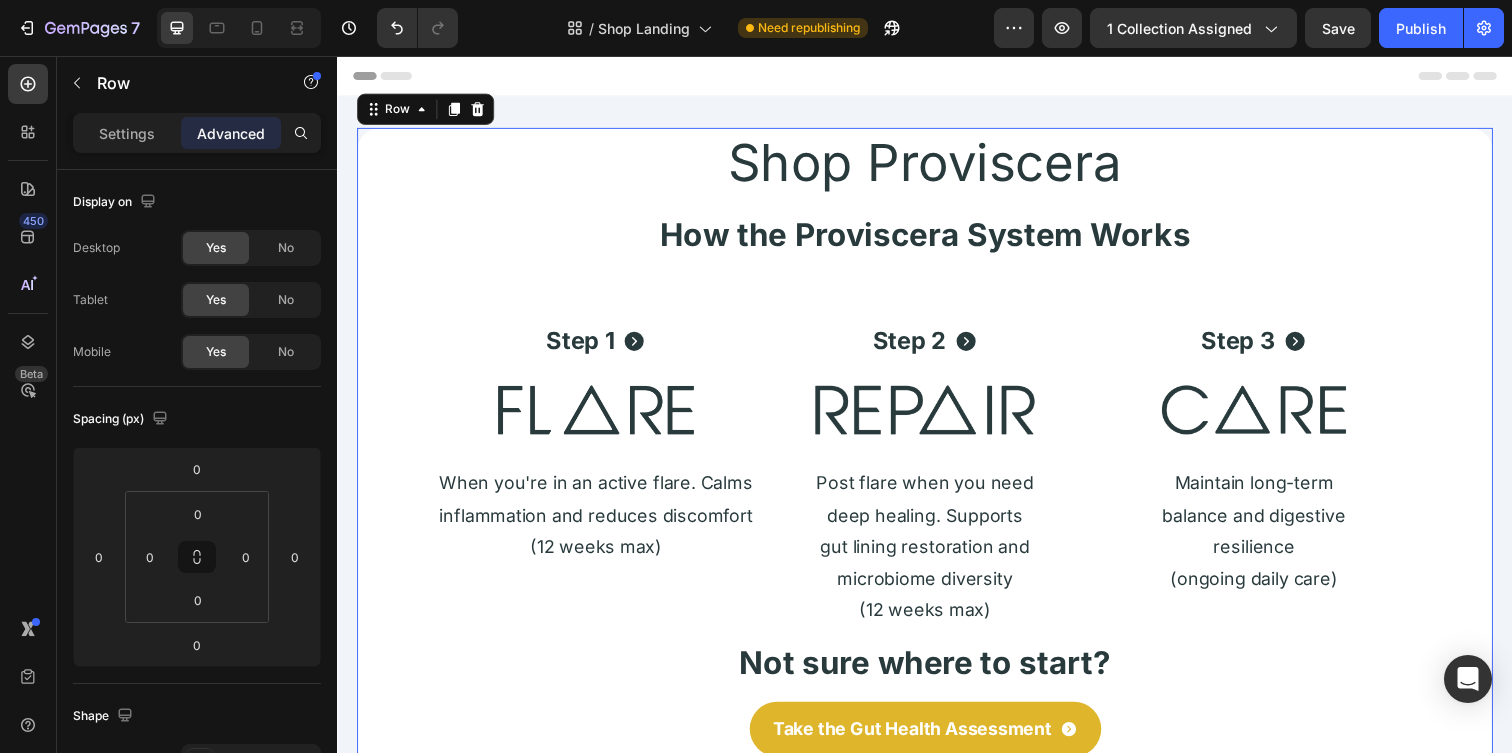 click on "Shop Proviscera Heading ⁠⁠⁠⁠⁠⁠⁠ How the Proviscera System Works Heading
Step 1 Button Image When you're in an active flare. Calms inflammation and reduces discomfort (12 weeks max) Text Block
Step 2 Button Image Post flare when you need deep healing. Supports gut lining restoration and microbiome diversity  (12 weeks max) Text Block
Step 3 Button Image Maintain long-term balance and digestive resilience (ongoing daily care) Text Block Row Not sure where to start? Heading
Take the Gut Health Assessment Button" at bounding box center [937, 482] 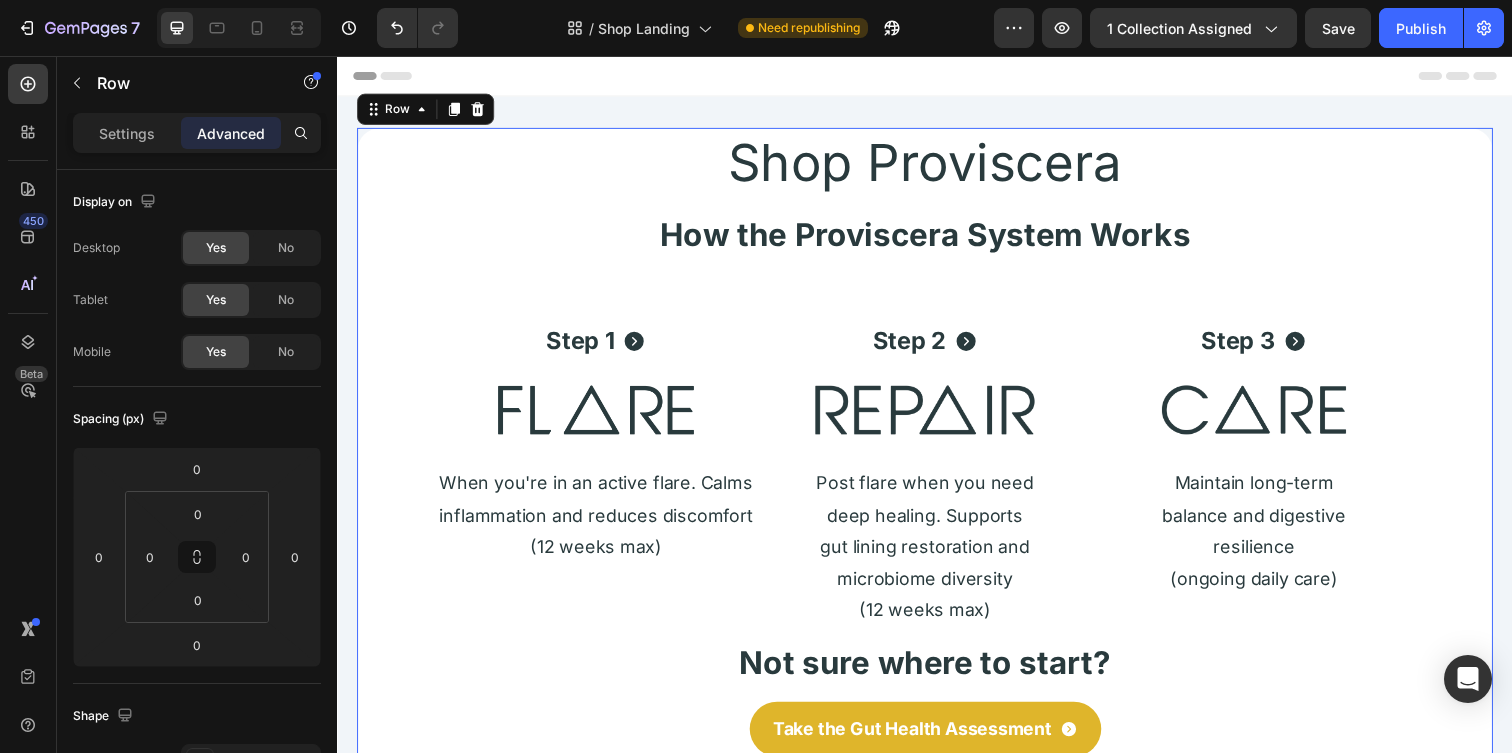 click on "Shop Proviscera Heading ⁠⁠⁠⁠⁠⁠⁠ How the Proviscera System Works Heading
Step 1 Button Image When you're in an active flare. Calms inflammation and reduces discomfort (12 weeks max) Text Block
Step 2 Button Image Post flare when you need deep healing. Supports gut lining restoration and microbiome diversity  (12 weeks max) Text Block
Step 3 Button Image Maintain long-term balance and digestive resilience (ongoing daily care) Text Block Row Not sure where to start? Heading
Take the Gut Health Assessment Button" at bounding box center (937, 482) 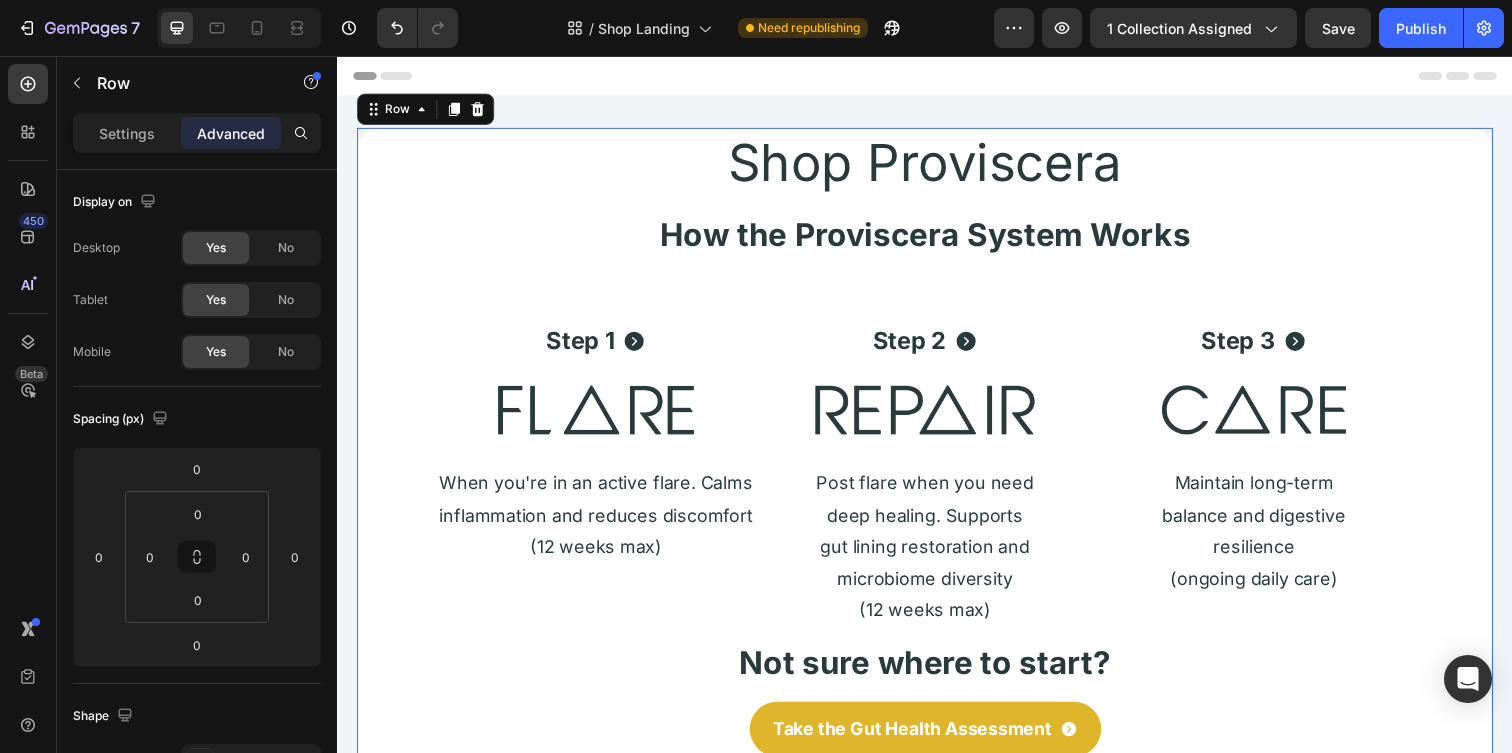click on "Shop Proviscera Heading ⁠⁠⁠⁠⁠⁠⁠ How the Proviscera System Works Heading
Step 1 Button Image When you're in an active flare. Calms inflammation and reduces discomfort (12 weeks max) Text Block
Step 2 Button Image Post flare when you need deep healing. Supports gut lining restoration and microbiome diversity  (12 weeks max) Text Block
Step 3 Button Image Maintain long-term balance and digestive resilience (ongoing daily care) Text Block Row Not sure where to start? Heading
Take the Gut Health Assessment Button" at bounding box center [937, 482] 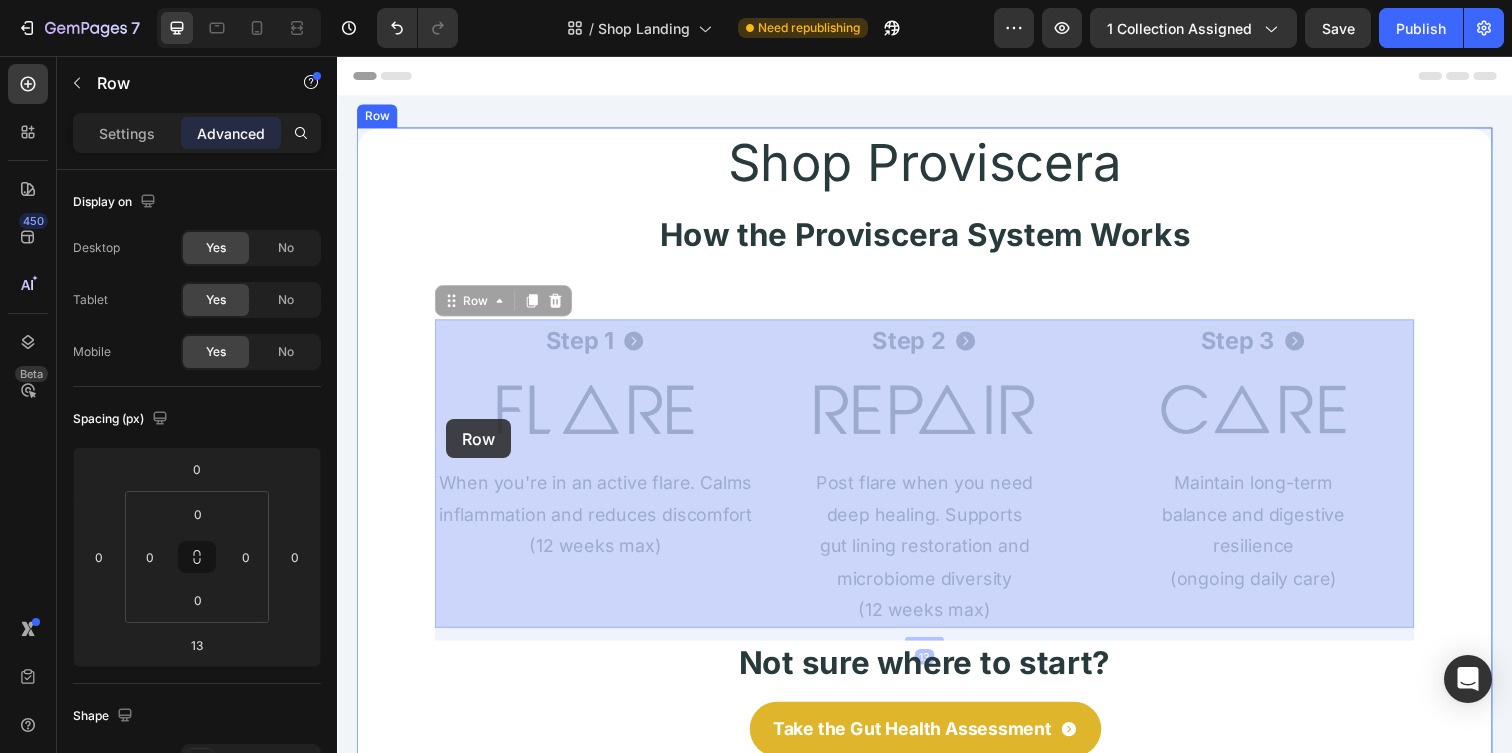 drag, startPoint x: 448, startPoint y: 447, endPoint x: 448, endPoint y: 428, distance: 19 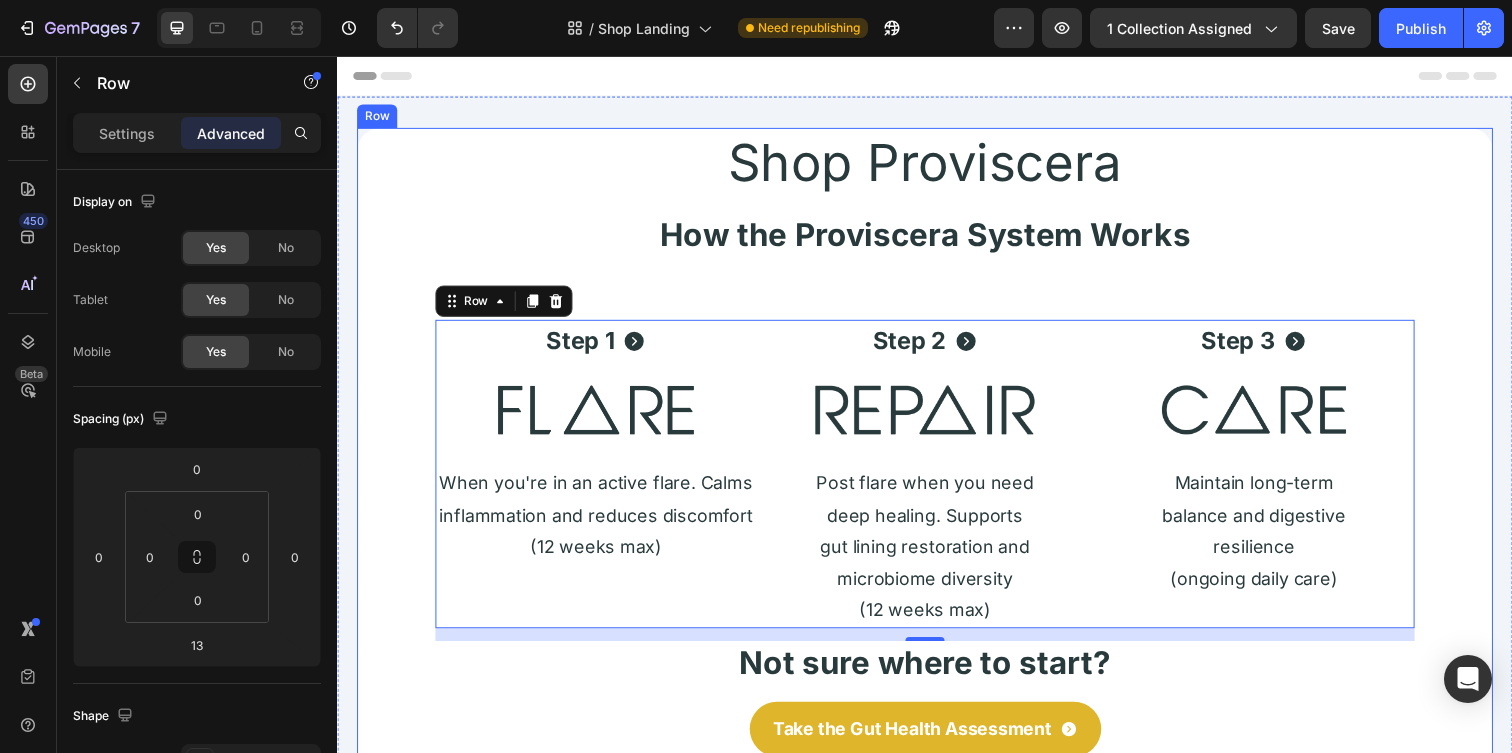click on "Shop Proviscera Heading ⁠⁠⁠⁠⁠⁠⁠ How the Proviscera System Works Heading
Step 1 Button Image When you're in an active flare. Calms inflammation and reduces discomfort (12 weeks max) Text Block
Step 2 Button Image Post flare when you need deep healing. Supports gut lining restoration and microbiome diversity  (12 weeks max) Text Block
Step 3 Button Image Maintain long-term balance and digestive resilience (ongoing daily care) Text Block Row   13 Not sure where to start? Heading
Take the Gut Health Assessment Button" at bounding box center [937, 482] 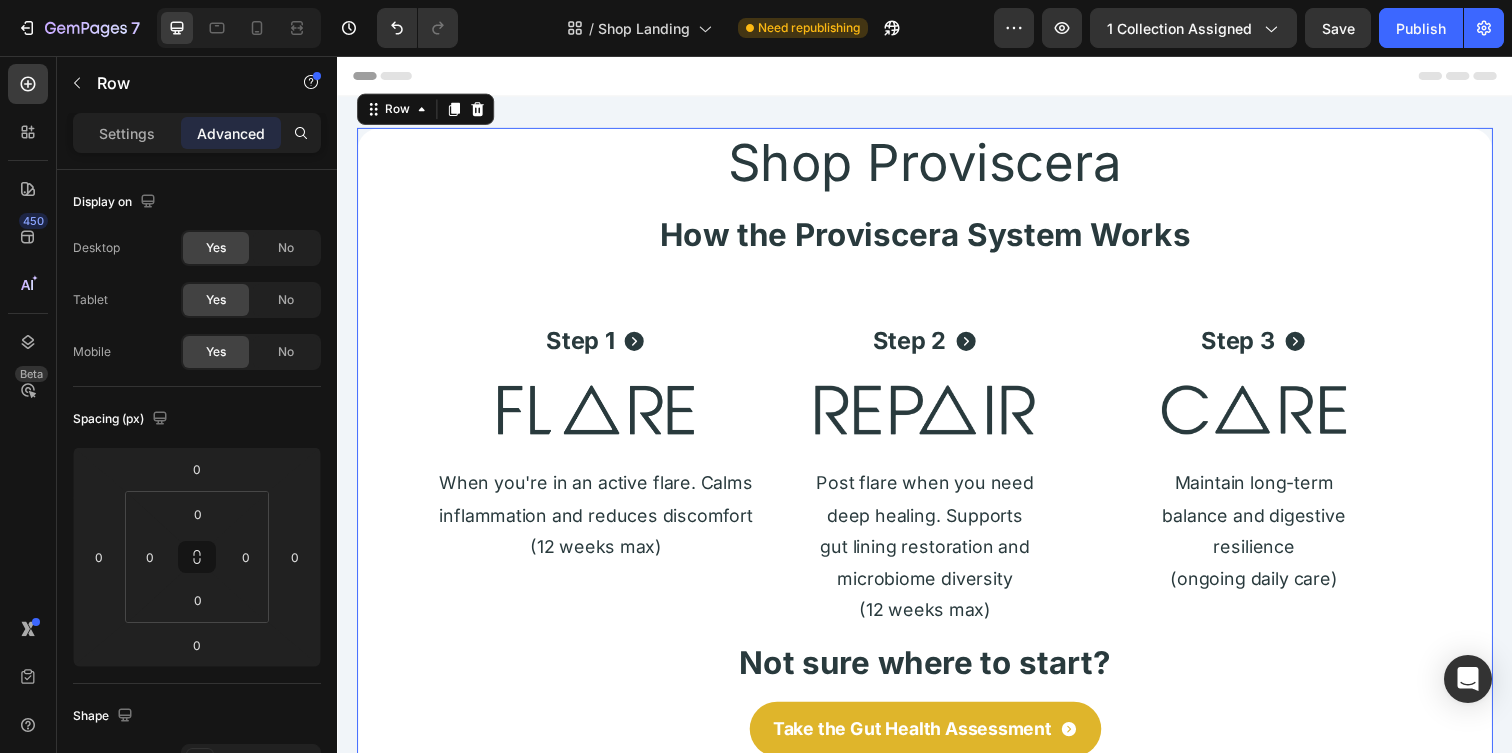 click on "Shop Proviscera Heading ⁠⁠⁠⁠⁠⁠⁠ How the Proviscera System Works Heading
Step 1 Button Image When you're in an active flare. Calms inflammation and reduces discomfort (12 weeks max) Text Block
Step 2 Button Image Post flare when you need deep healing. Supports gut lining restoration and microbiome diversity  (12 weeks max) Text Block
Step 3 Button Image Maintain long-term balance and digestive resilience (ongoing daily care) Text Block Row Not sure where to start? Heading
Take the Gut Health Assessment Button" at bounding box center [937, 482] 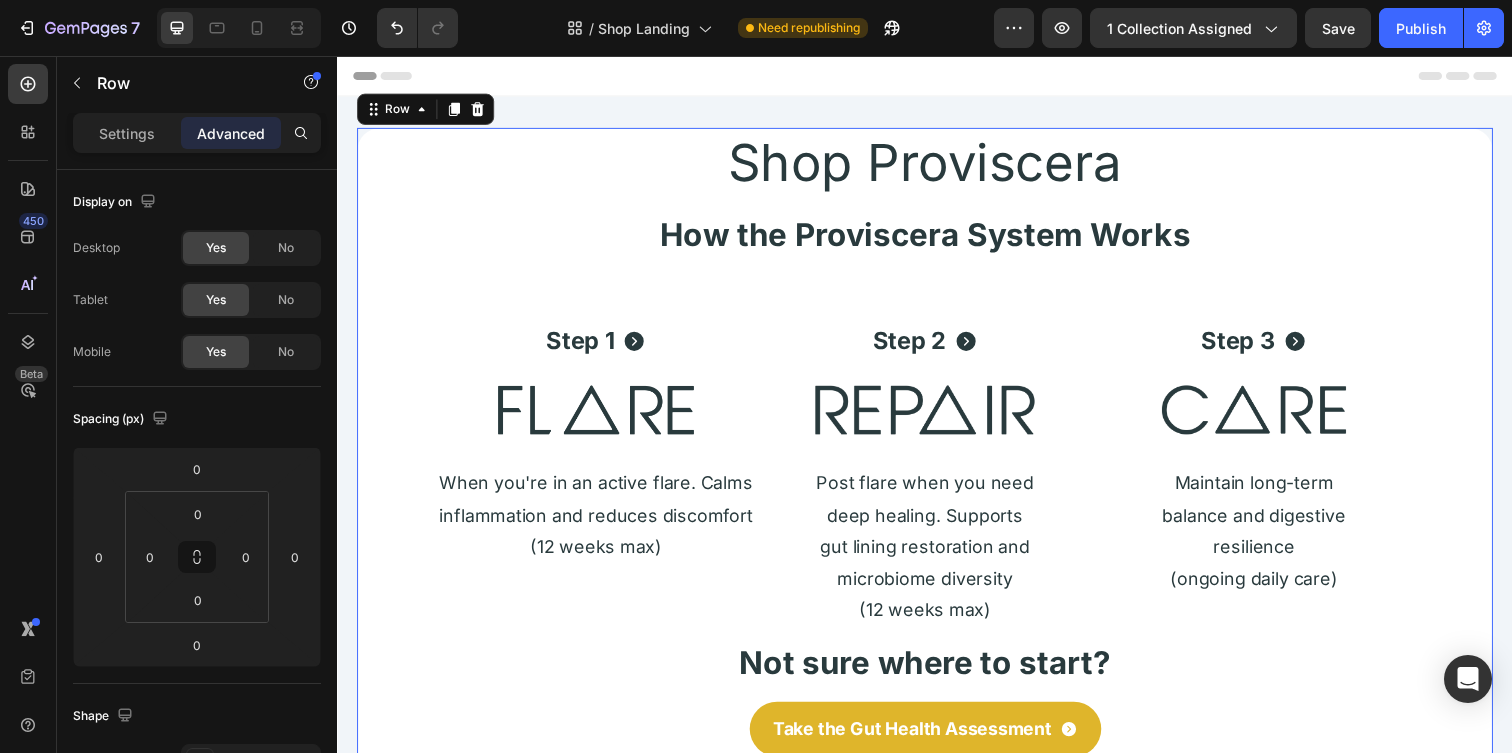 click on "Shop Proviscera Heading ⁠⁠⁠⁠⁠⁠⁠ How the Proviscera System Works Heading
Step 1 Button Image When you're in an active flare. Calms inflammation and reduces discomfort (12 weeks max) Text Block
Step 2 Button Image Post flare when you need deep healing. Supports gut lining restoration and microbiome diversity  (12 weeks max) Text Block
Step 3 Button Image Maintain long-term balance and digestive resilience (ongoing daily care) Text Block Row Not sure where to start? Heading
Take the Gut Health Assessment Button" at bounding box center (937, 482) 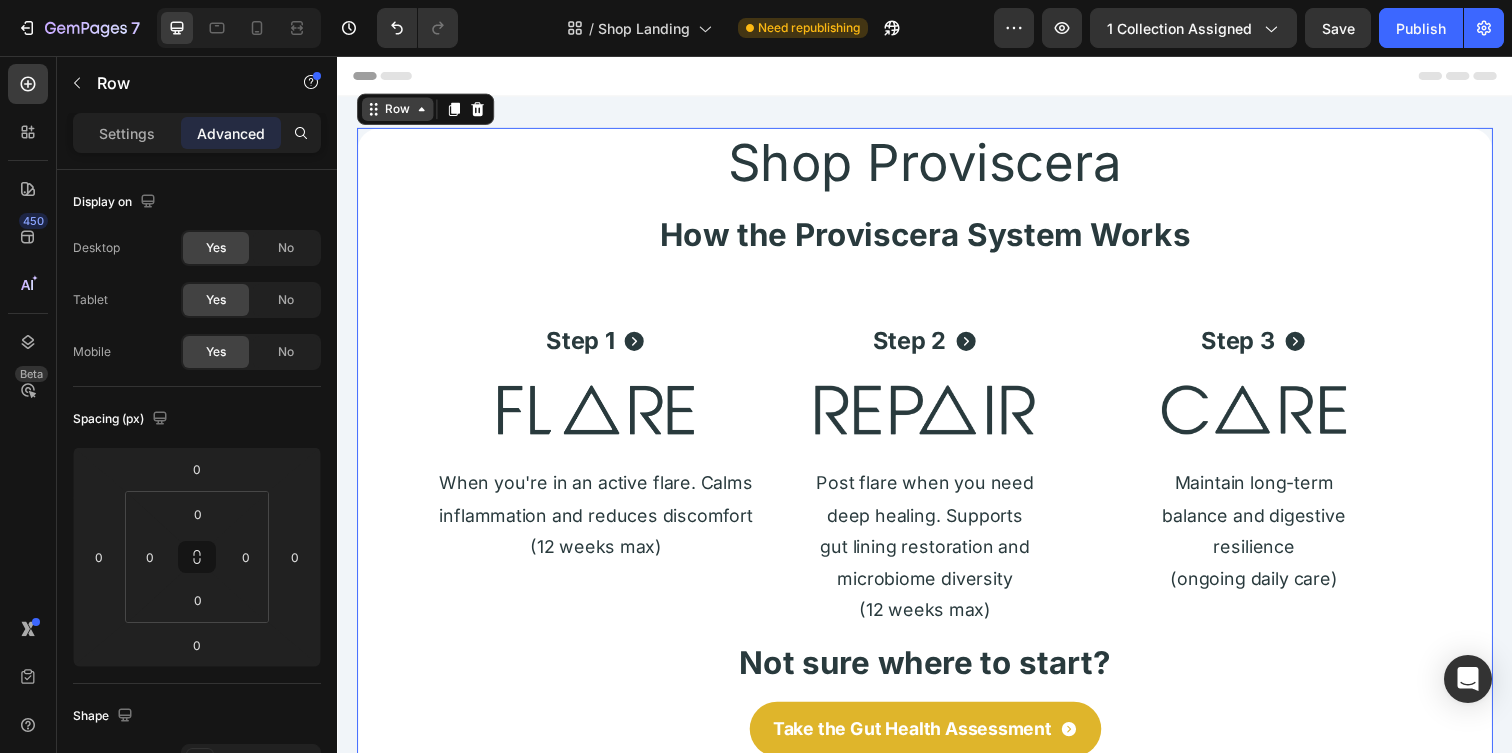 click 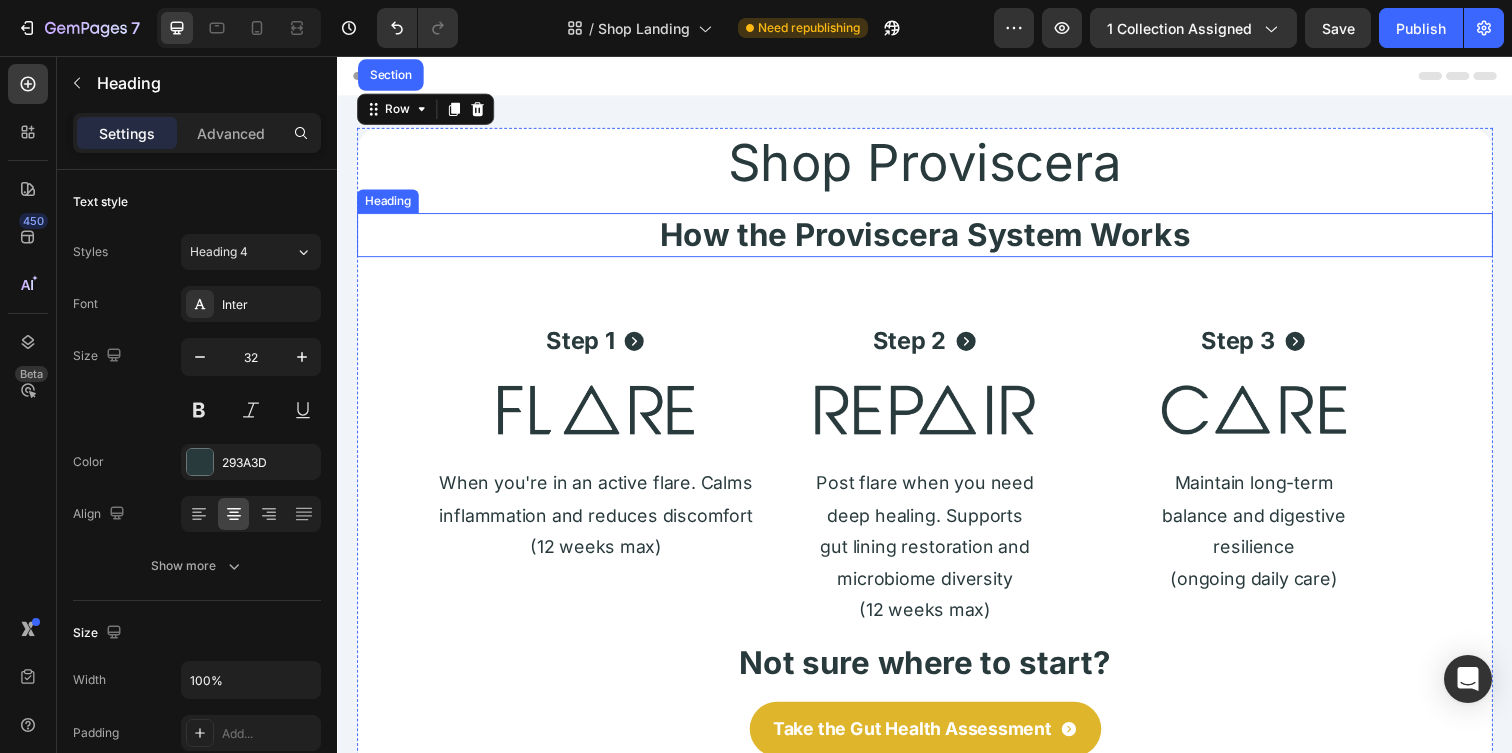 click on "⁠⁠⁠⁠⁠⁠⁠ How the Proviscera System Works Heading" at bounding box center [937, 239] 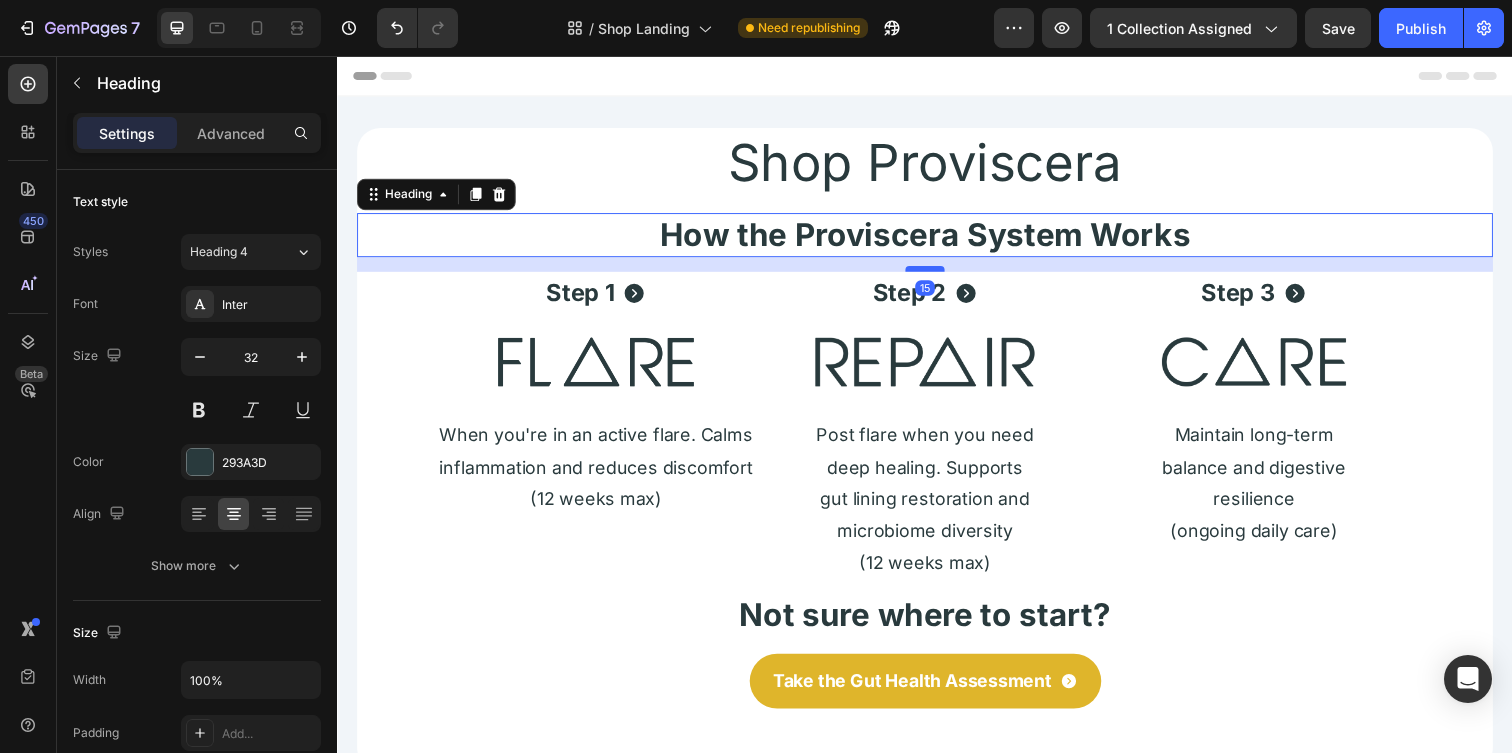 drag, startPoint x: 931, startPoint y: 320, endPoint x: 931, endPoint y: 269, distance: 51 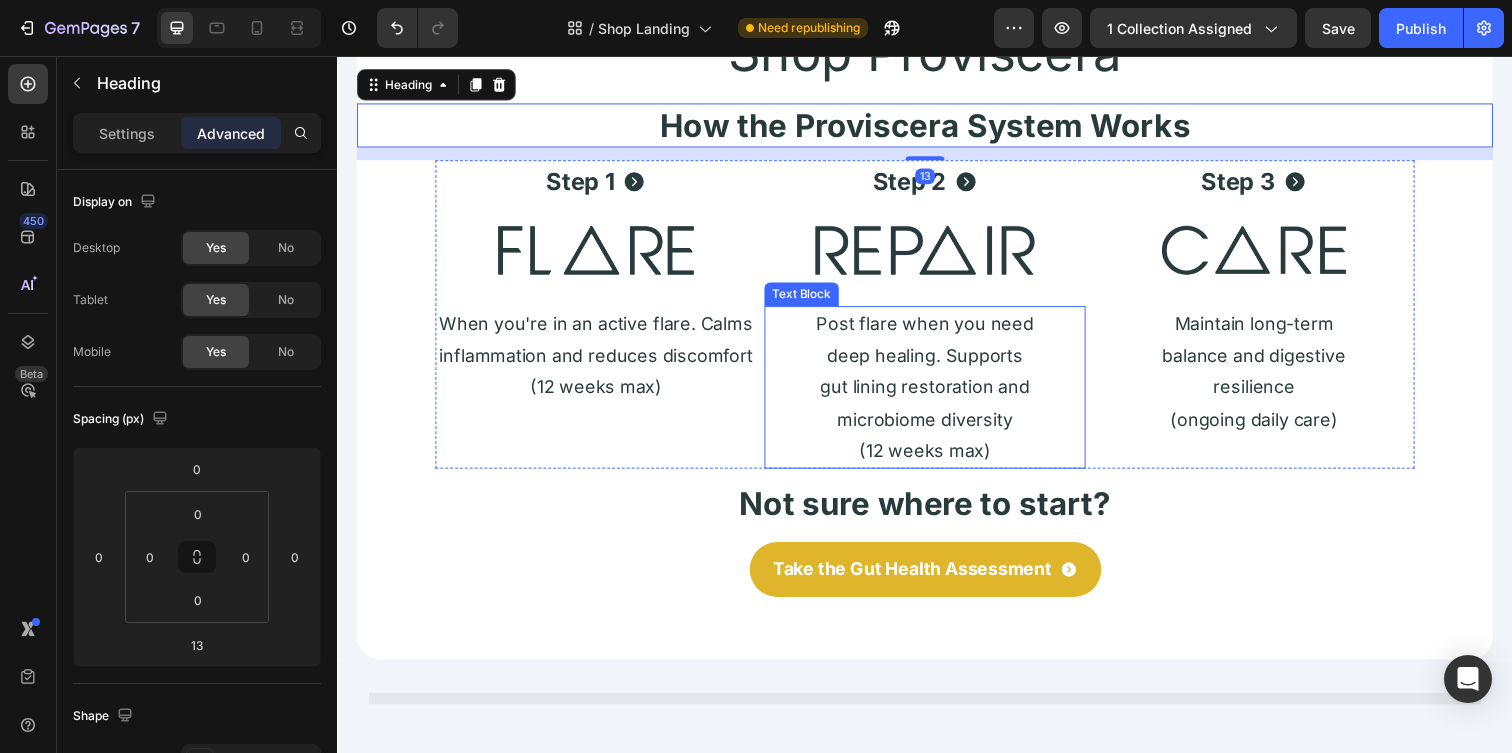 scroll, scrollTop: 140, scrollLeft: 0, axis: vertical 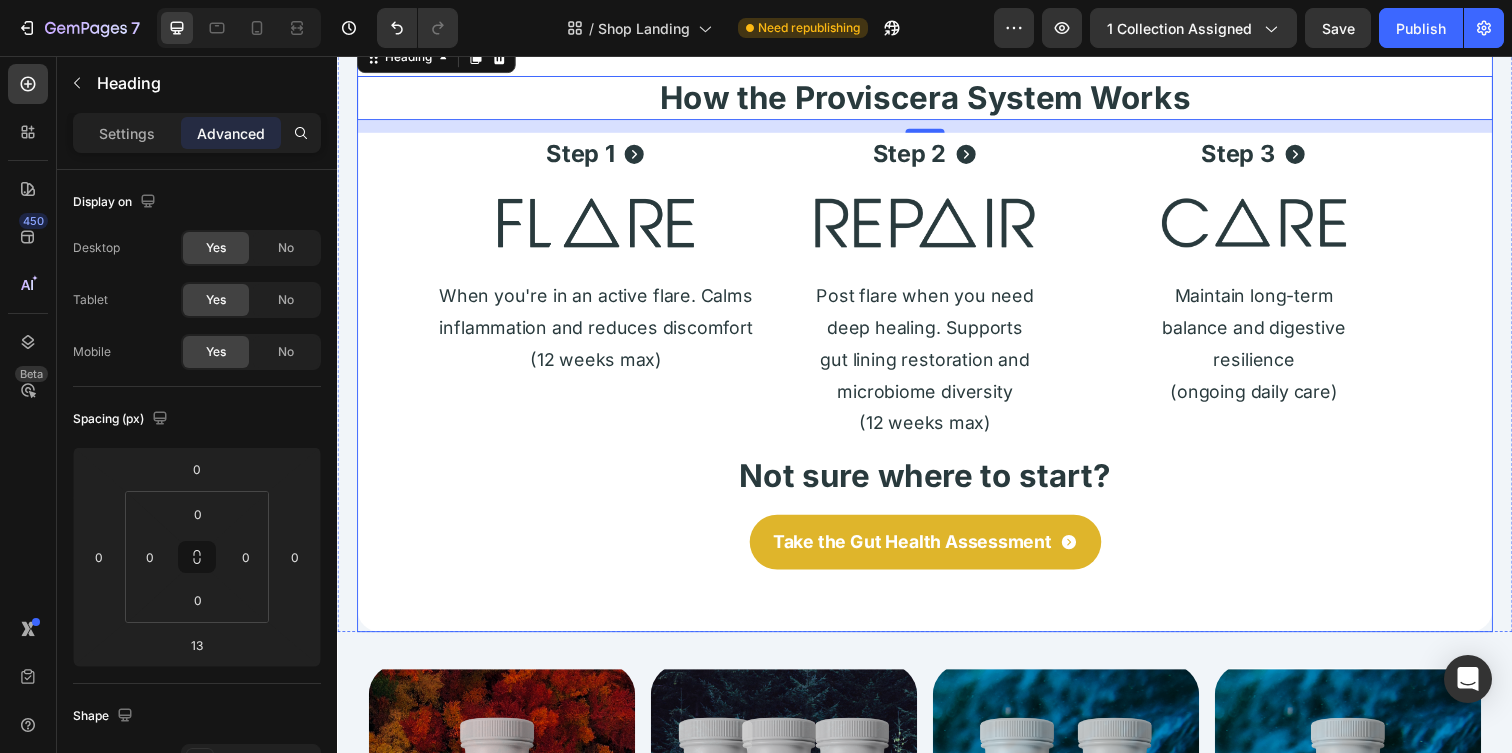 click on "Take the Gut Health Assessment Button" at bounding box center (937, 584) 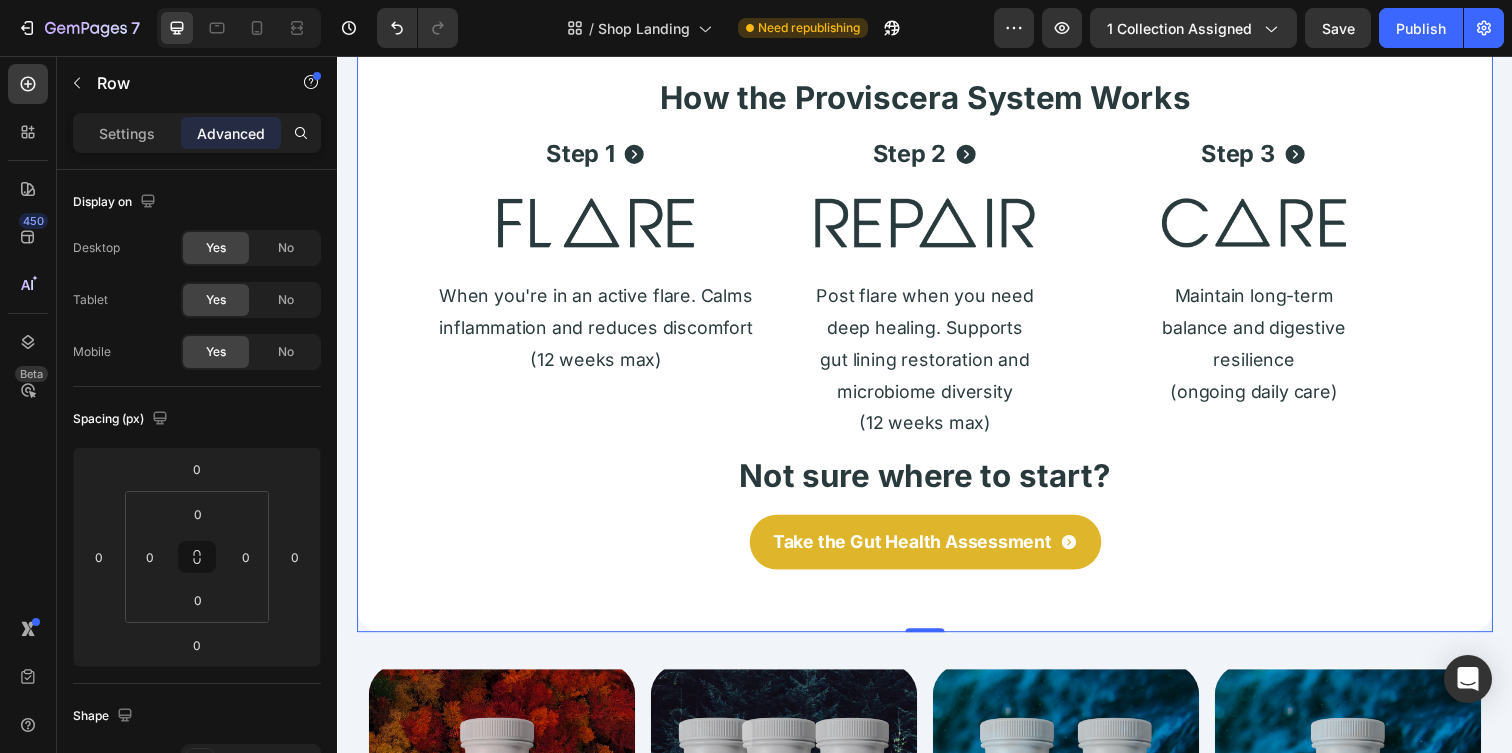 click on "Take the Gut Health Assessment Button" at bounding box center [937, 584] 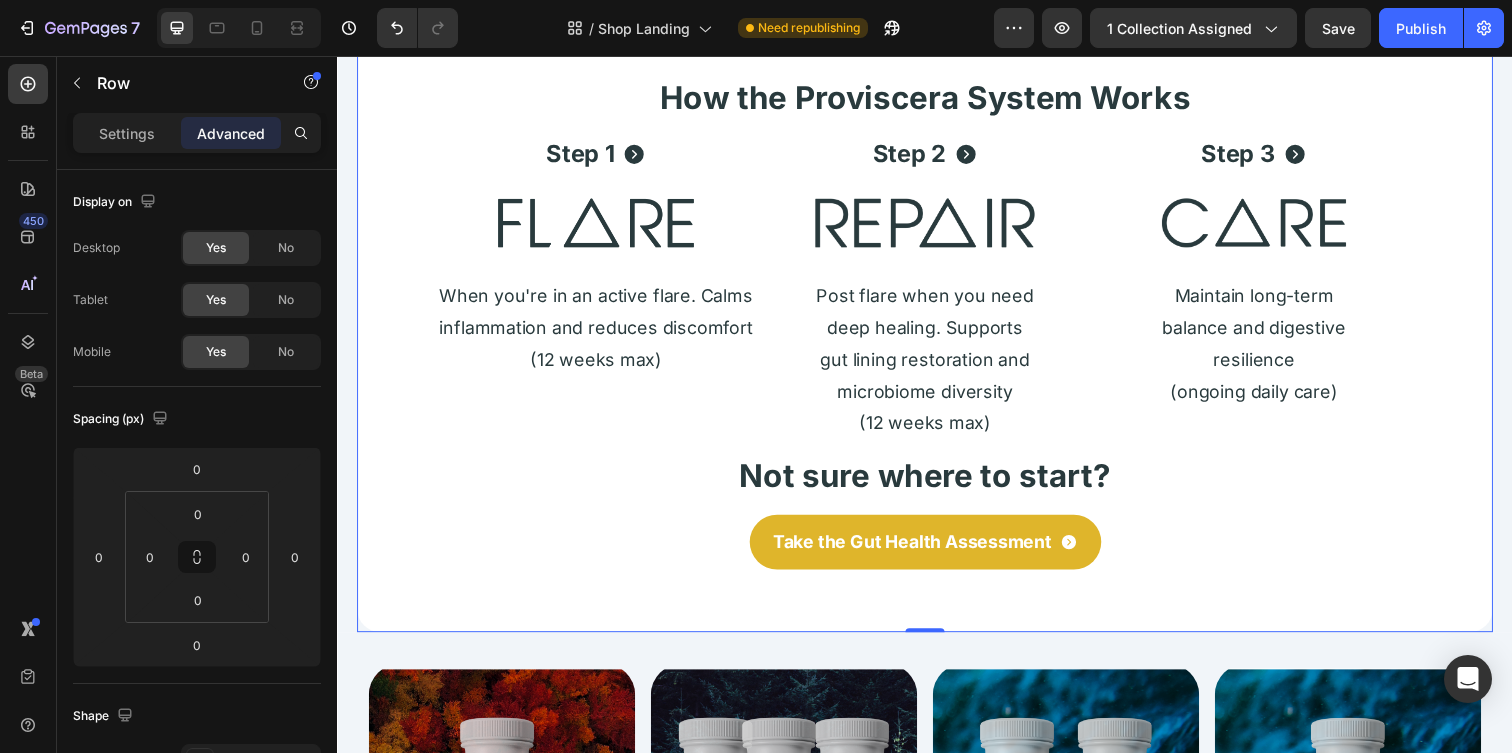 click on "Take the Gut Health Assessment Button" at bounding box center [937, 584] 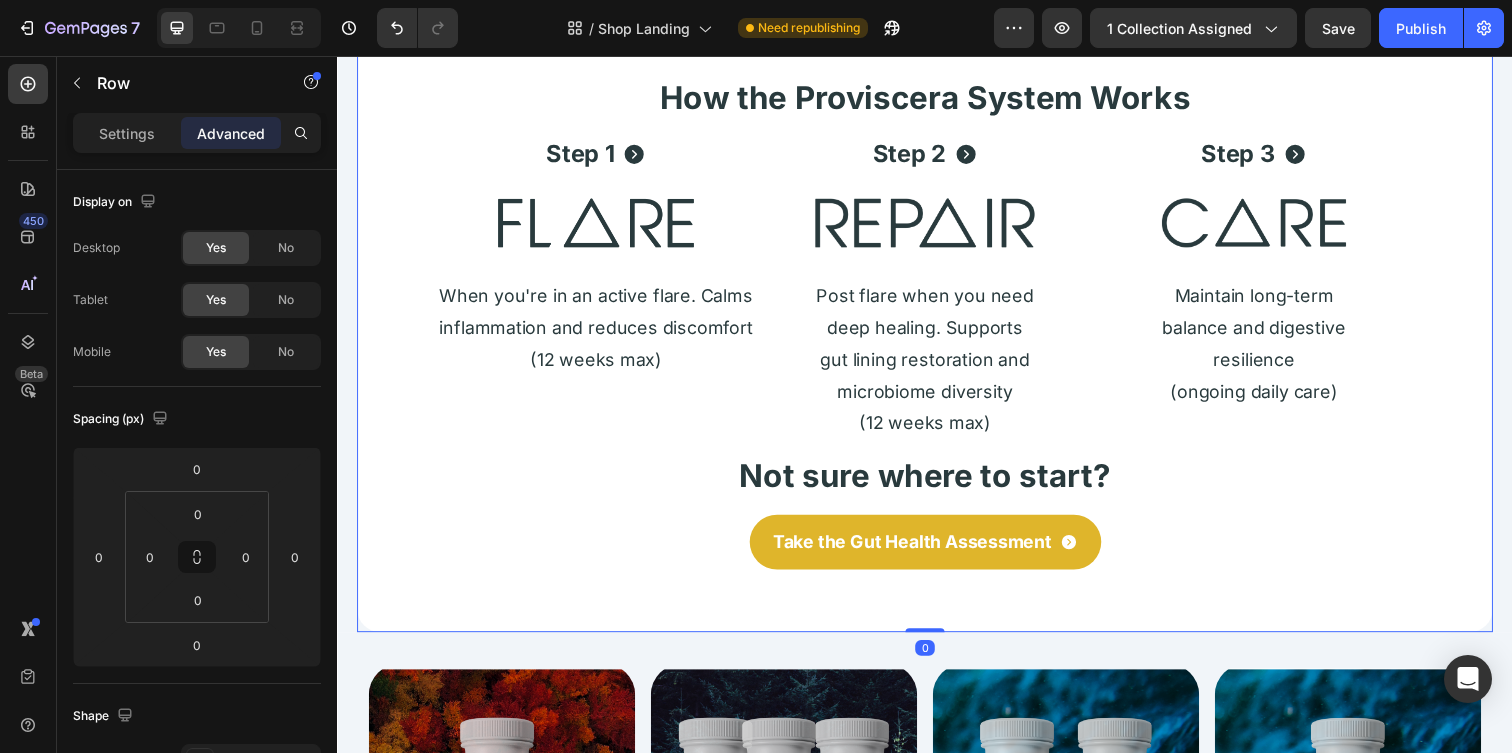 drag, startPoint x: 947, startPoint y: 641, endPoint x: 947, endPoint y: 626, distance: 15 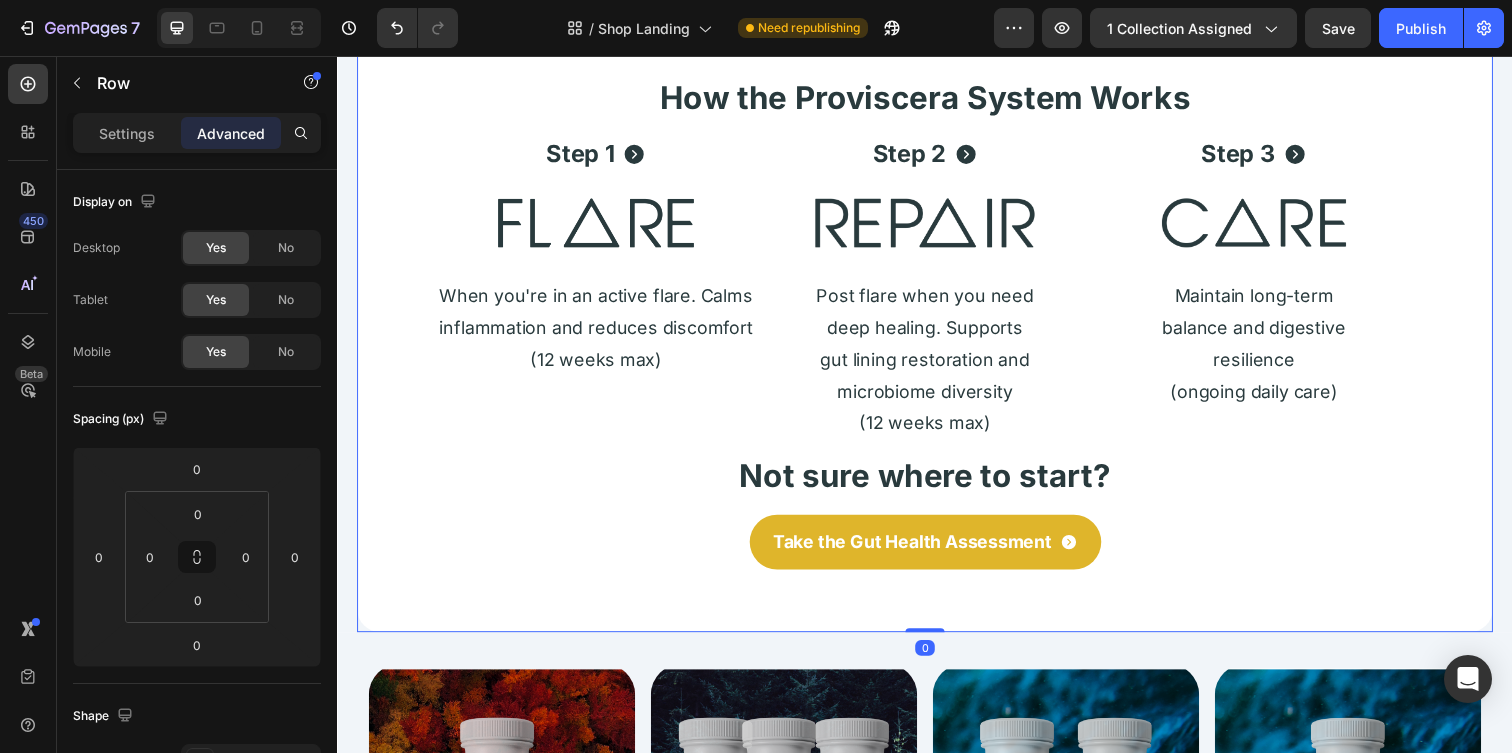 click on "Shop Proviscera Heading ⁠⁠⁠⁠⁠⁠⁠ How the Proviscera System Works Heading
Step 1 Button Image When you're in an active flare. Calms inflammation and reduces discomfort (12 weeks max) Text Block
Step 2 Button Image Post flare when you need deep healing. Supports gut lining restoration and microbiome diversity  (12 weeks max) Text Block
Step 3 Button Image Maintain long-term balance and digestive resilience (ongoing daily care) Text Block Row Not sure where to start? Heading
Take the Gut Health Assessment Button Row   0" at bounding box center [937, 316] 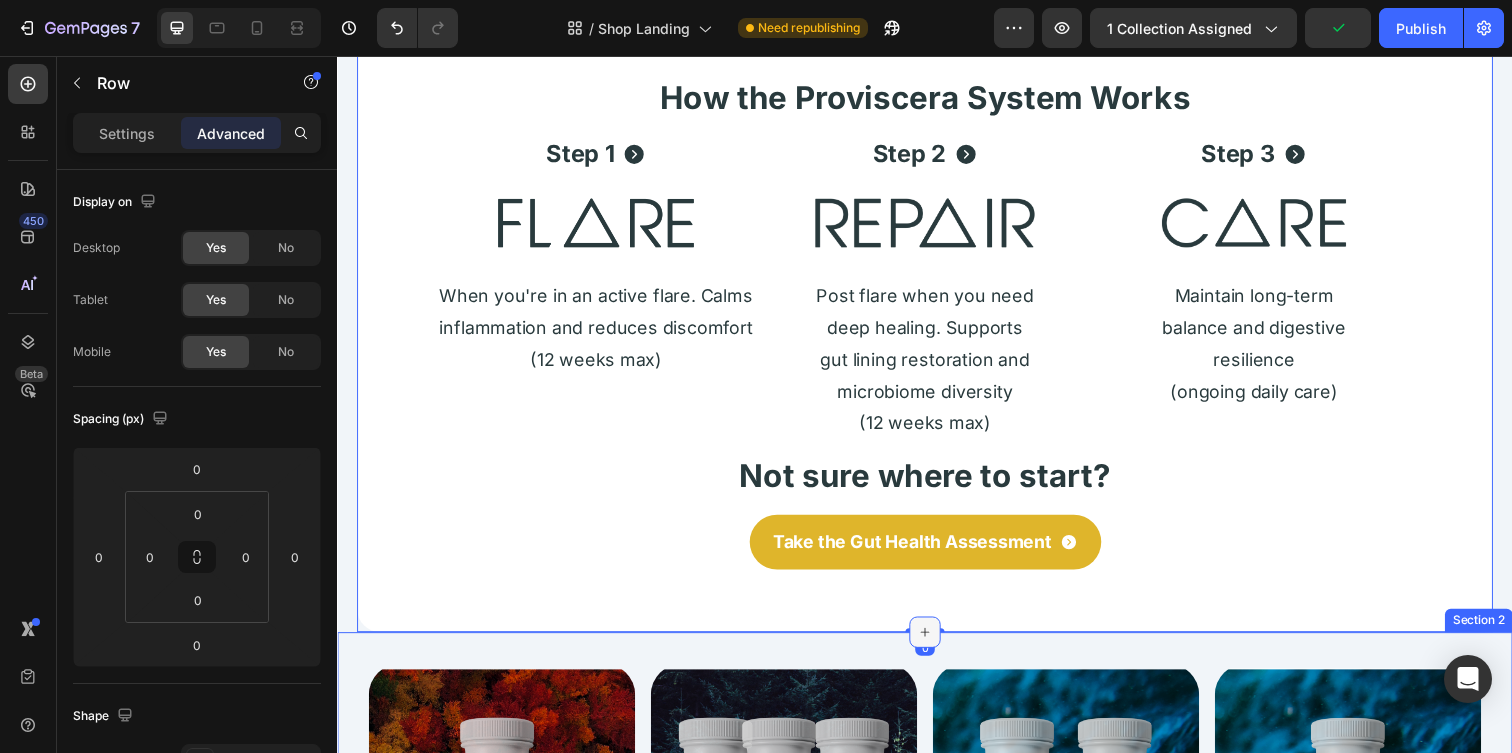 click at bounding box center [937, 644] 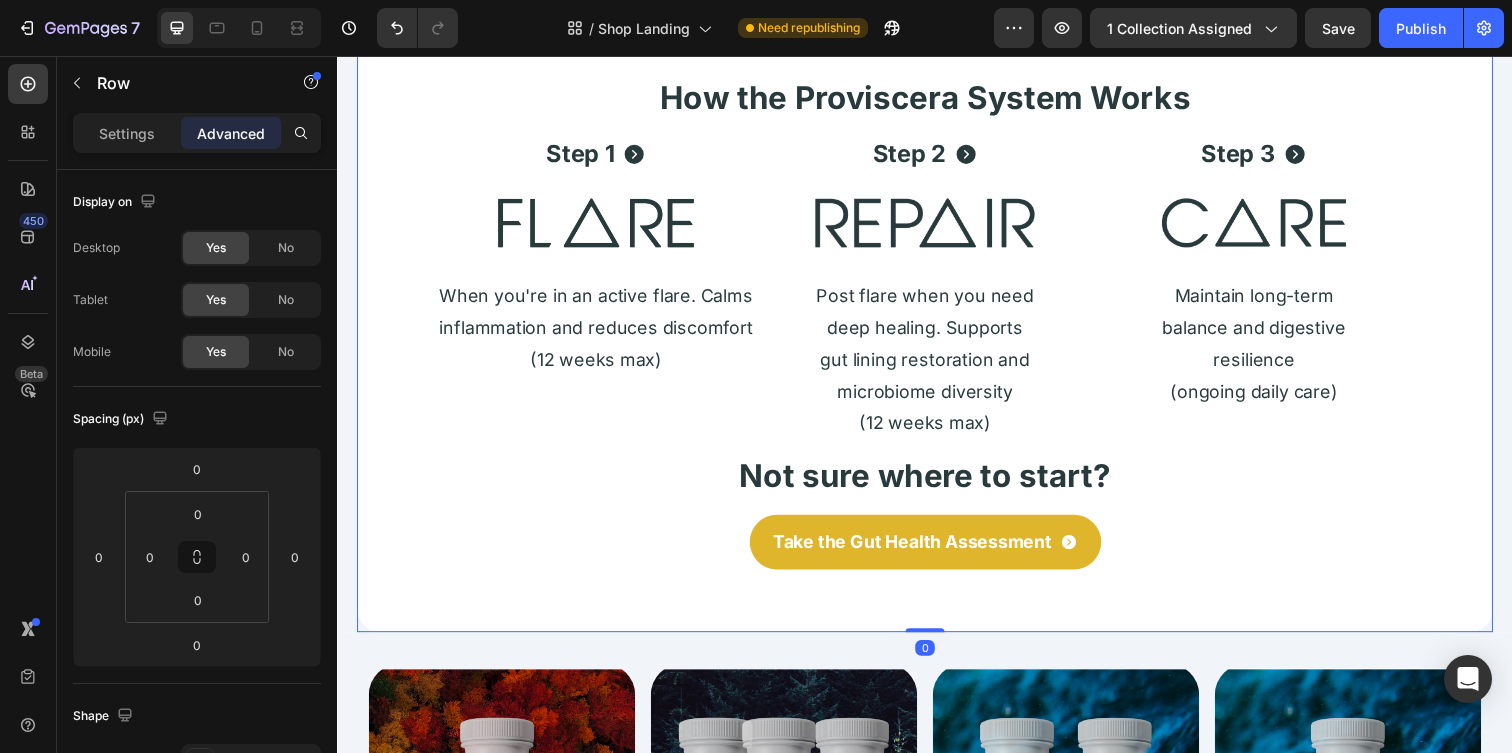 drag, startPoint x: 947, startPoint y: 641, endPoint x: 947, endPoint y: 627, distance: 14 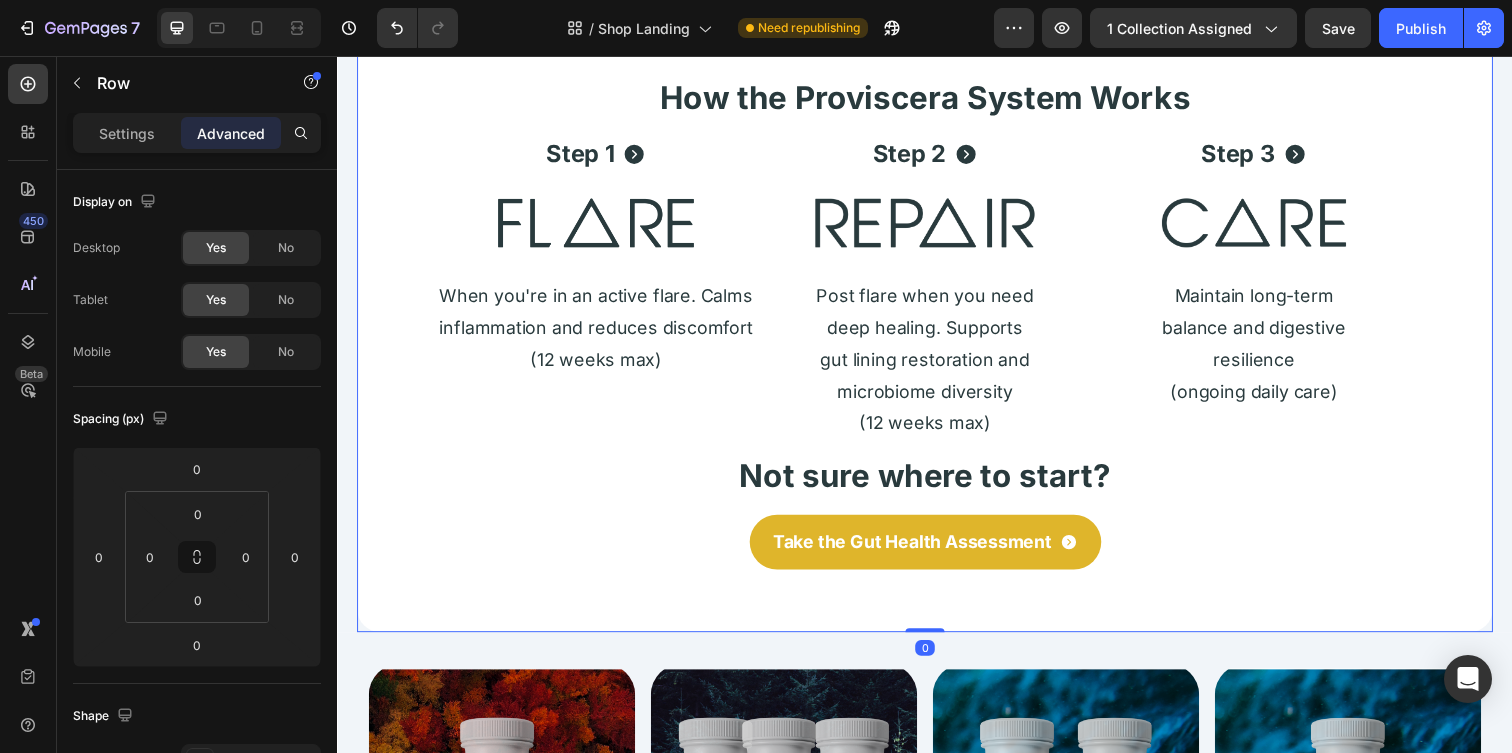 click on "Shop Proviscera Heading ⁠⁠⁠⁠⁠⁠⁠ How the Proviscera System Works Heading
Step 1 Button Image When you're in an active flare. Calms inflammation and reduces discomfort (12 weeks max) Text Block
Step 2 Button Image Post flare when you need deep healing. Supports gut lining restoration and microbiome diversity  (12 weeks max) Text Block
Step 3 Button Image Maintain long-term balance and digestive resilience (ongoing daily care) Text Block Row Not sure where to start? Heading
Take the Gut Health Assessment Button Row   0" at bounding box center [937, 316] 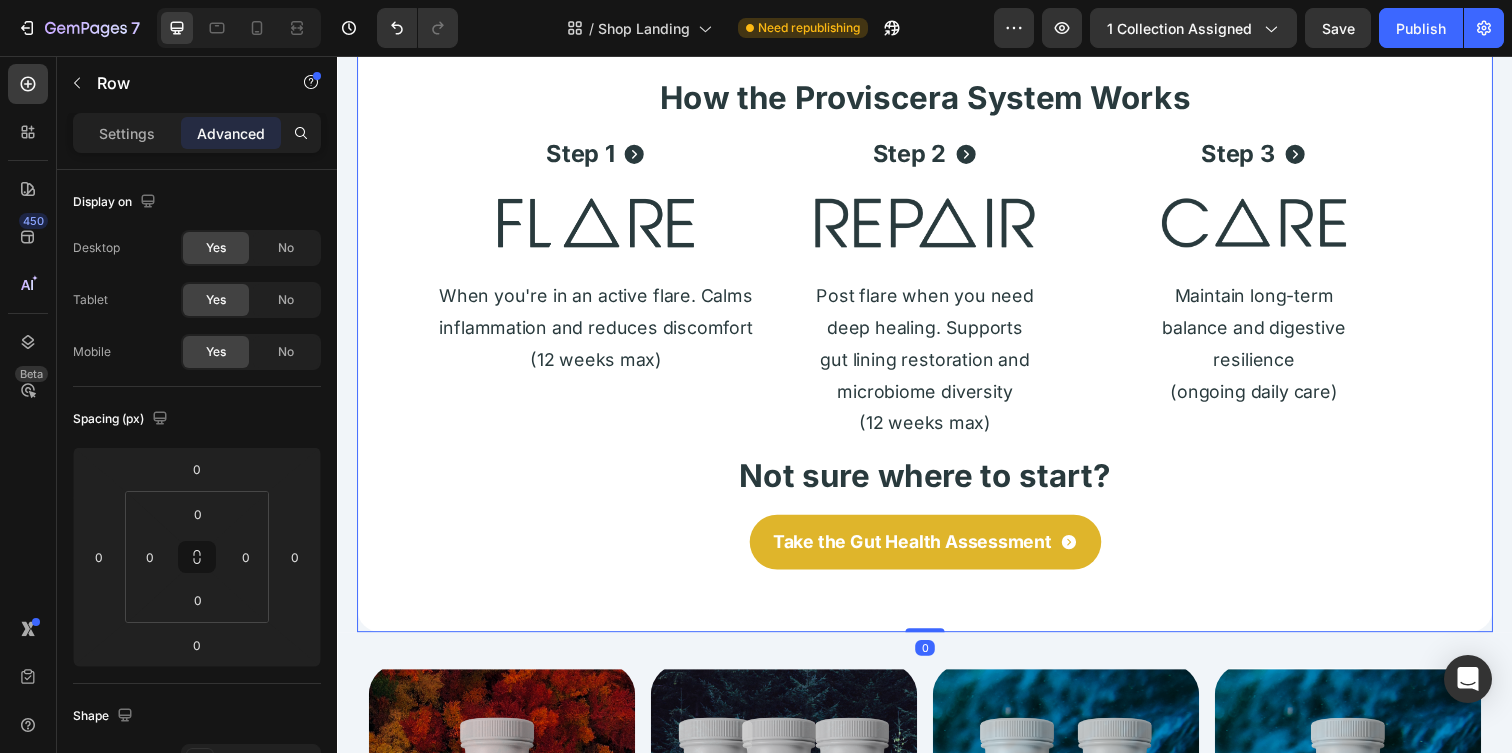 drag, startPoint x: 920, startPoint y: 640, endPoint x: 920, endPoint y: 627, distance: 13 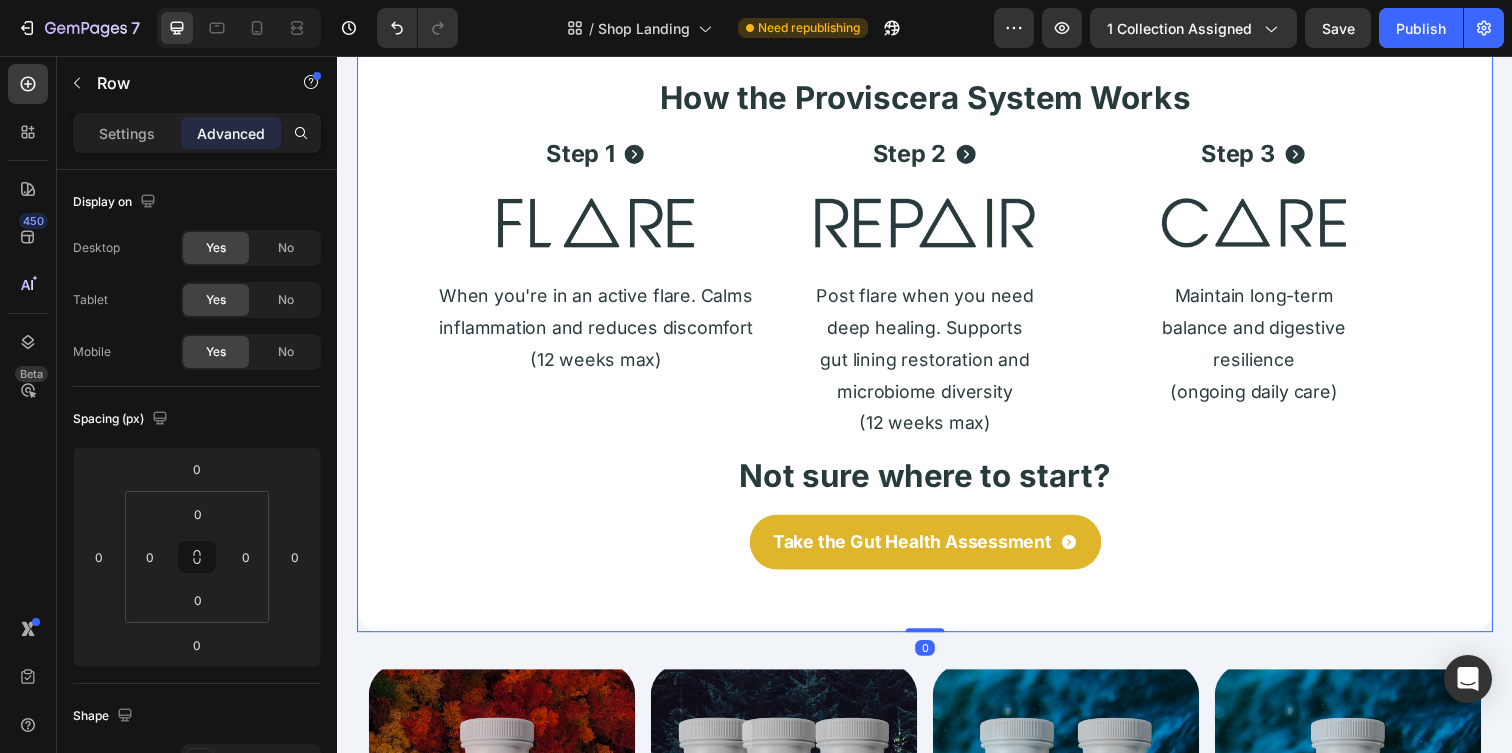 click on "Shop Proviscera Heading ⁠⁠⁠⁠⁠⁠⁠ How the Proviscera System Works Heading
Step 1 Button Image When you're in an active flare. Calms inflammation and reduces discomfort (12 weeks max) Text Block
Step 2 Button Image Post flare when you need deep healing. Supports gut lining restoration and microbiome diversity  (12 weeks max) Text Block
Step 3 Button Image Maintain long-term balance and digestive resilience (ongoing daily care) Text Block Row Not sure where to start? Heading
Take the Gut Health Assessment Button Row   0" at bounding box center (937, 316) 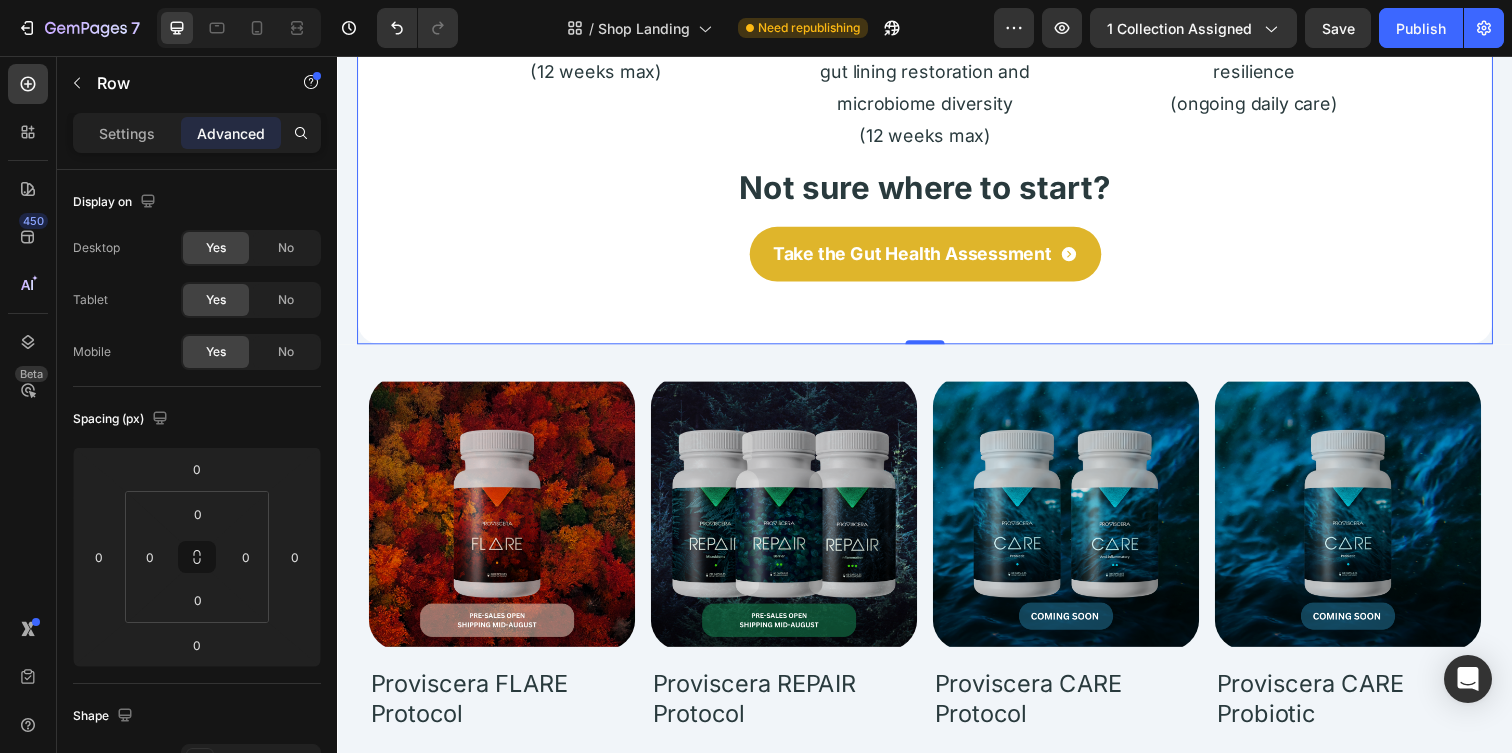 scroll, scrollTop: 436, scrollLeft: 0, axis: vertical 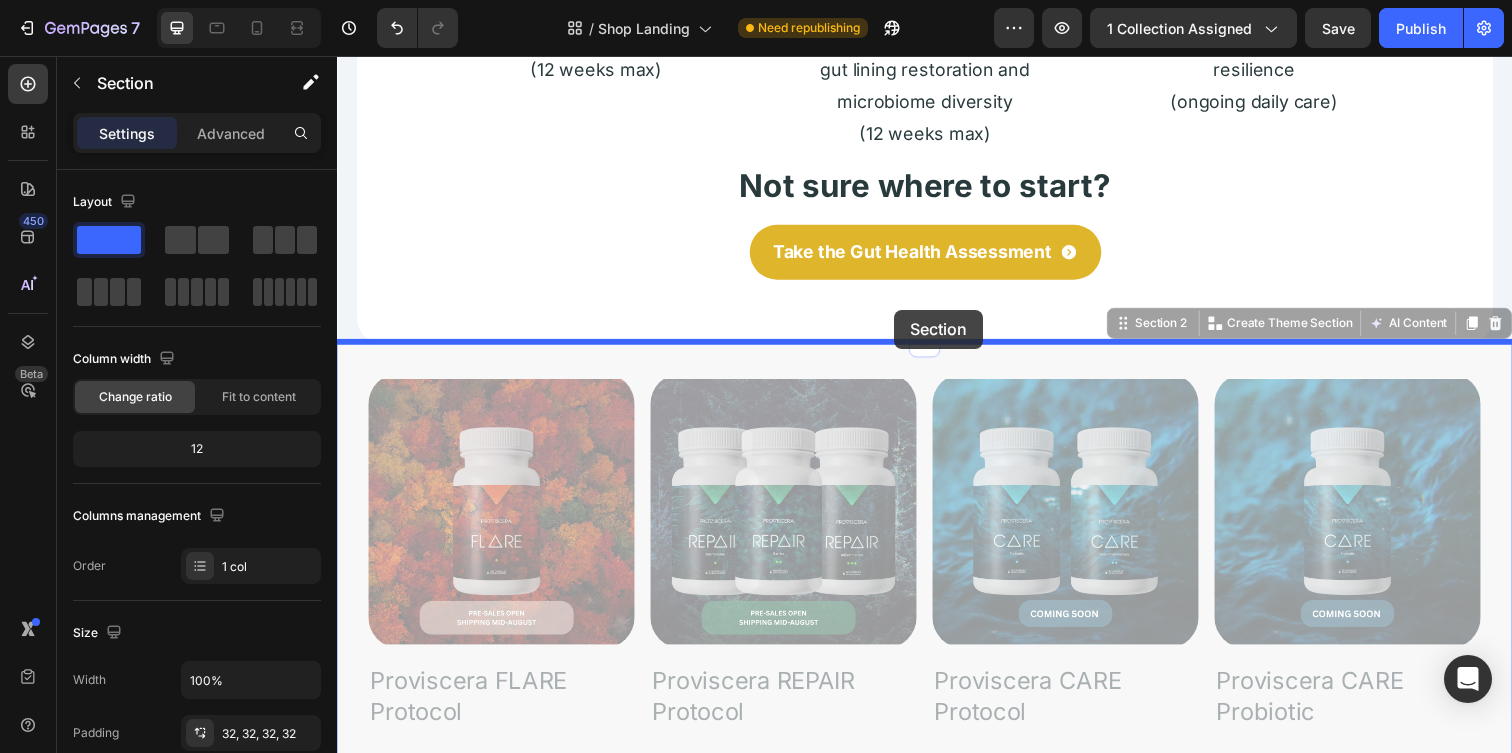 drag, startPoint x: 905, startPoint y: 362, endPoint x: 906, endPoint y: 315, distance: 47.010635 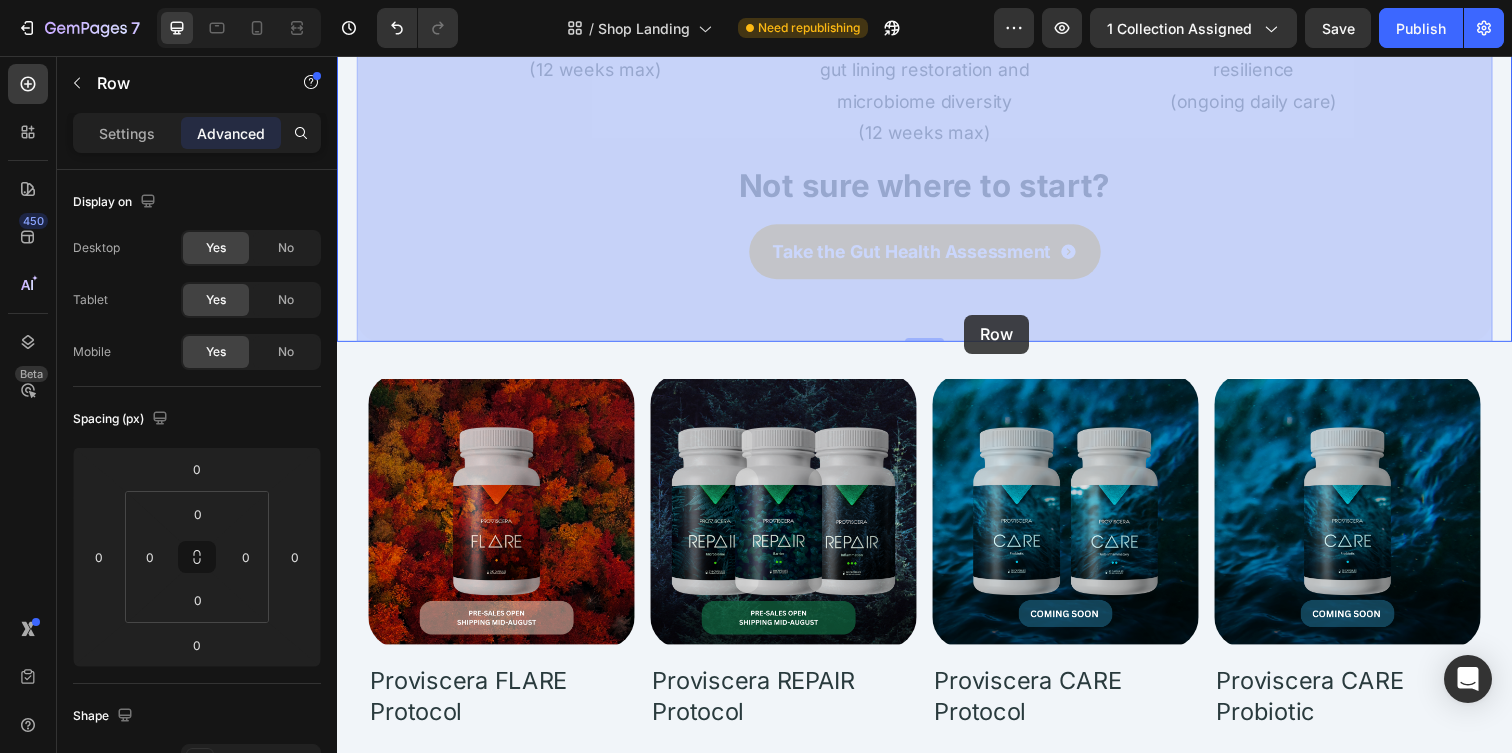 drag, startPoint x: 977, startPoint y: 346, endPoint x: 977, endPoint y: 319, distance: 27 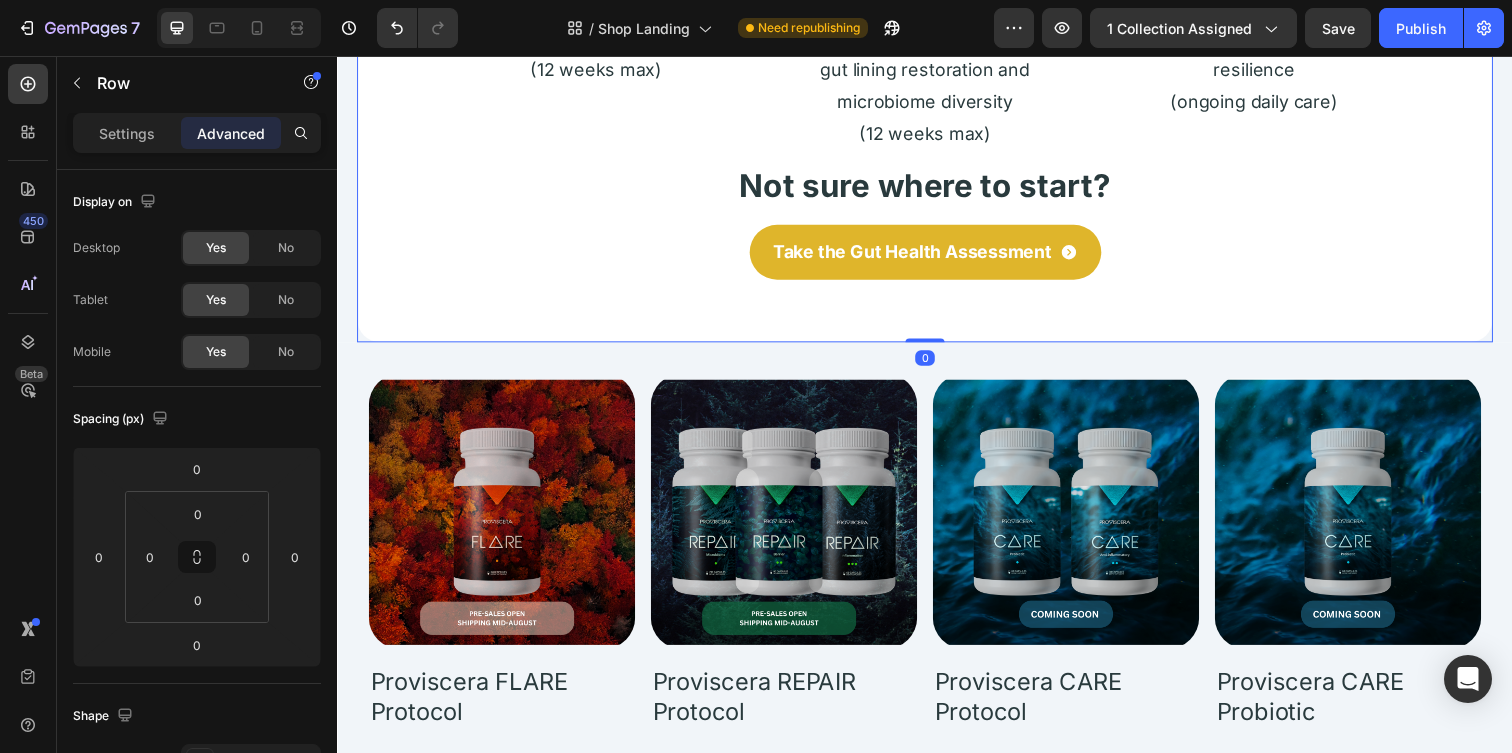 drag, startPoint x: 947, startPoint y: 346, endPoint x: 948, endPoint y: 322, distance: 24.020824 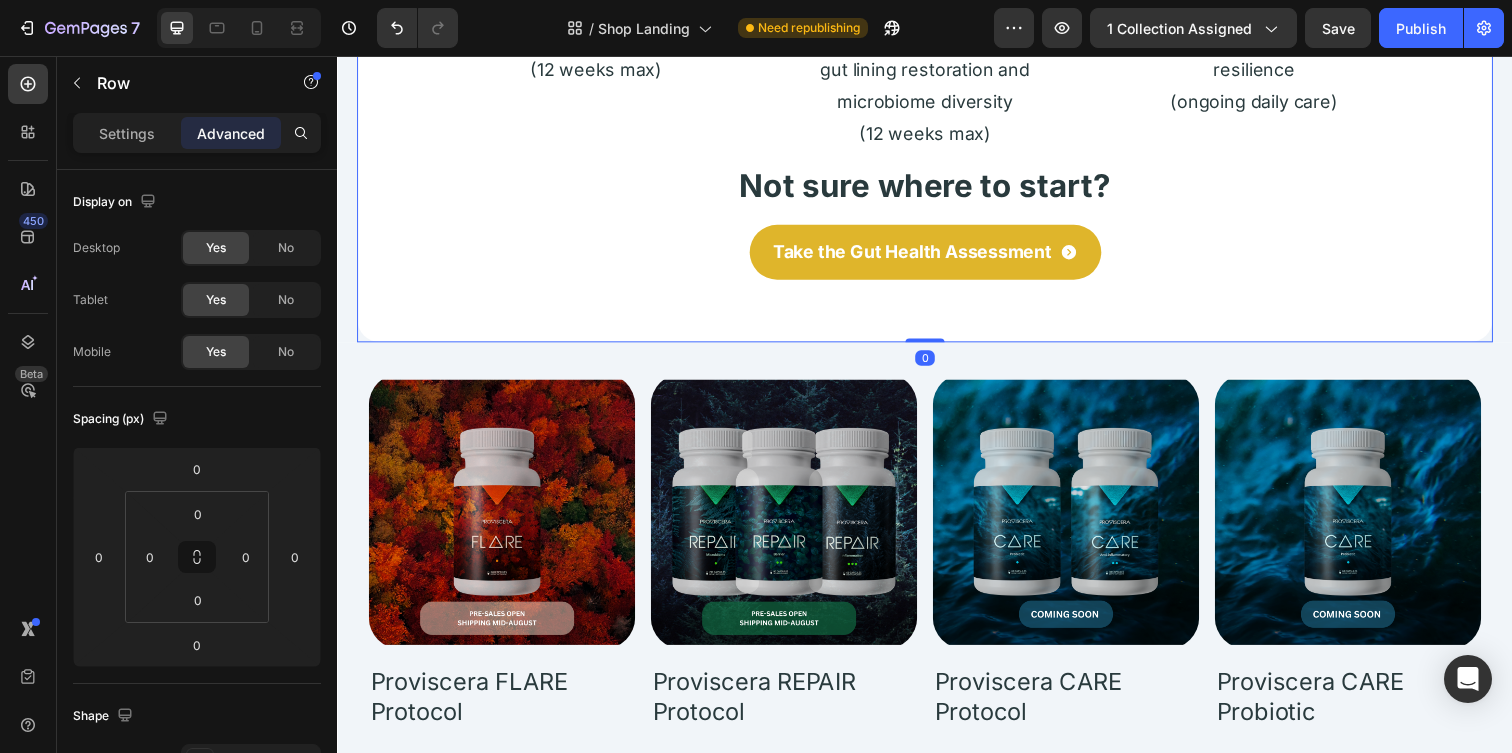 click on "Shop Proviscera Heading ⁠⁠⁠⁠⁠⁠⁠ How the Proviscera System Works Heading
Step 1 Button Image When you're in an active flare. Calms inflammation and reduces discomfort (12 weeks max) Text Block
Step 2 Button Image Post flare when you need deep healing. Supports gut lining restoration and microbiome diversity  (12 weeks max) Text Block
Step 3 Button Image Maintain long-term balance and digestive resilience (ongoing daily care) Text Block Row Not sure where to start? Heading
Take the Gut Health Assessment Button Row   0" at bounding box center [937, 20] 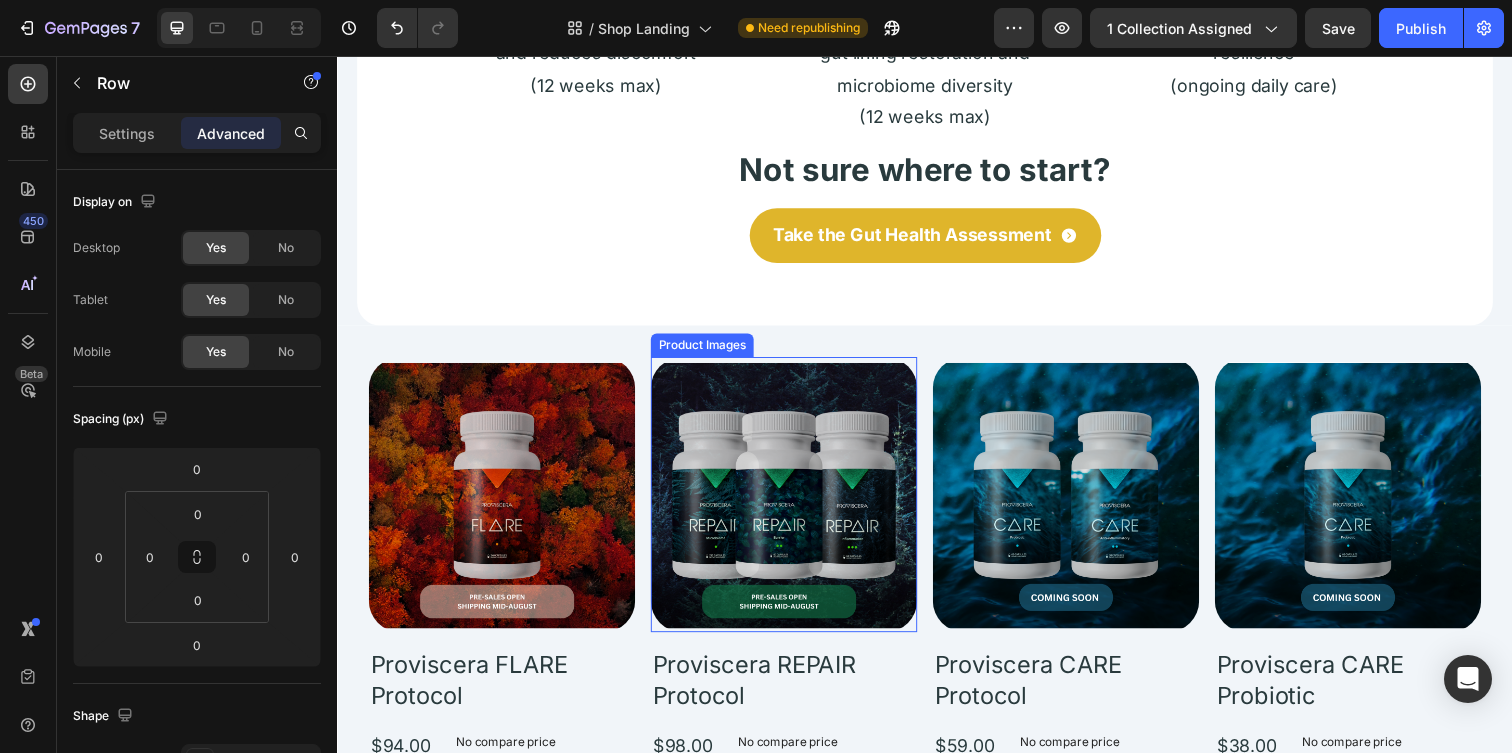 scroll, scrollTop: 421, scrollLeft: 0, axis: vertical 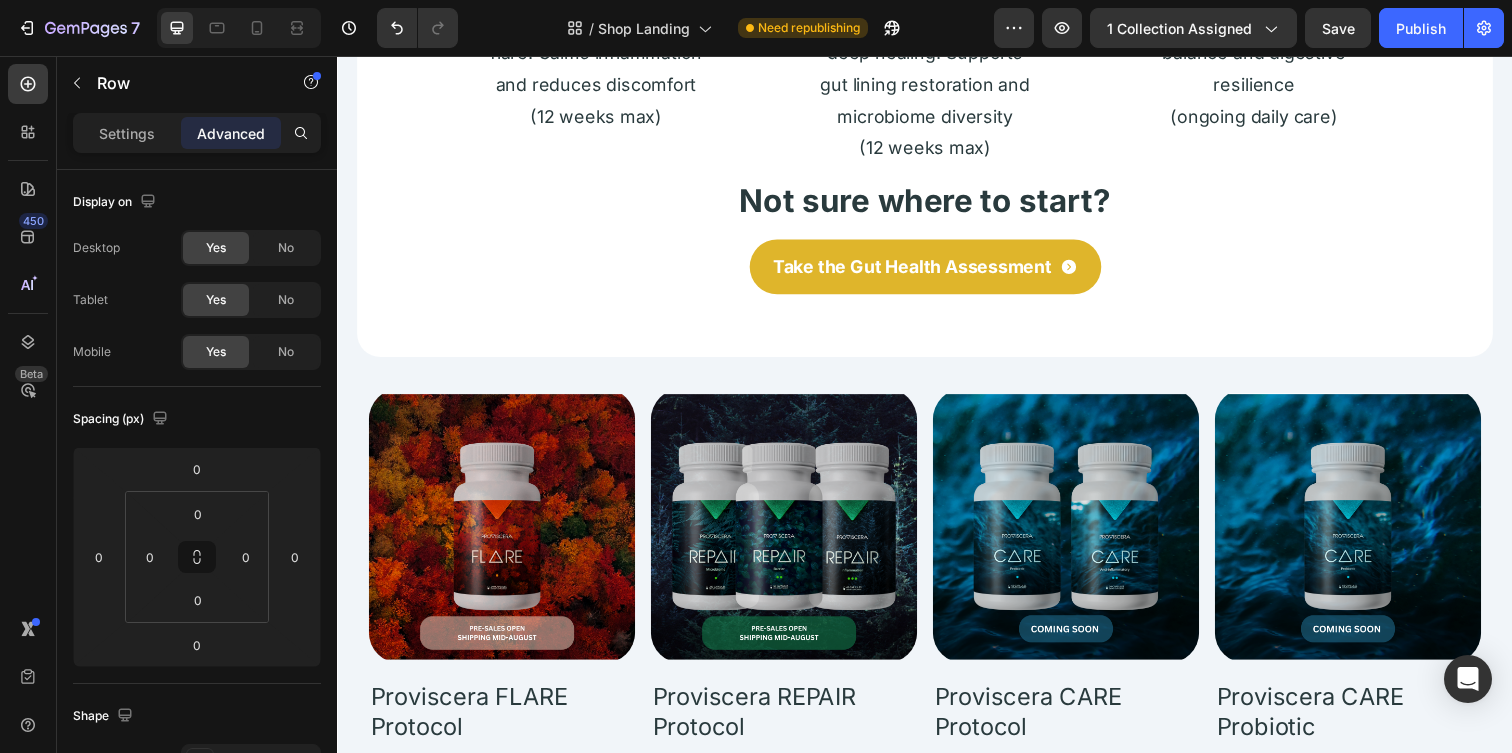 click on "Take the Gut Health Assessment Button" at bounding box center [937, 303] 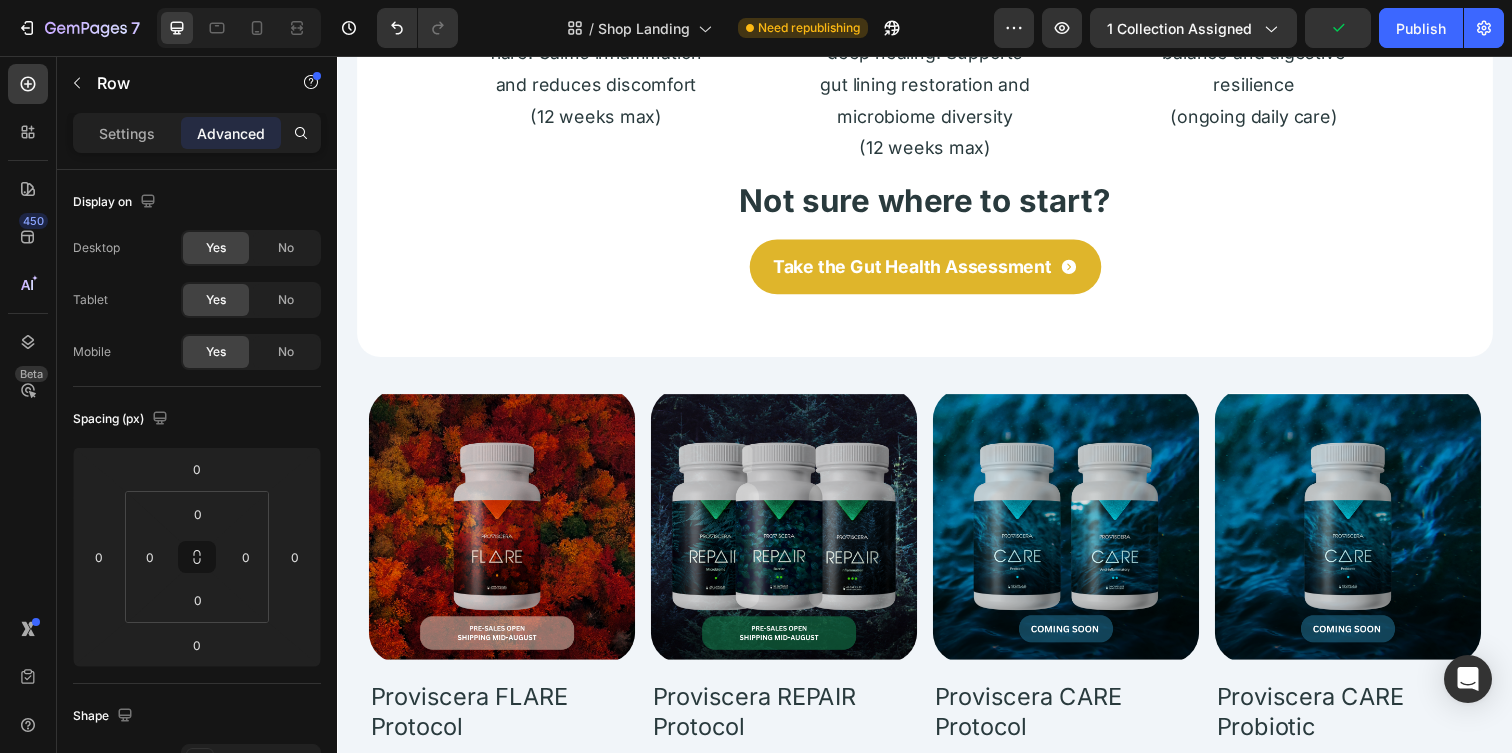 click on "Take the Gut Health Assessment Button" at bounding box center (937, 303) 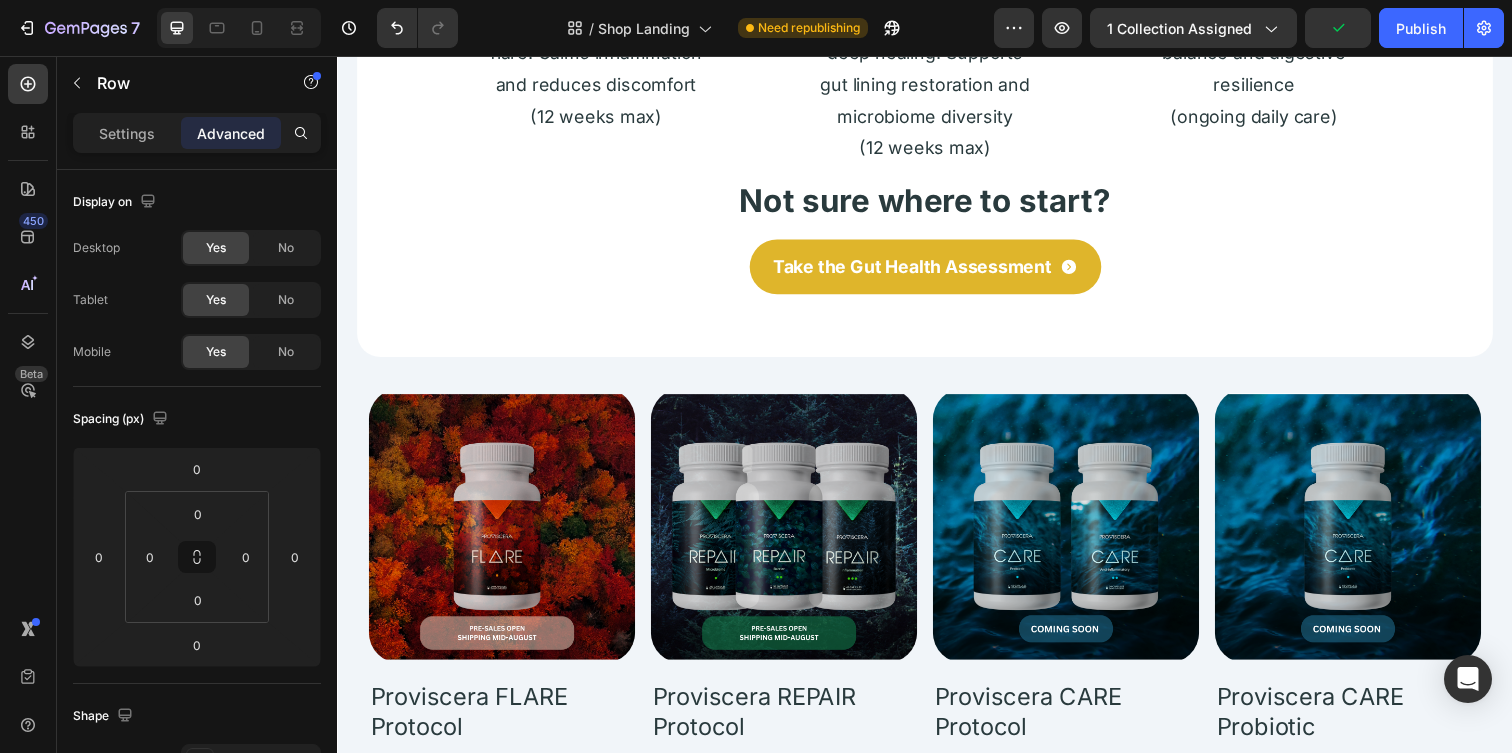 click on "Take the Gut Health Assessment Button" at bounding box center [937, 303] 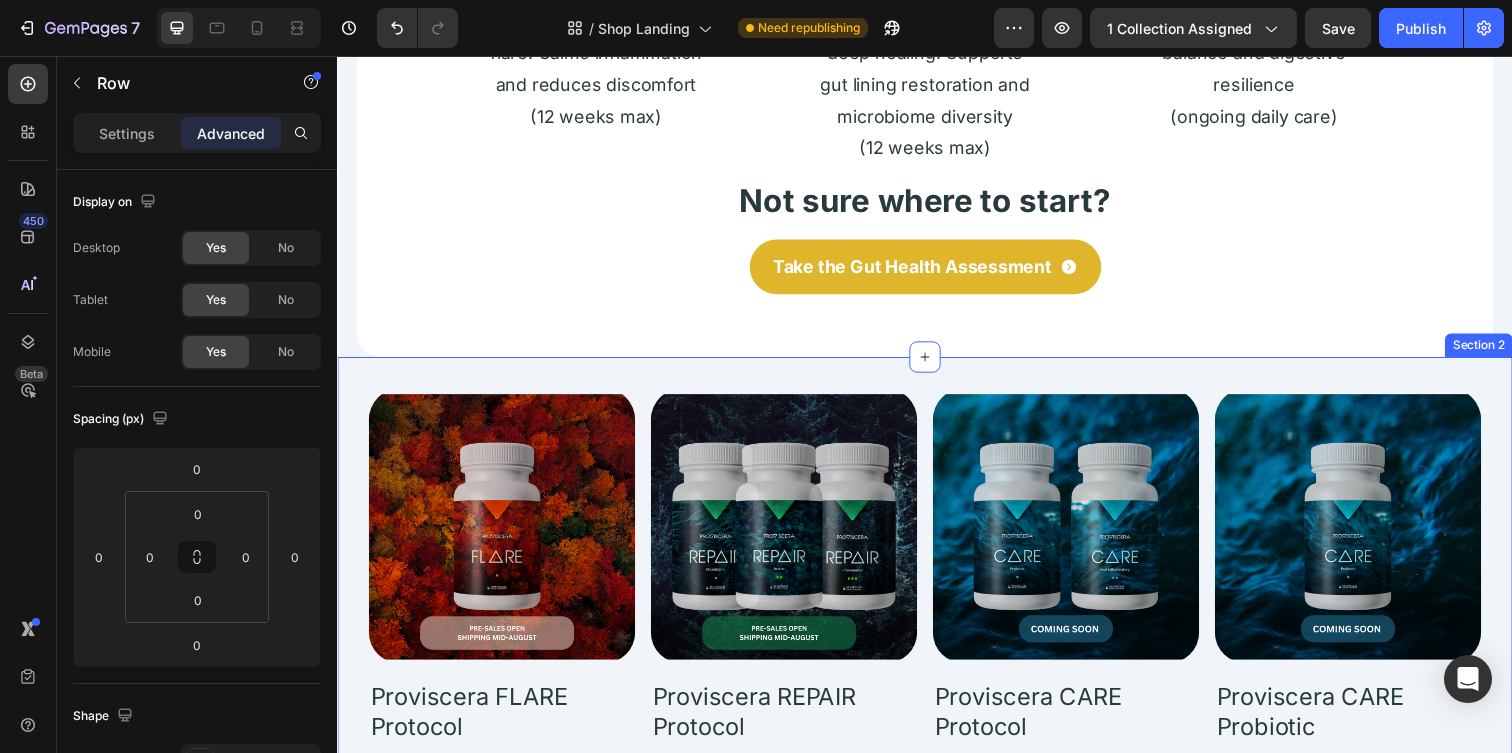 click on "Product Images Proviscera FLARE Protocol Product Title $94.00 Product Price Product Price No compare price Product Price Row Setup options like colors, sizes with product variant.       Add new variant   or   sync data Product Variants & Swatches Add to cart Add to Cart Row Product List Product Images Proviscera REPAIR Protocol Product Title $98.00 Product Price Product Price No compare price Product Price Row Setup options like colors, sizes with product variant.       Add new variant   or   sync data Product Variants & Swatches Add to cart Add to Cart Row Product List Product Images Proviscera CARE Protocol Product Title $59.00 Product Price Product Price No compare price Product Price Row Setup options like colors, sizes with product variant.       Add new variant   or   sync data Product Variants & Swatches Out Of Stock Add to Cart Row Product List Product Images Proviscera CARE Probiotic Product Title $38.00 Product Price Product Price No compare price Product Price Row       Add new variant   or   Row" at bounding box center [937, 1581] 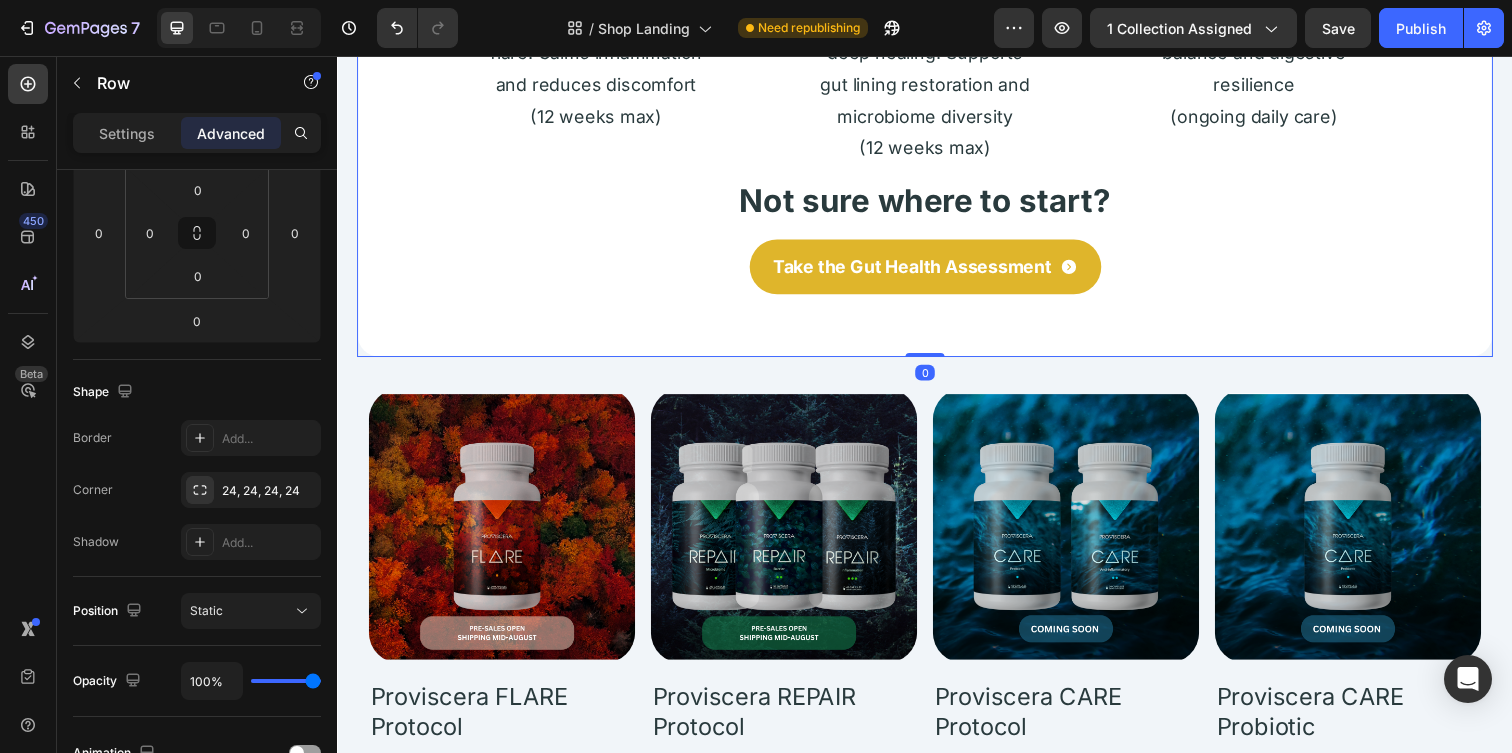 scroll, scrollTop: 0, scrollLeft: 0, axis: both 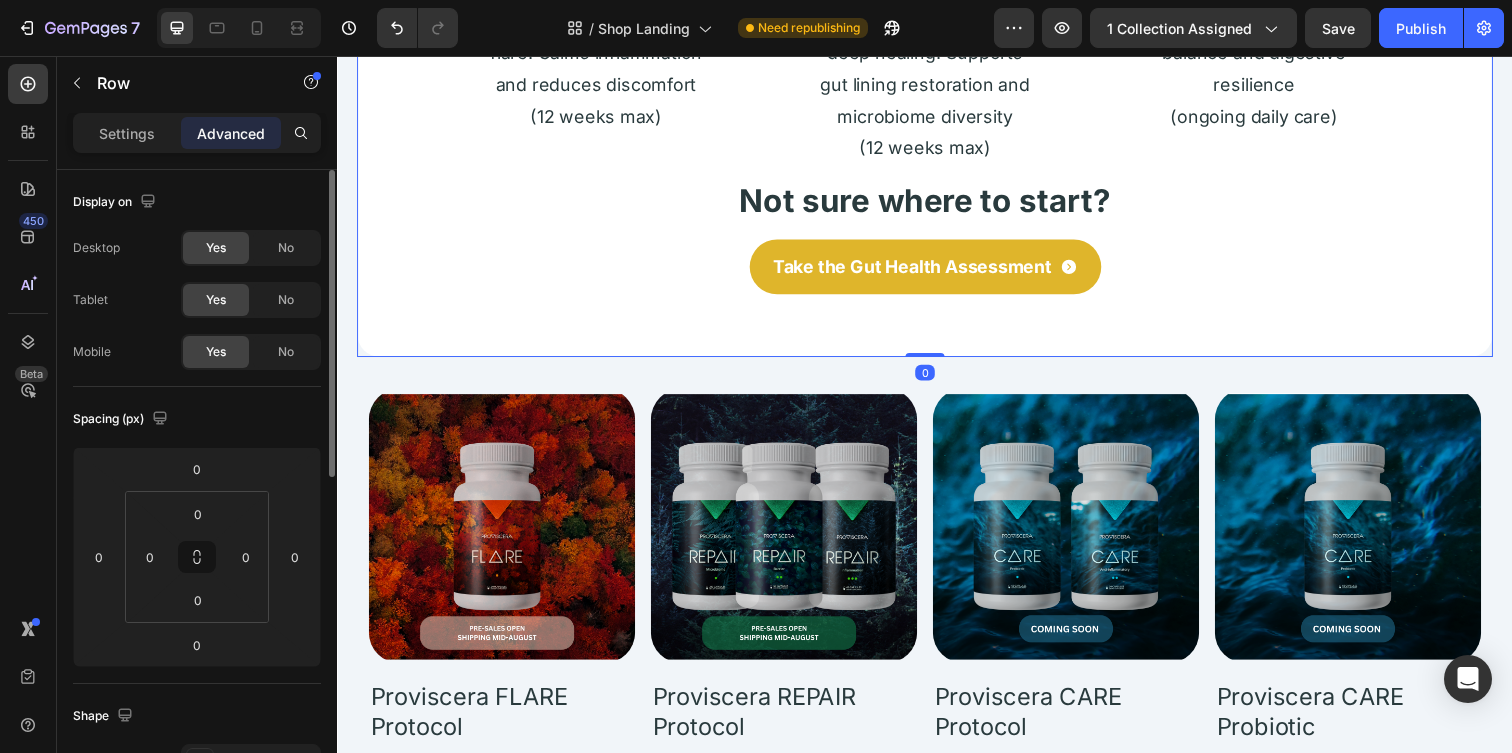 click on "Take the Gut Health Assessment Button" at bounding box center (937, 303) 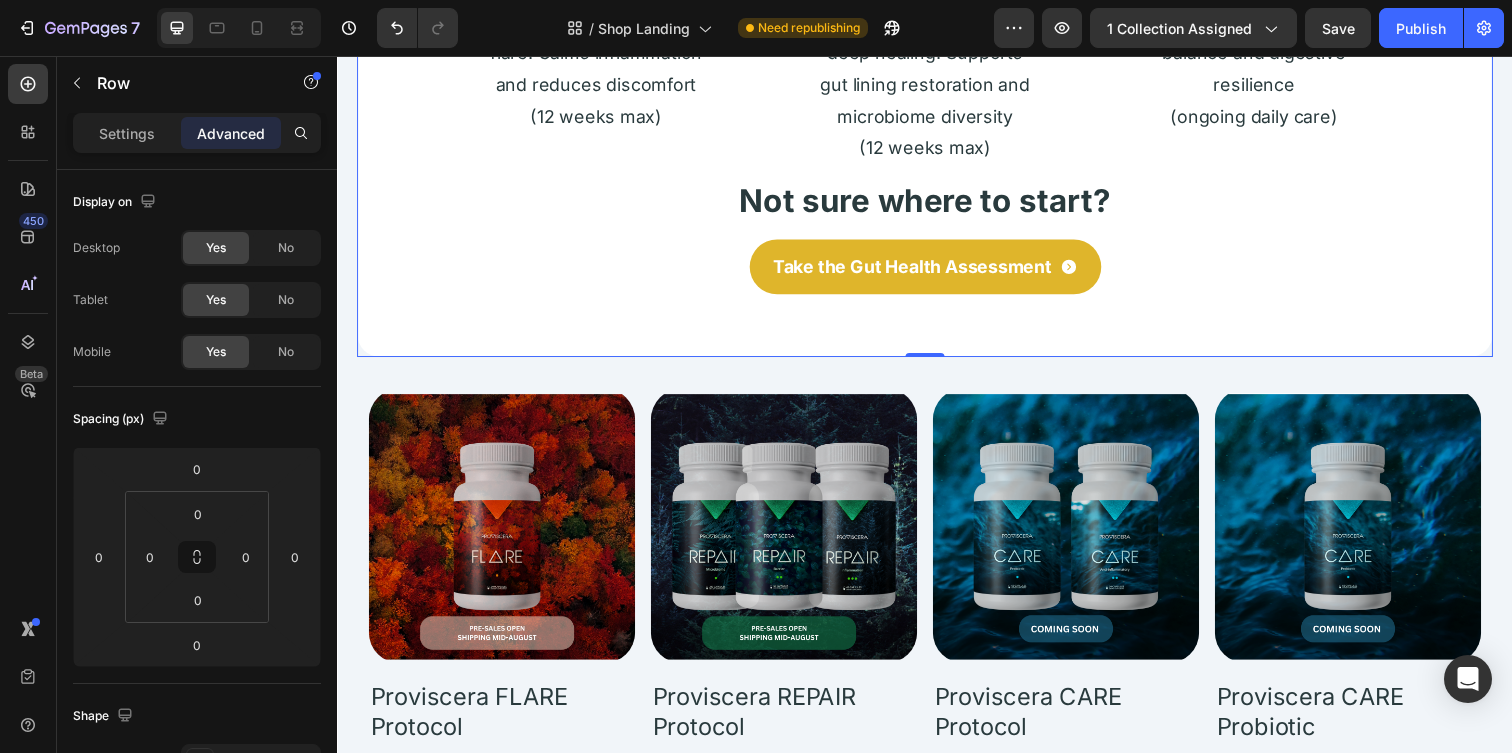 click on "Take the Gut Health Assessment Button" at bounding box center [937, 303] 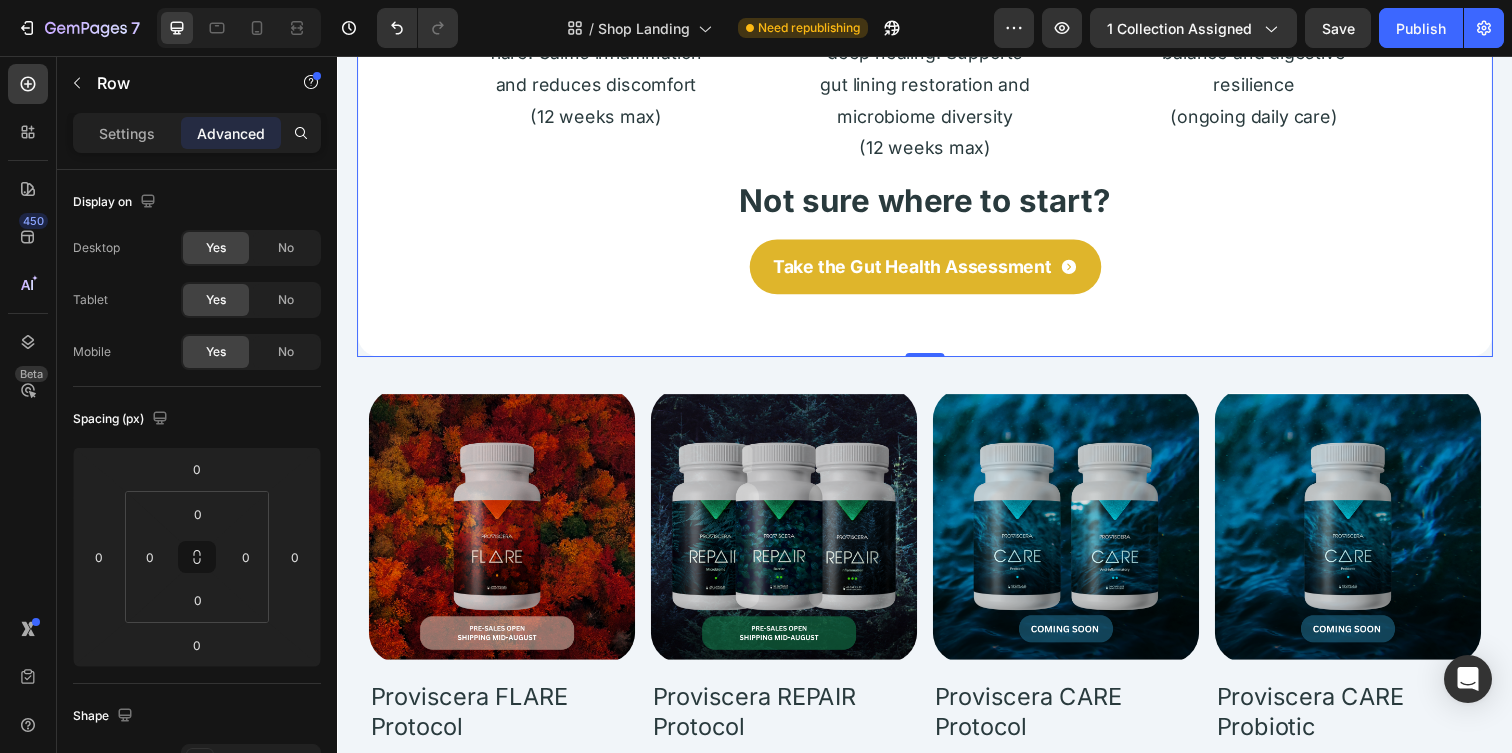 click on "Take the Gut Health Assessment Button" at bounding box center (937, 303) 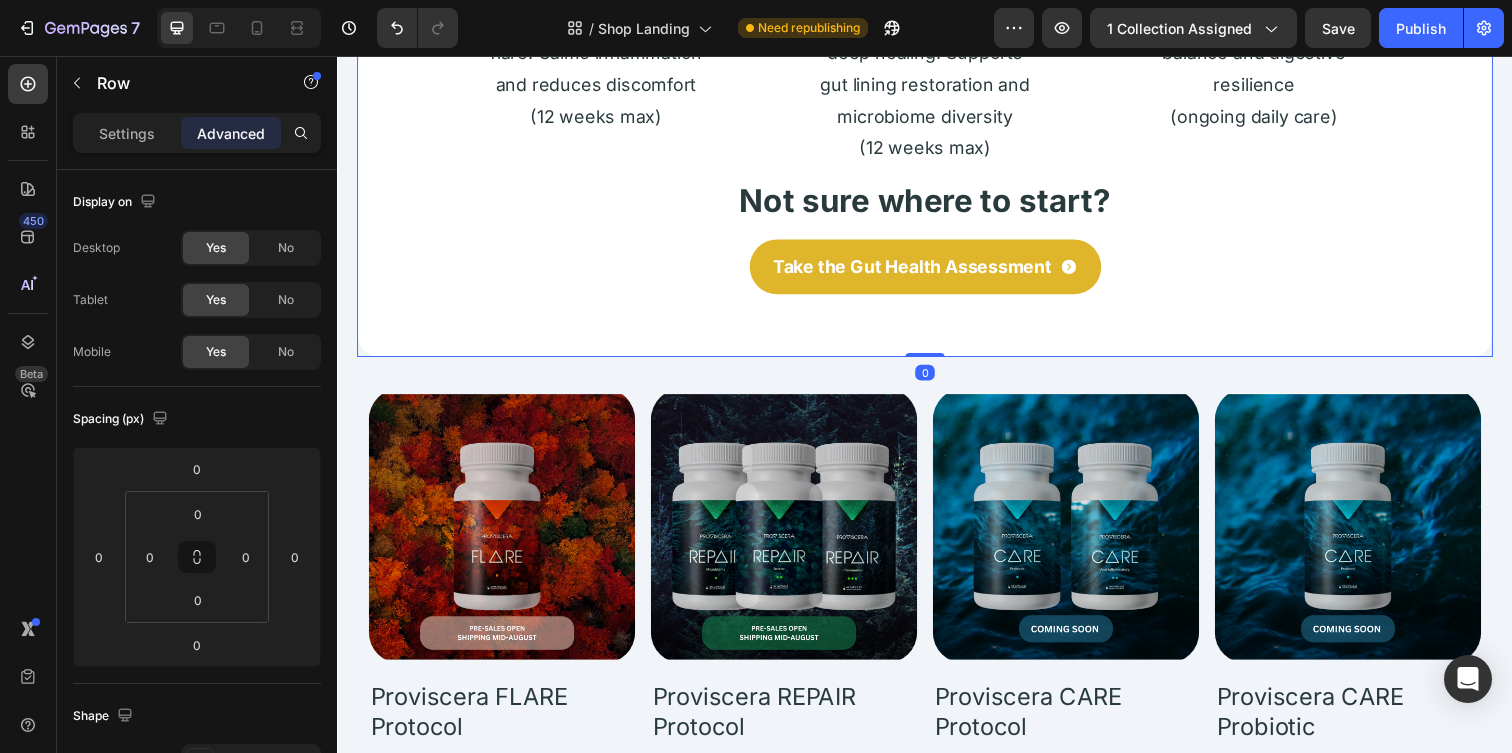 drag, startPoint x: 928, startPoint y: 361, endPoint x: 931, endPoint y: 335, distance: 26.172504 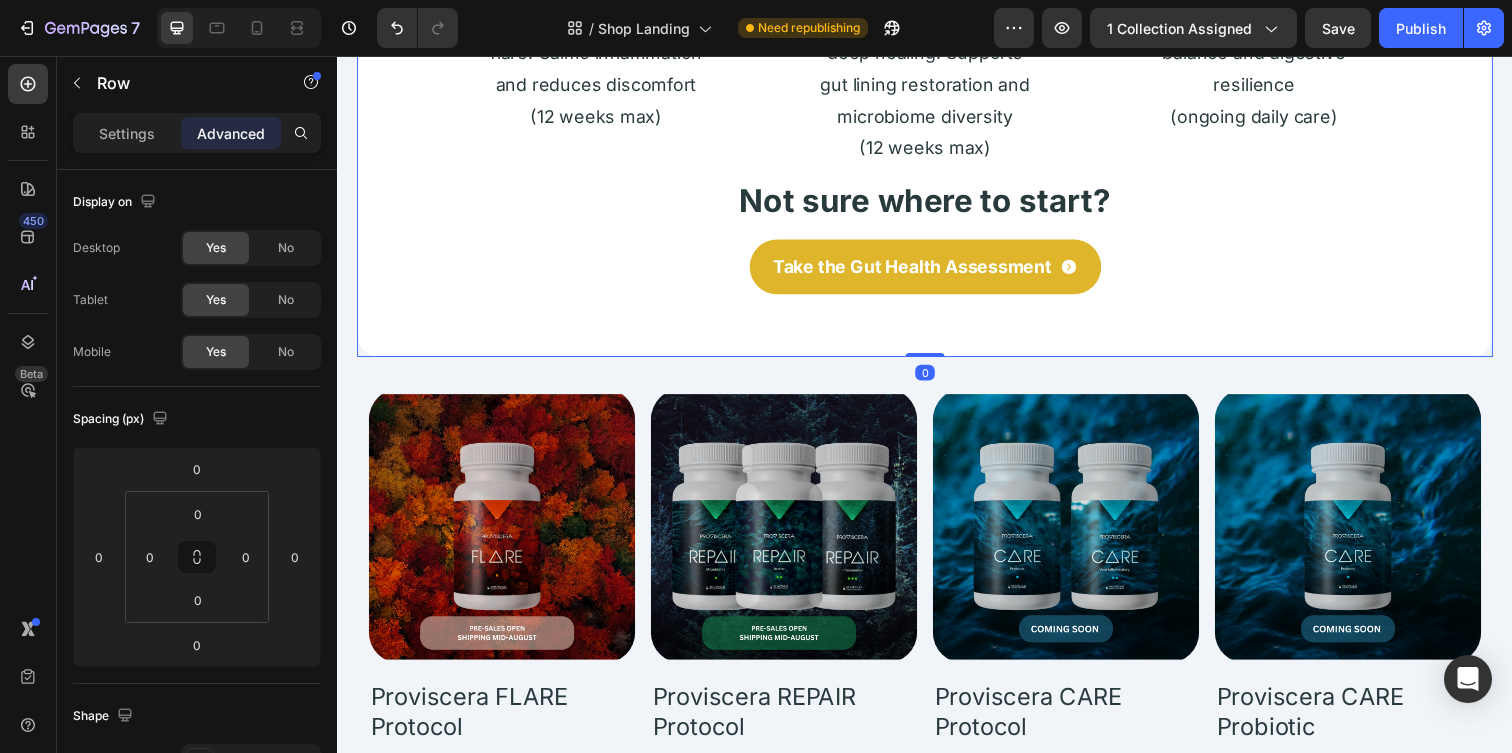 click on "Shop Proviscera Heading How the Proviscera System Works Heading
Step 1 Button Image When you're in an active flare. Calms inflammation and reduces discomfort (12 weeks max) Text Block
Step 2 Button Image Post flare when you need deep healing. Supports gut lining restoration and microbiome diversity  (12 weeks max) Text Block
Step 3 Button Image Maintain long-term balance and digestive resilience (ongoing daily care) Text Block Row Not sure where to start? Heading
Take the Gut Health Assessment Button Row   0" at bounding box center [937, 35] 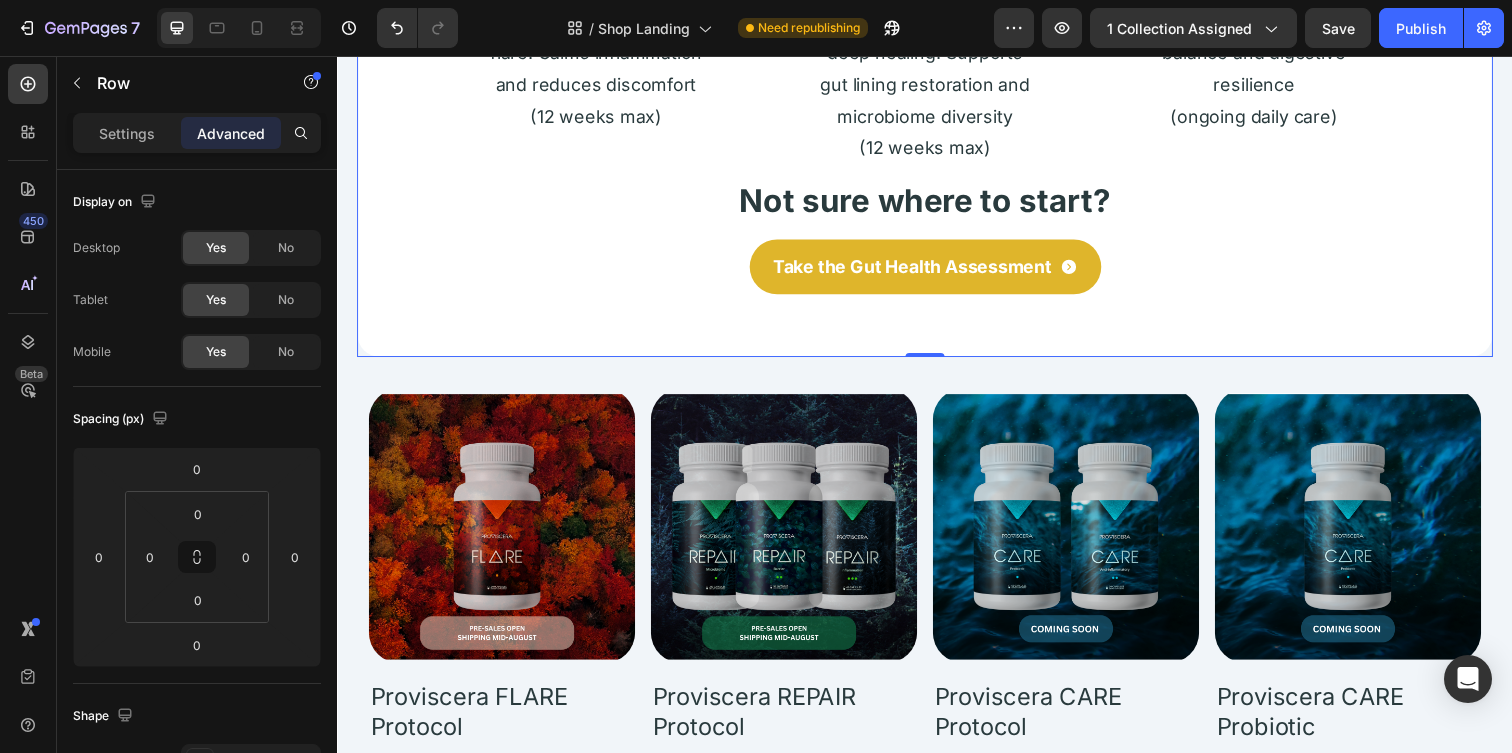 click on "Take the Gut Health Assessment Button" at bounding box center (937, 303) 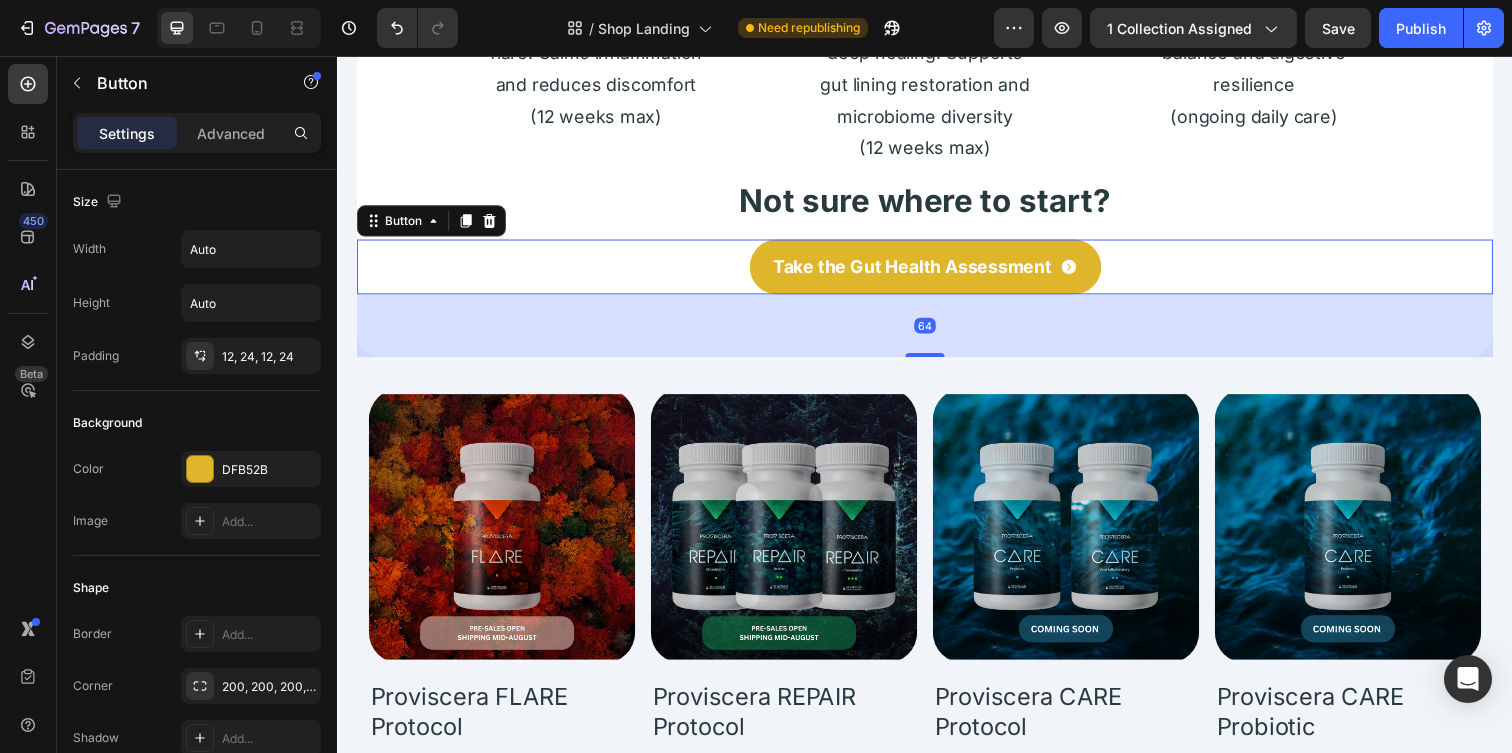 click on "Take the Gut Health Assessment Button   64" at bounding box center (937, 271) 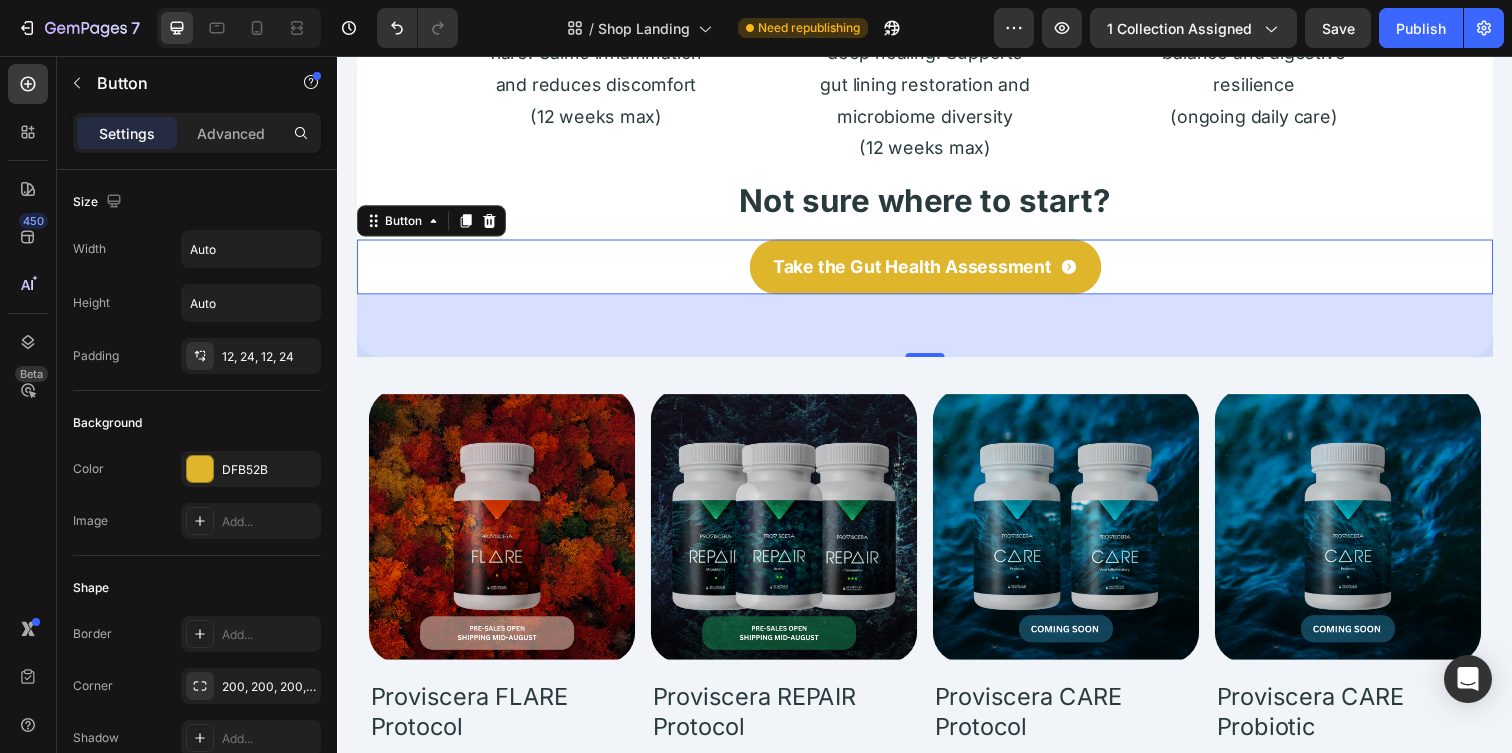 click on "64" at bounding box center [937, 331] 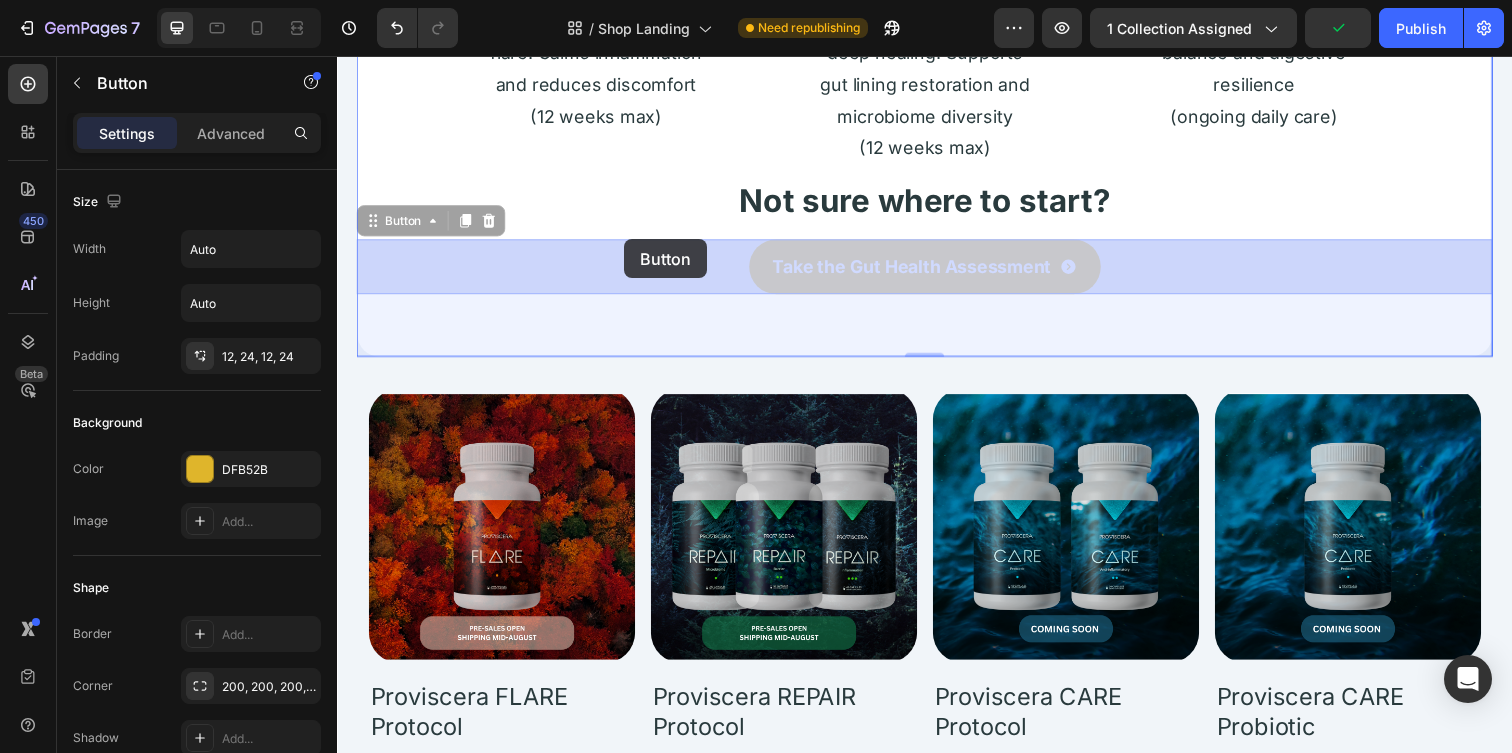 drag, startPoint x: 627, startPoint y: 266, endPoint x: 630, endPoint y: 243, distance: 23.194826 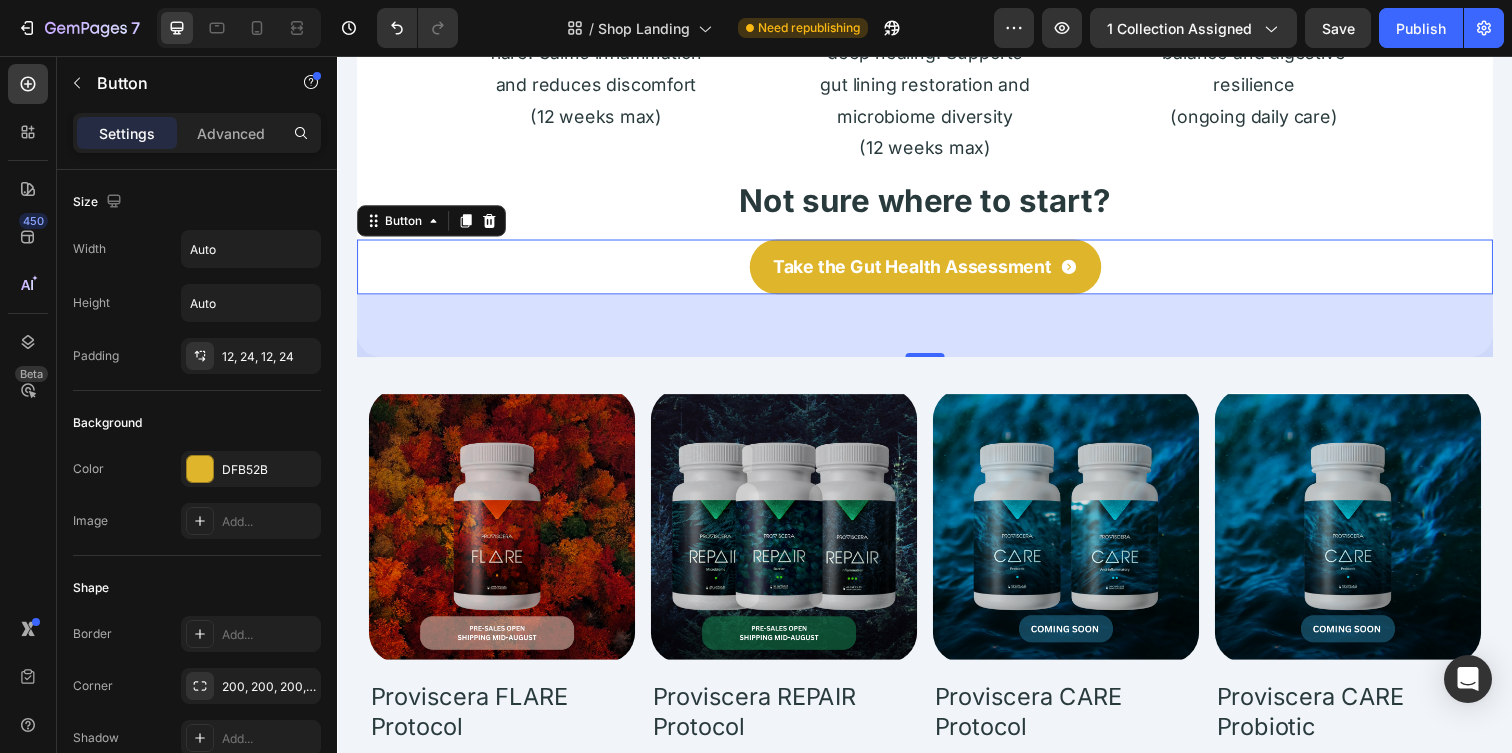 click on "64" at bounding box center [937, 331] 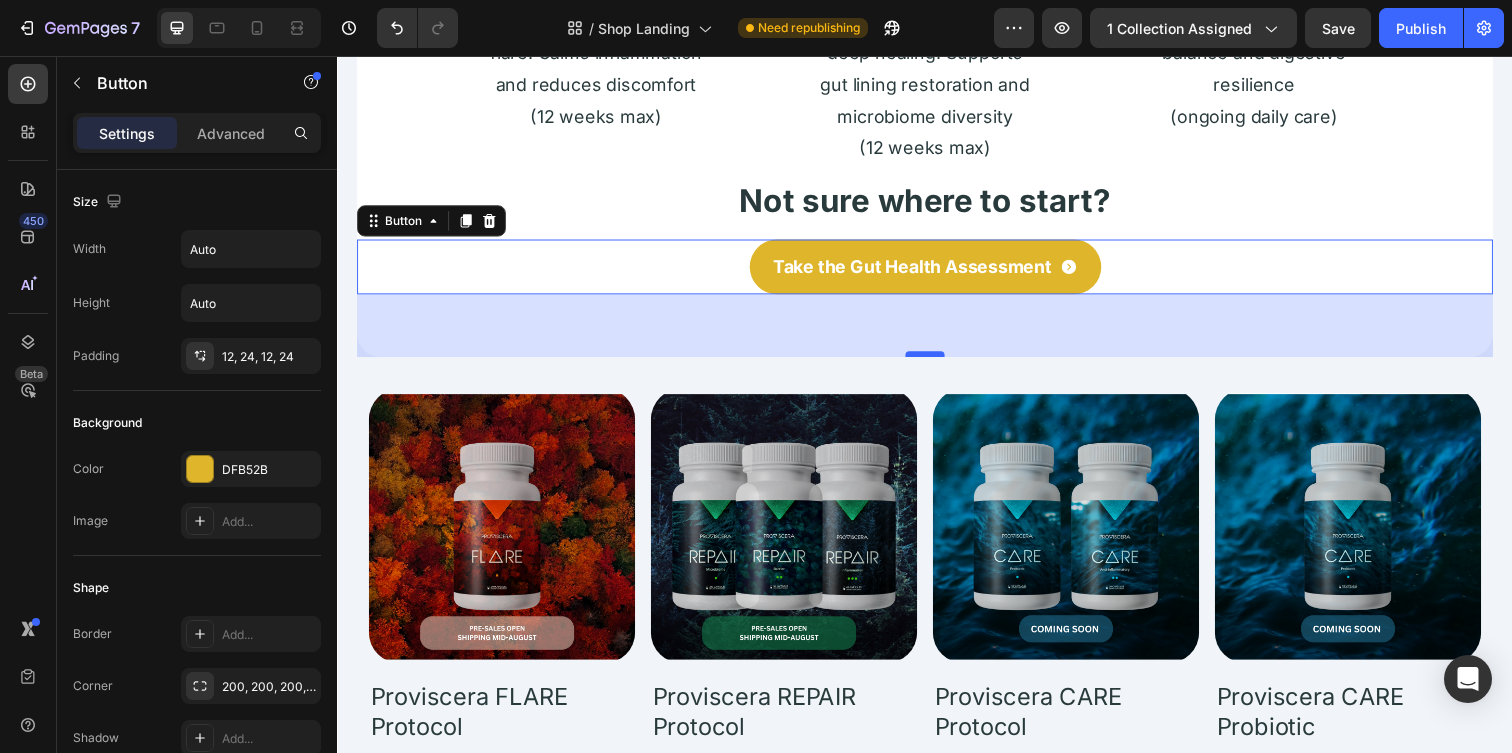 click at bounding box center (937, 360) 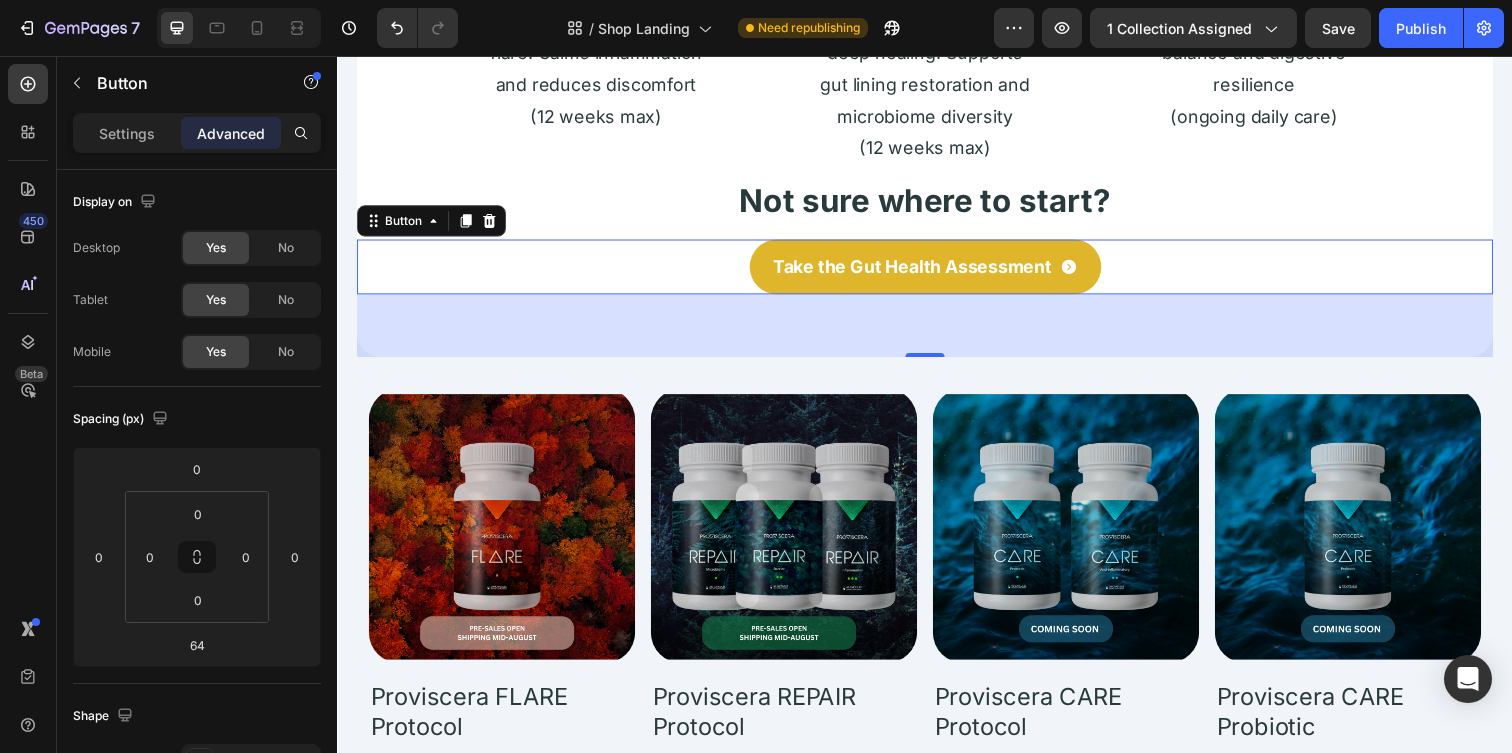 click on "64" at bounding box center [937, 331] 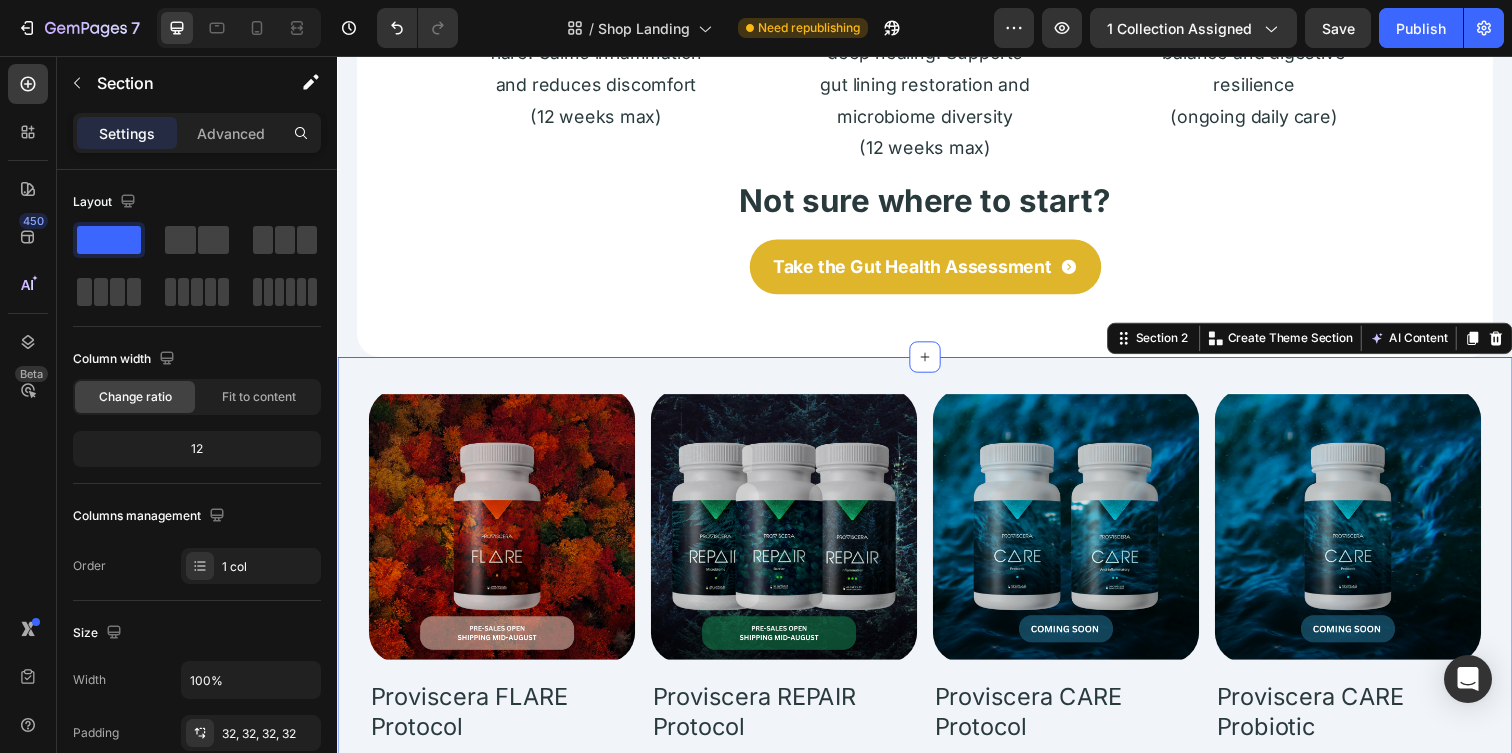 click on "Product Images Proviscera FLARE Protocol Product Title $94.00 Product Price Product Price No compare price Product Price Row Setup options like colors, sizes with product variant.       Add new variant   or   sync data Product Variants & Swatches Add to cart Add to Cart Row Product List Product Images Proviscera REPAIR Protocol Product Title $98.00 Product Price Product Price No compare price Product Price Row Setup options like colors, sizes with product variant.       Add new variant   or   sync data Product Variants & Swatches Add to cart Add to Cart Row Product List Product Images Proviscera CARE Protocol Product Title $59.00 Product Price Product Price No compare price Product Price Row Setup options like colors, sizes with product variant.       Add new variant   or   sync data Product Variants & Swatches Out Of Stock Add to Cart Row Product List Product Images Proviscera CARE Probiotic Product Title $38.00 Product Price Product Price No compare price Product Price Row       Add new variant   or   Row" at bounding box center [937, 1581] 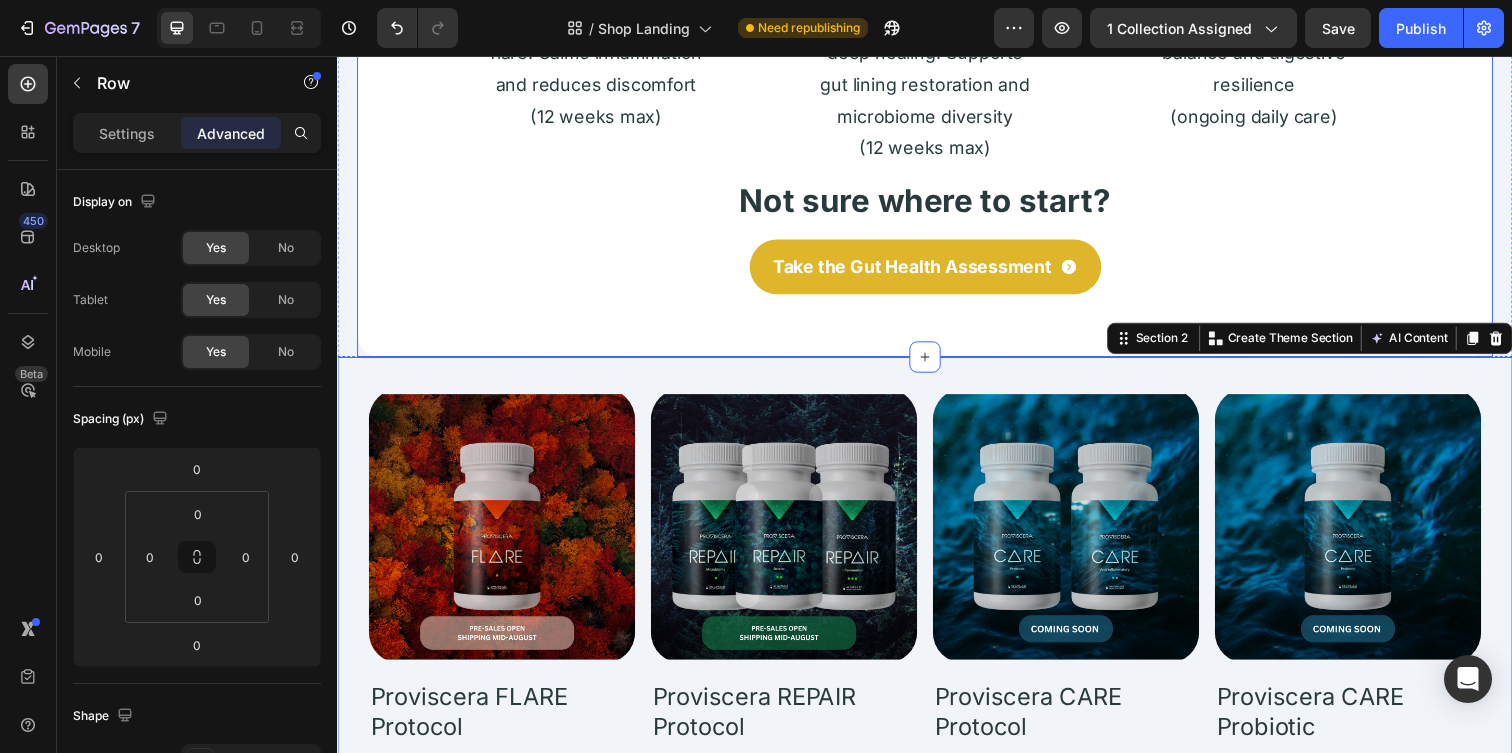 click on "Take the Gut Health Assessment Button" at bounding box center [937, 303] 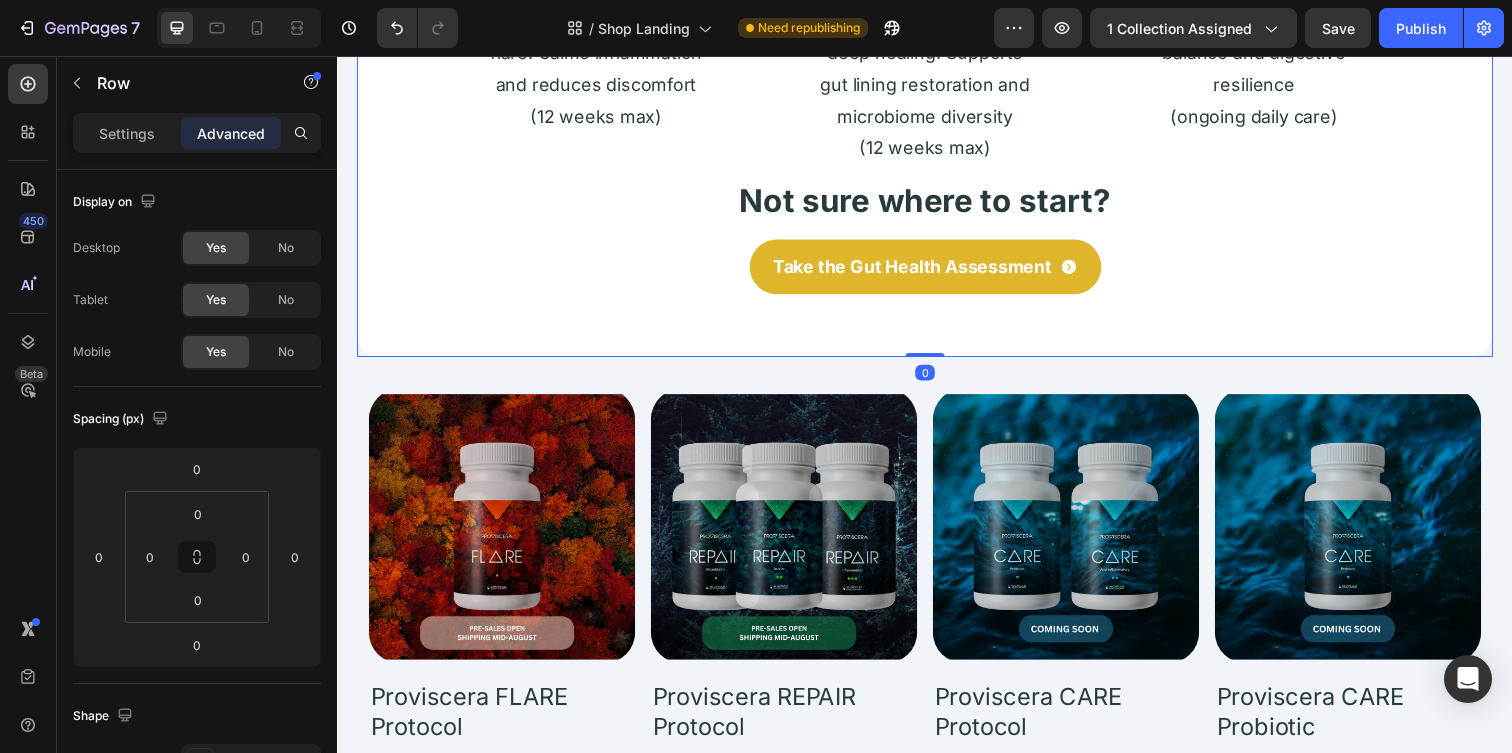 drag, startPoint x: 945, startPoint y: 360, endPoint x: 944, endPoint y: 332, distance: 28.01785 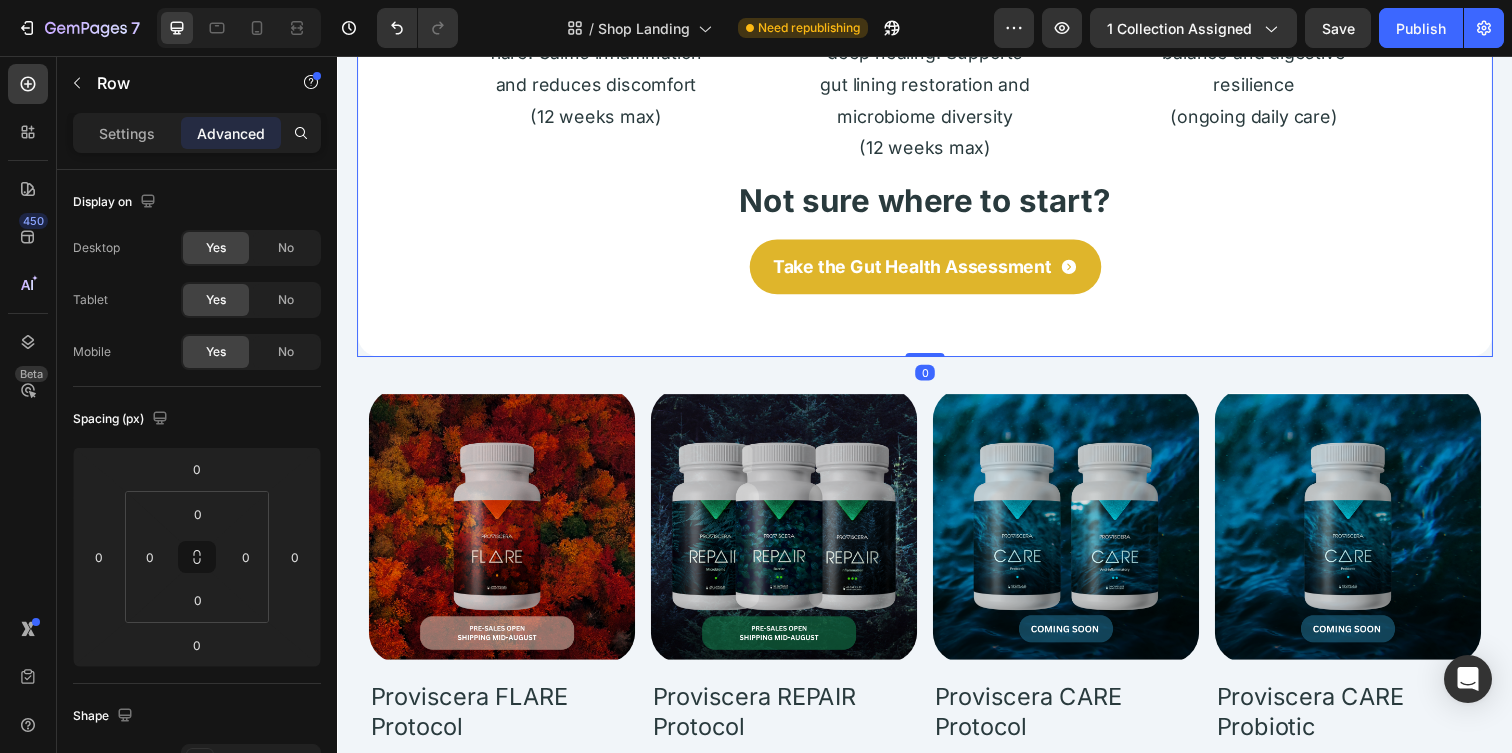 click on "Shop Proviscera Heading How the Proviscera System Works Heading
Step 1 Button Image When you're in an active flare. Calms inflammation and reduces discomfort (12 weeks max) Text Block
Step 2 Button Image Post flare when you need deep healing. Supports gut lining restoration and microbiome diversity  (12 weeks max) Text Block
Step 3 Button Image Maintain long-term balance and digestive resilience (ongoing daily care) Text Block Row Not sure where to start? Heading
Take the Gut Health Assessment Button Row   0" at bounding box center (937, 35) 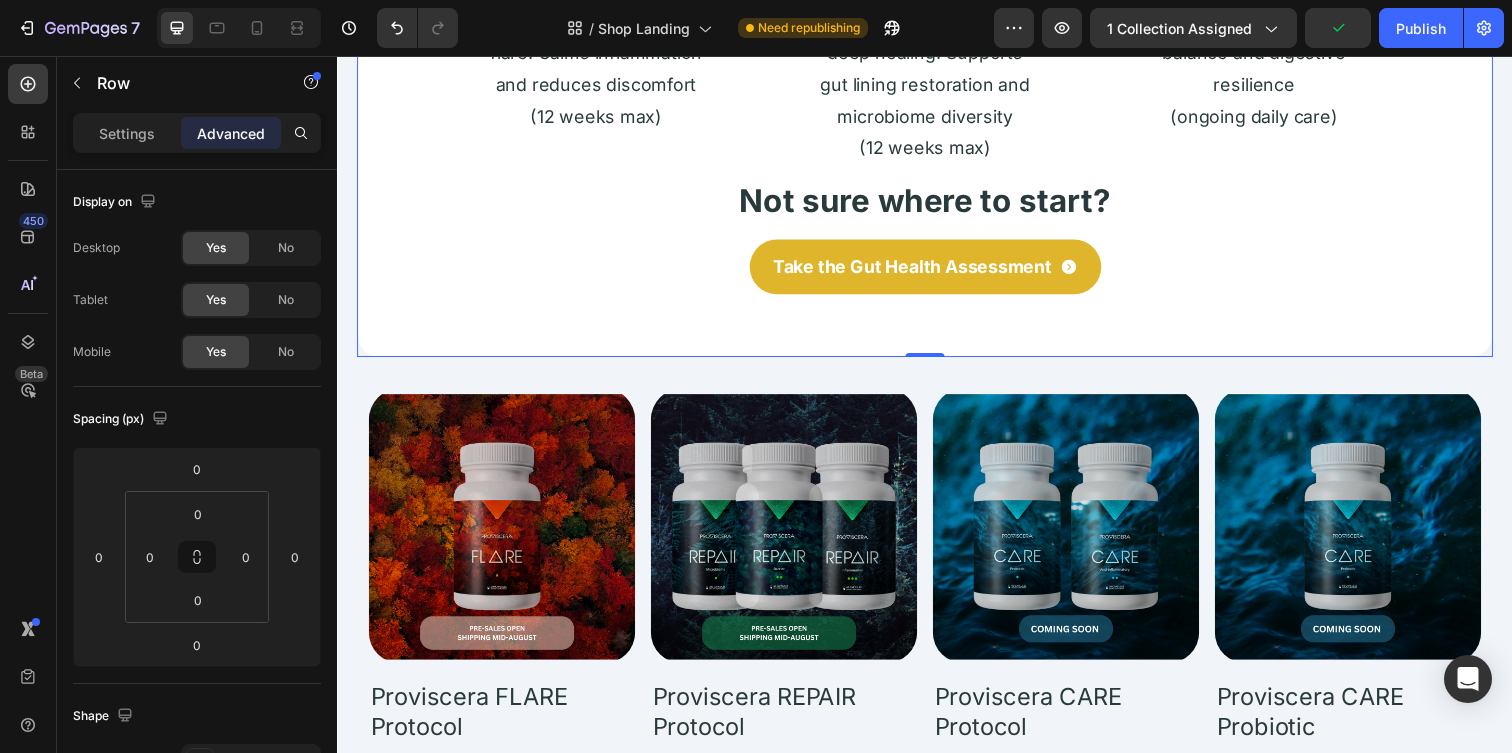 drag, startPoint x: 939, startPoint y: 359, endPoint x: 939, endPoint y: 333, distance: 26 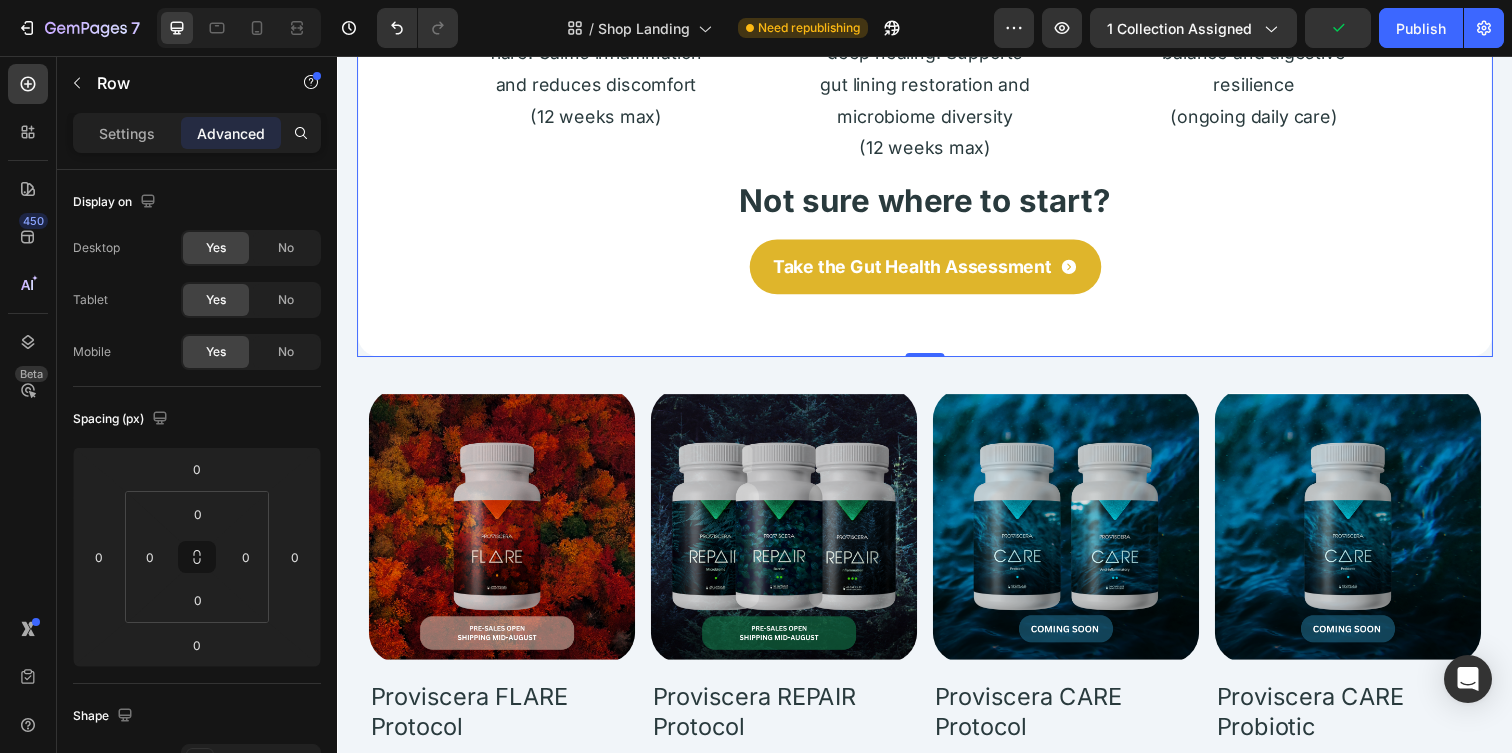 click on "Shop Proviscera Heading How the Proviscera System Works Heading
Step 1 Button Image When you're in an active flare. Calms inflammation and reduces discomfort (12 weeks max) Text Block
Step 2 Button Image Post flare when you need deep healing. Supports gut lining restoration and microbiome diversity  (12 weeks max) Text Block
Step 3 Button Image Maintain long-term balance and digestive resilience (ongoing daily care) Text Block Row Not sure where to start? Heading
Take the Gut Health Assessment Button Row   0 Section 1 Product Images Proviscera FLARE Protocol Product Title $94.00 Product Price Product Price No compare price Product Price Row Setup options like colors, sizes with product variant.       Add new variant   or   sync data Product Variants & Swatches Add to cart Add to Cart Row Product List Product Images Proviscera REPAIR Protocol Product Title $98.00 Product Price Product Price No compare price Product Price Row       Add new variant" at bounding box center [937, 1443] 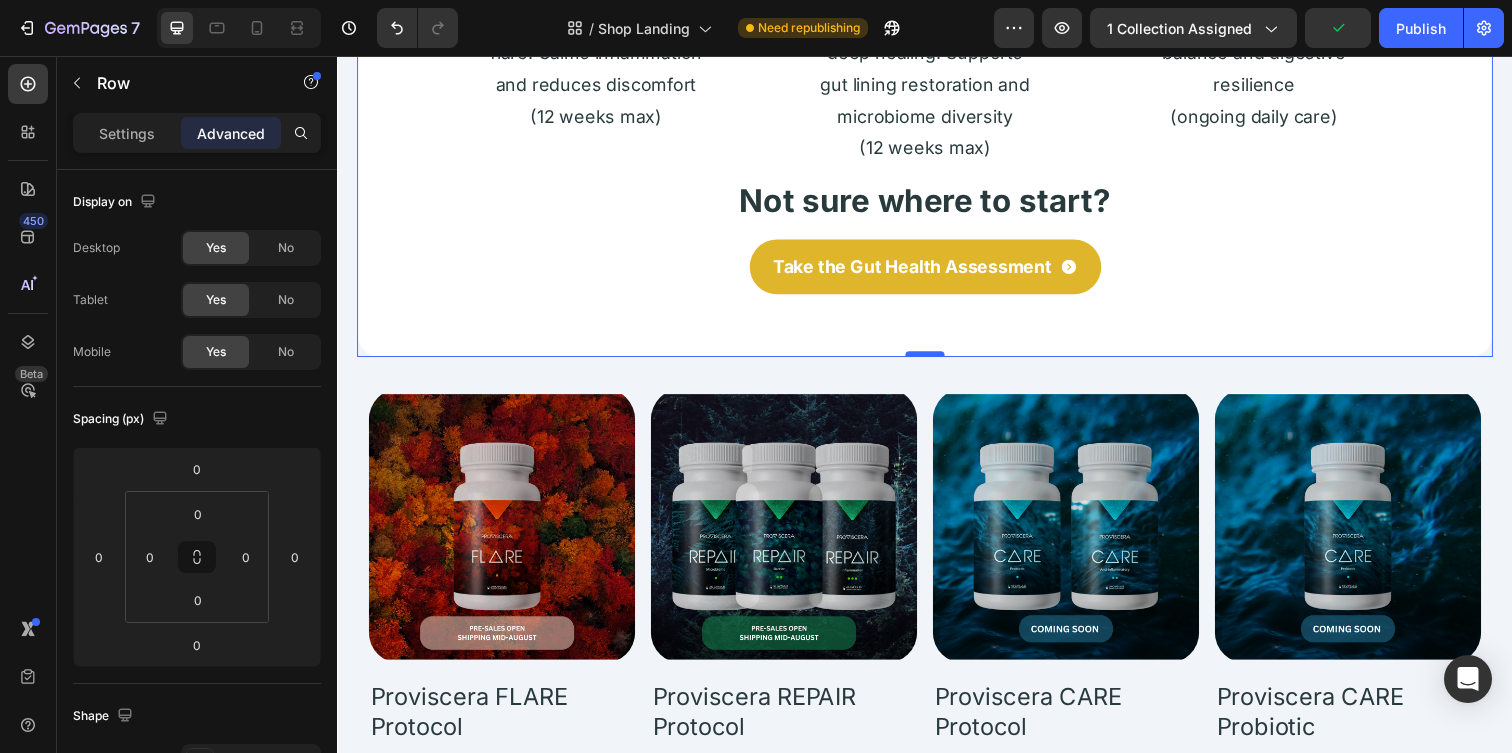 click at bounding box center [937, 360] 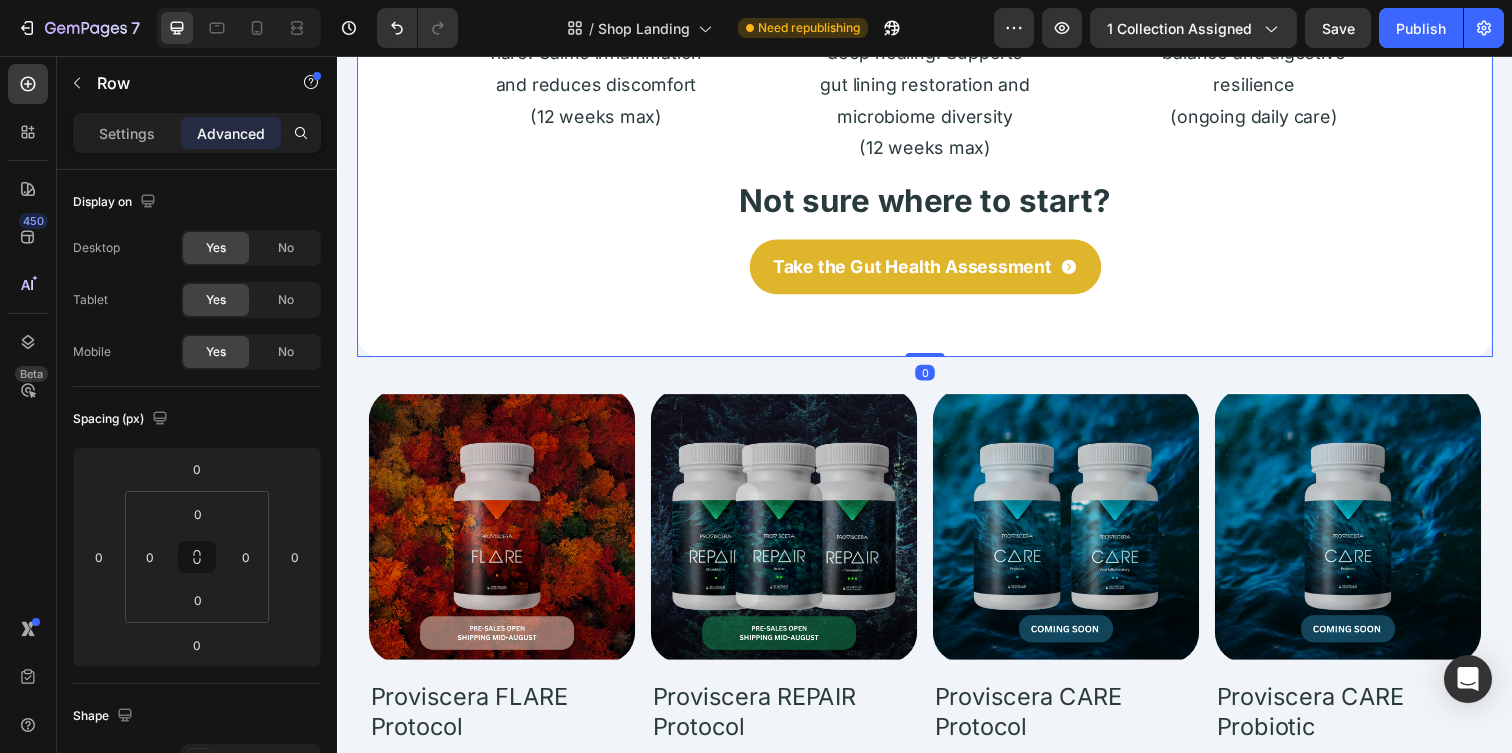 drag, startPoint x: 933, startPoint y: 358, endPoint x: 933, endPoint y: 341, distance: 17 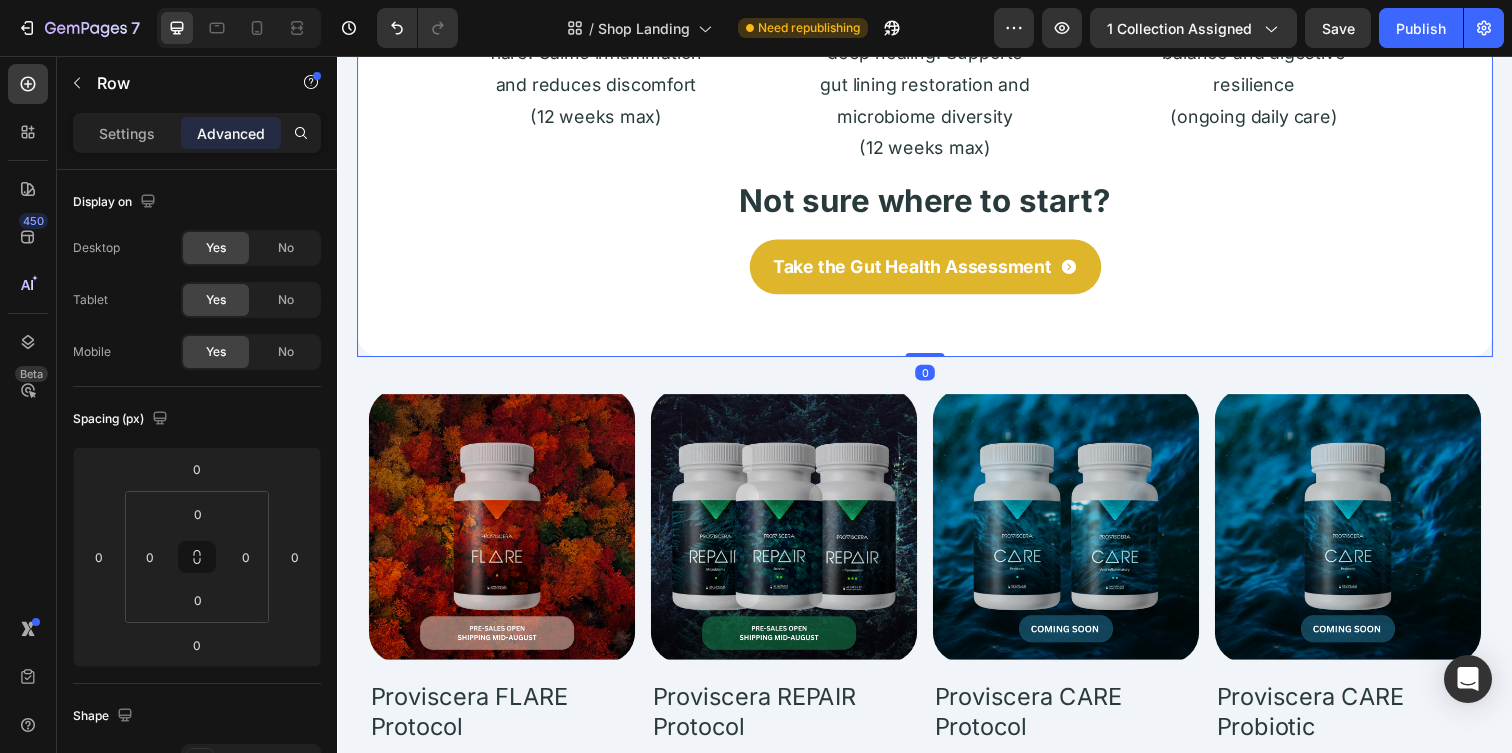 click on "Shop Proviscera Heading How the Proviscera System Works Heading
Step 1 Button Image When you're in an active flare. Calms inflammation and reduces discomfort (12 weeks max) Text Block
Step 2 Button Image Post flare when you need deep healing. Supports gut lining restoration and microbiome diversity  (12 weeks max) Text Block
Step 3 Button Image Maintain long-term balance and digestive resilience (ongoing daily care) Text Block Row Not sure where to start? Heading
Take the Gut Health Assessment Button Row   0" at bounding box center [937, 35] 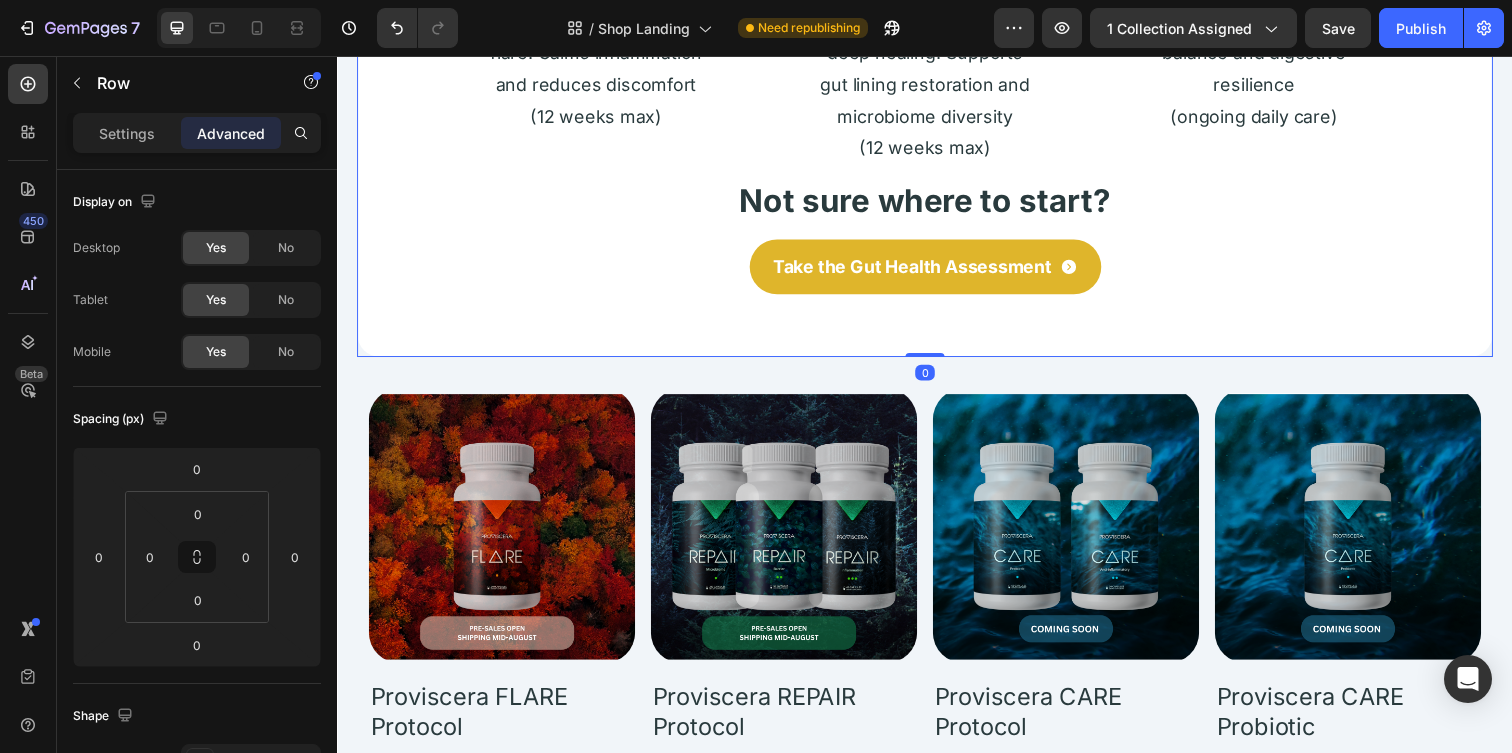 click on "Take the Gut Health Assessment Button" at bounding box center (937, 303) 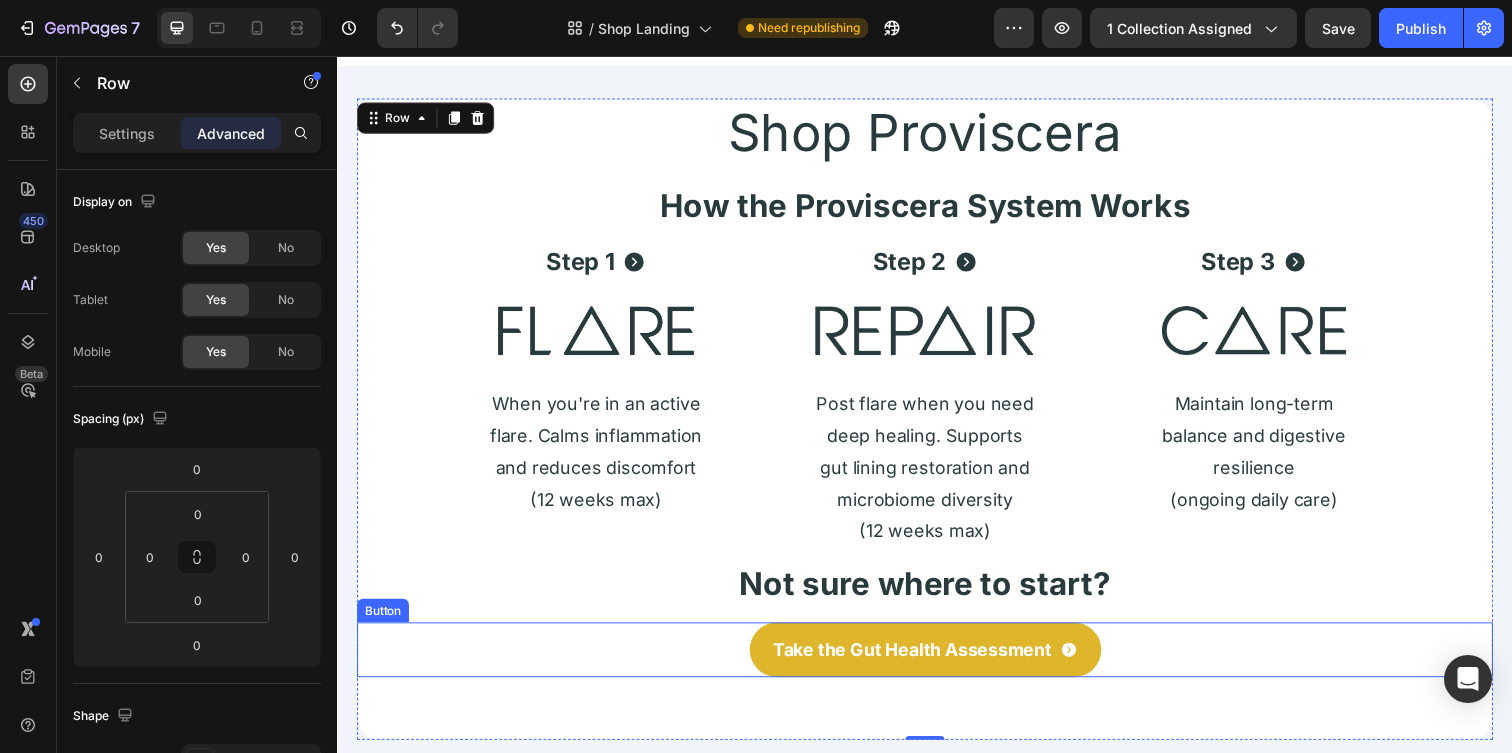 scroll, scrollTop: 0, scrollLeft: 0, axis: both 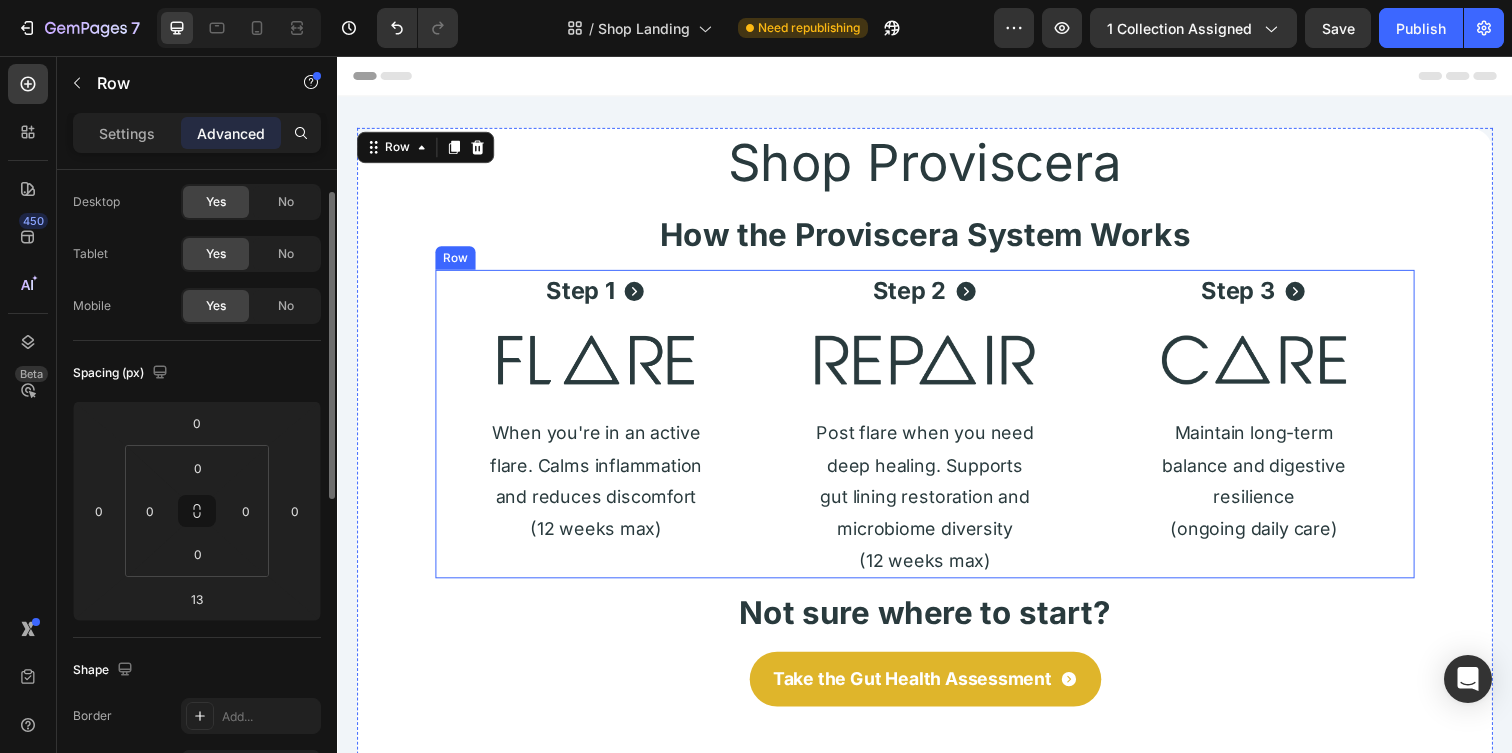 click on "Step 3 Button Image Maintain long-term balance and digestive resilience (ongoing daily care) Text Block" at bounding box center [1273, 431] 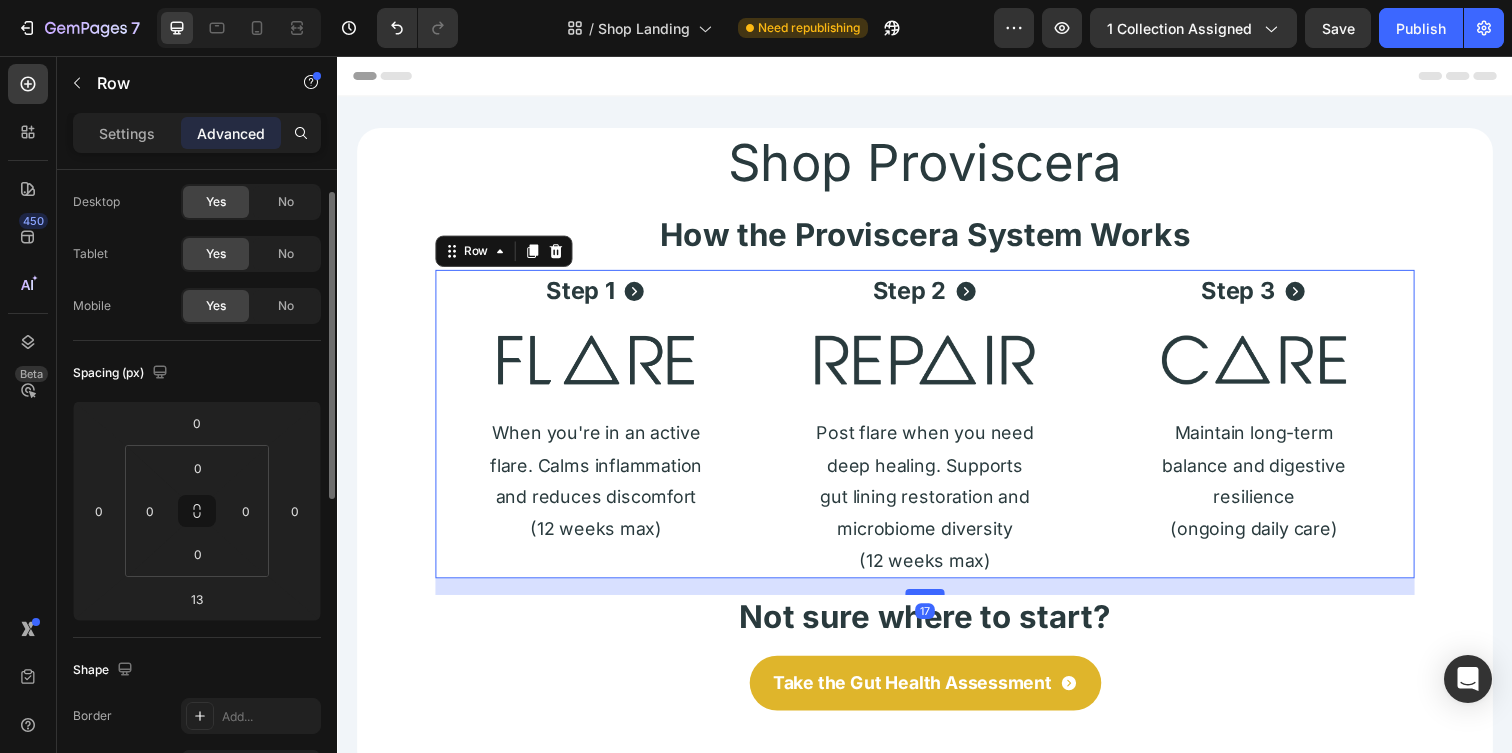 click at bounding box center (937, 603) 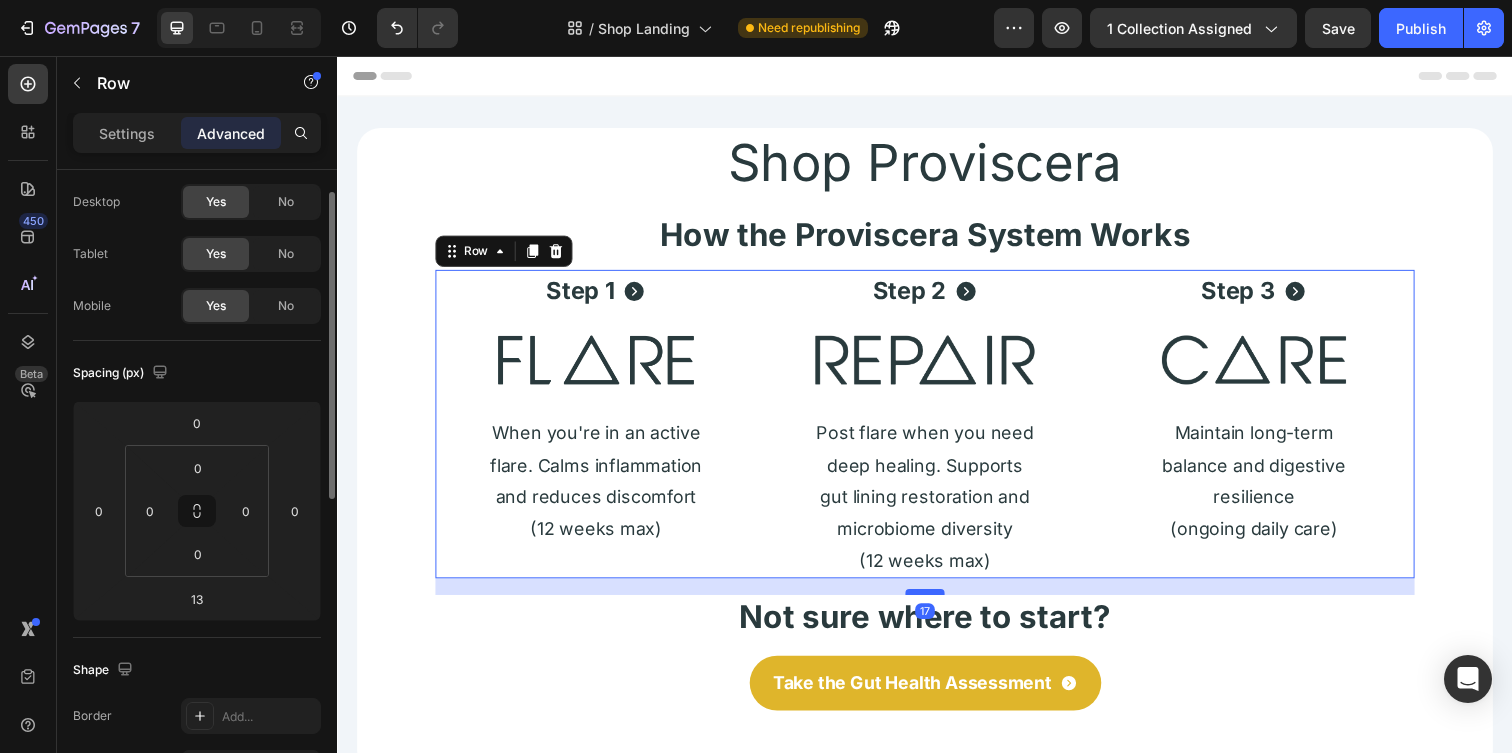 type on "17" 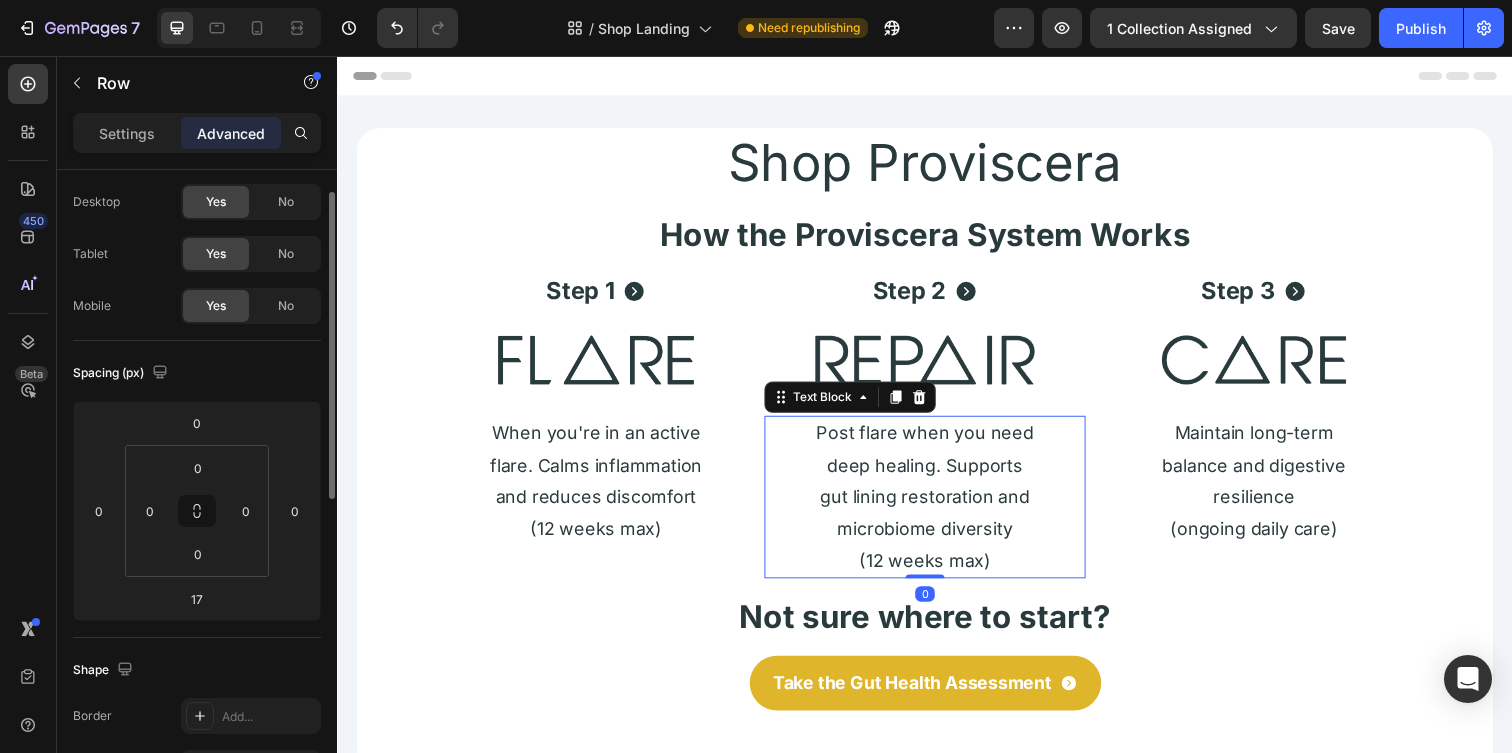 click on "Post flare when you need deep healing. Supports gut lining restoration and microbiome diversity" at bounding box center [937, 490] 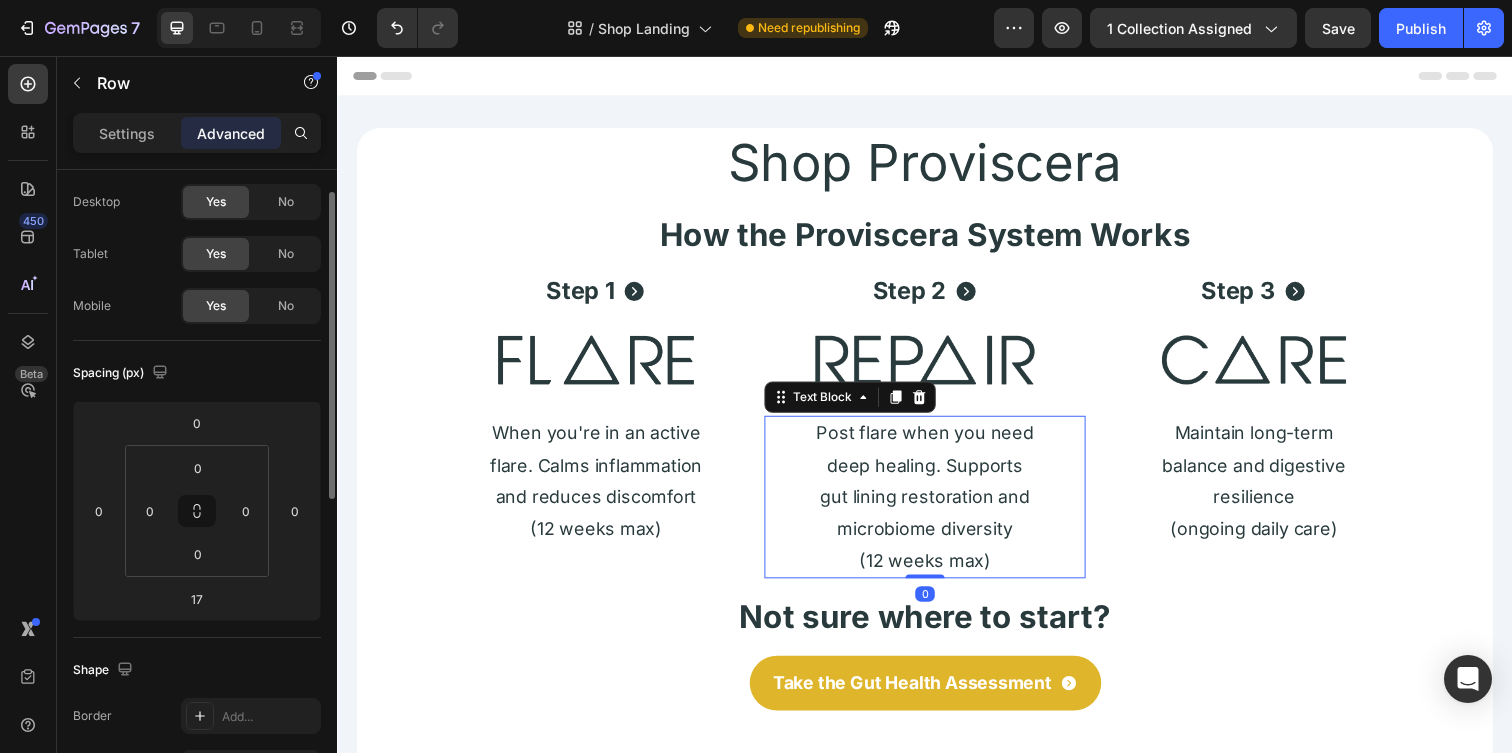 scroll, scrollTop: 0, scrollLeft: 0, axis: both 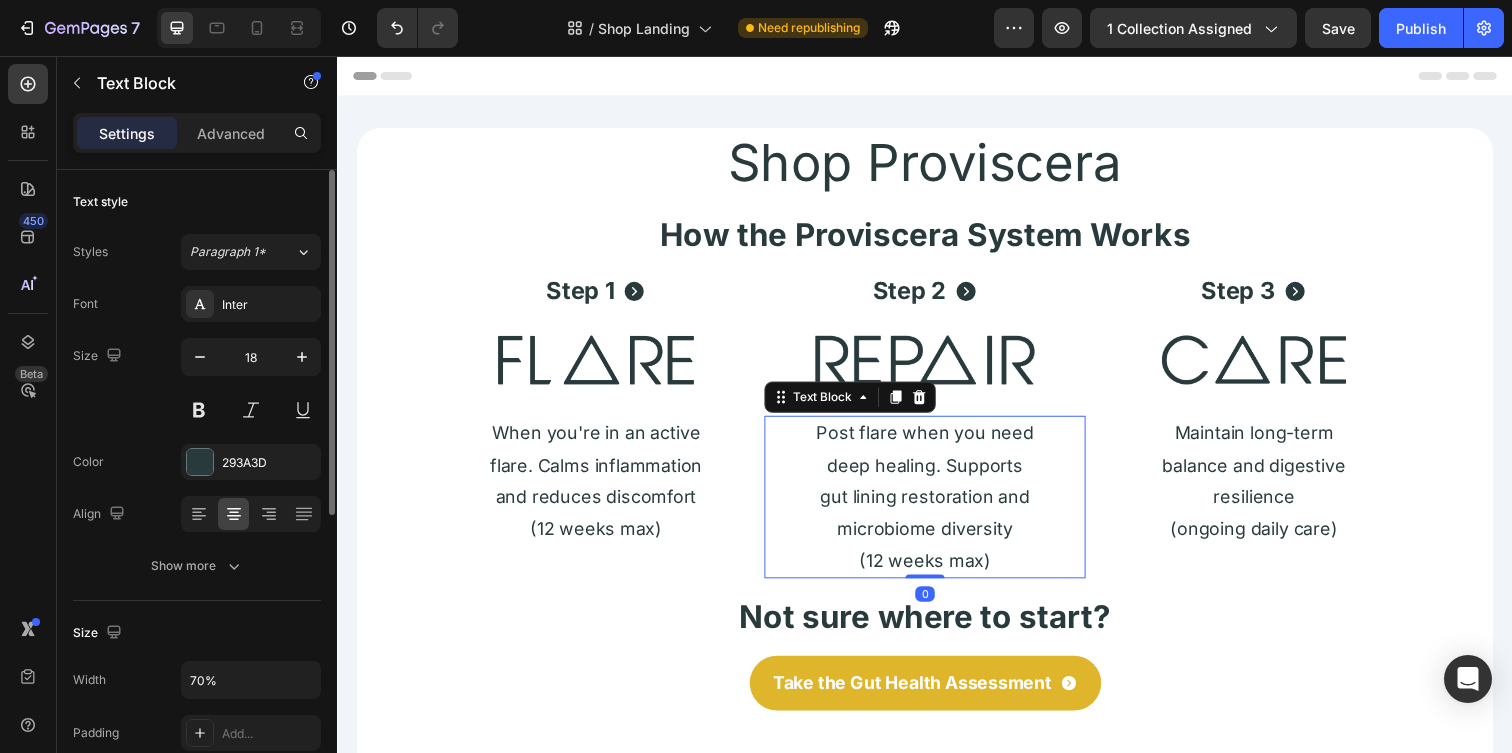 drag, startPoint x: 947, startPoint y: 587, endPoint x: 947, endPoint y: 557, distance: 30 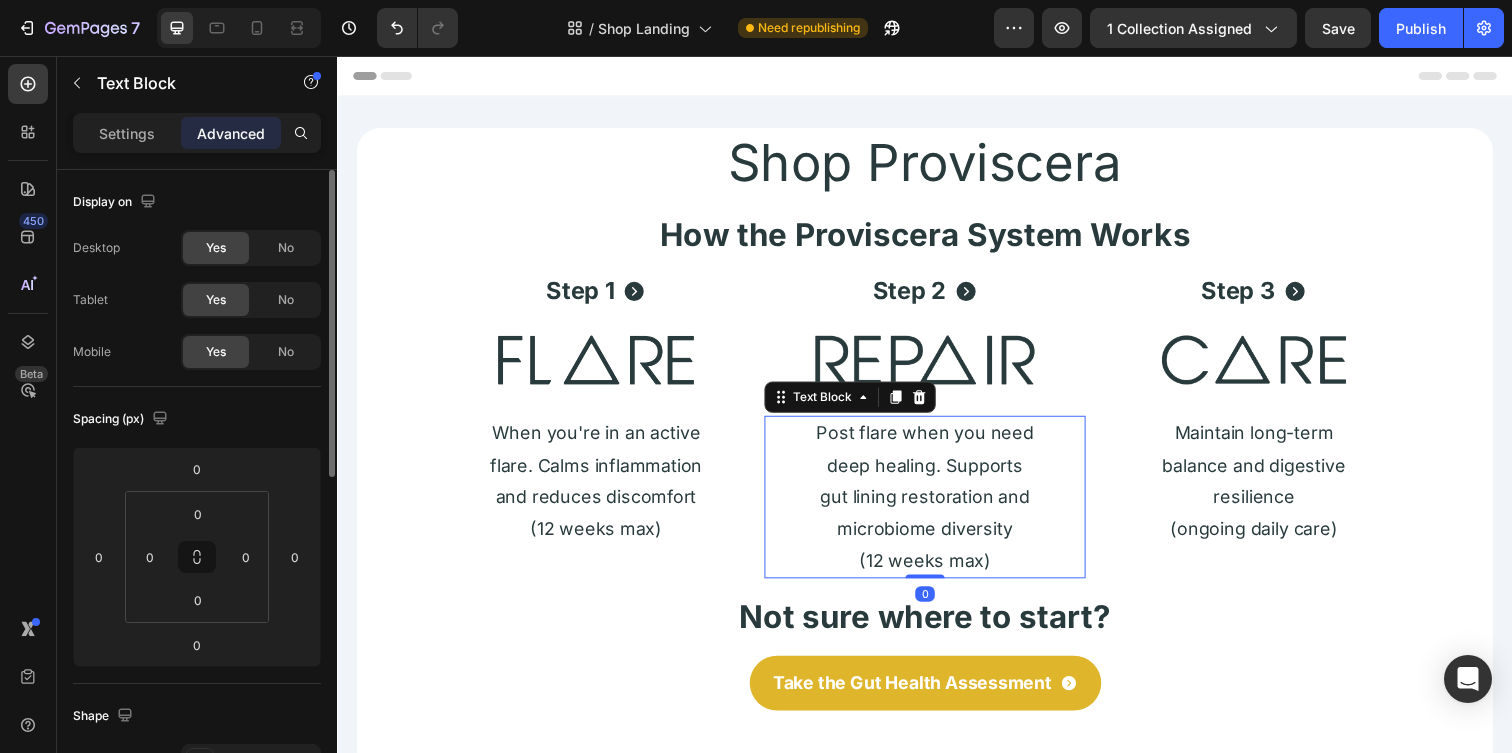 drag, startPoint x: 935, startPoint y: 585, endPoint x: 935, endPoint y: 555, distance: 30 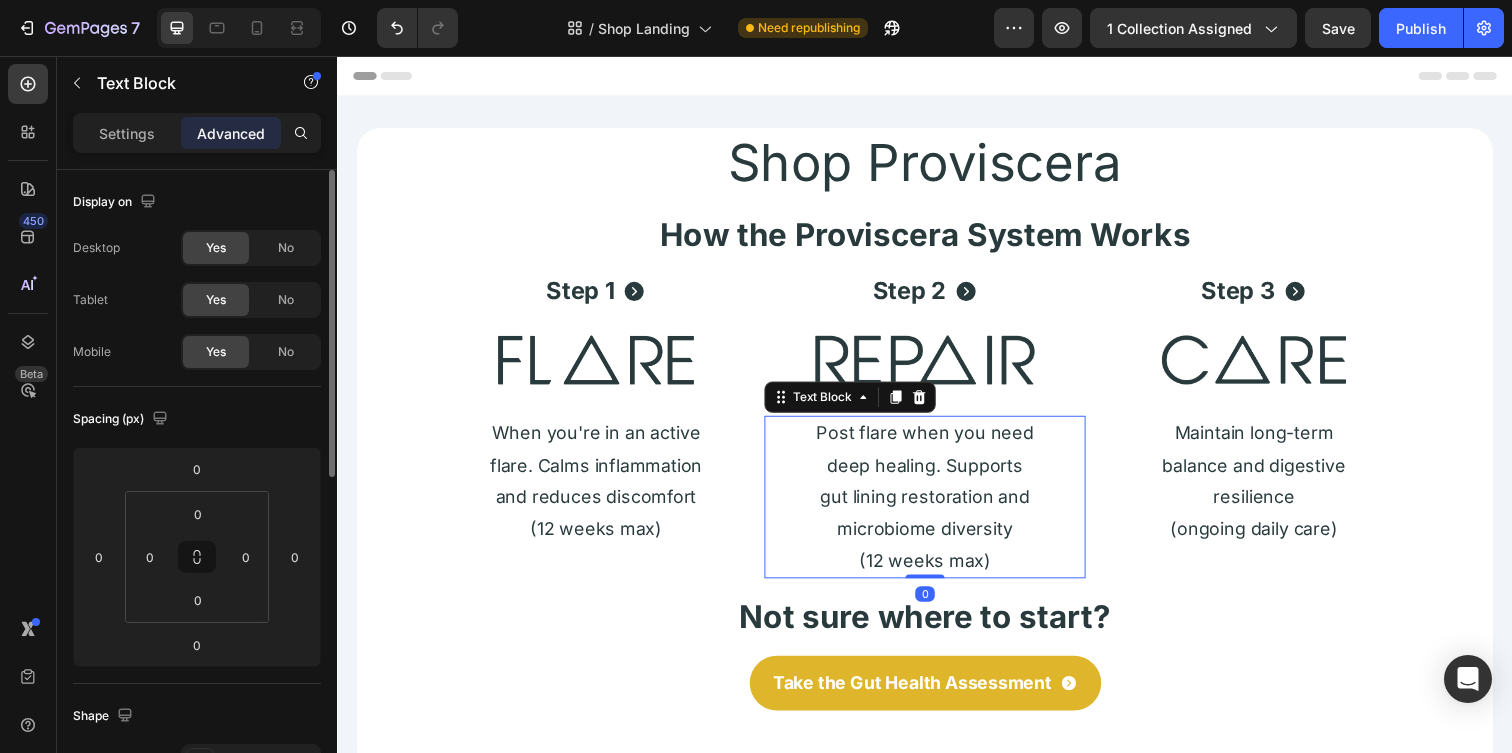 click on "Post flare when you need deep healing. Supports gut lining restoration and microbiome diversity  (12 weeks max) Text Block   0" at bounding box center [937, 506] 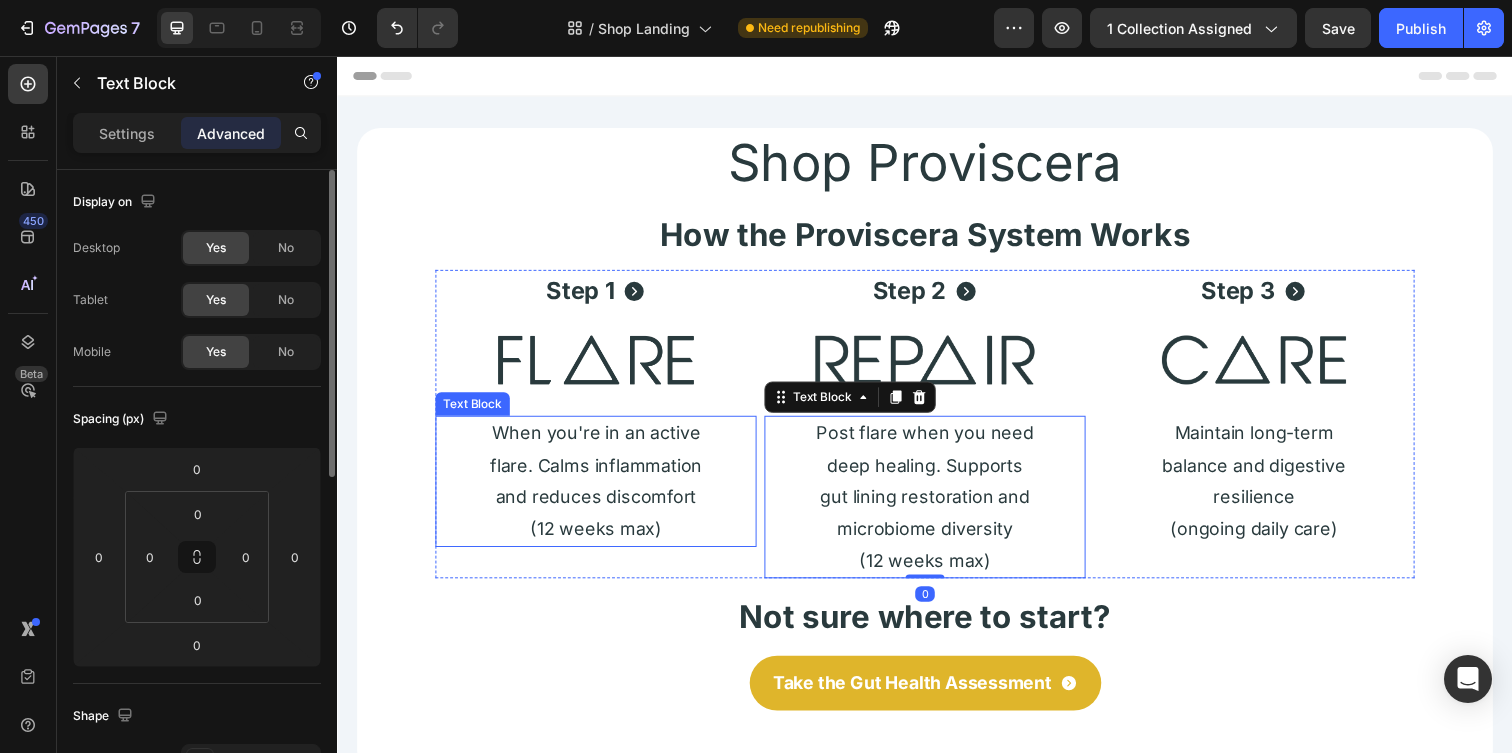 click on "(12 weeks max)" at bounding box center (601, 538) 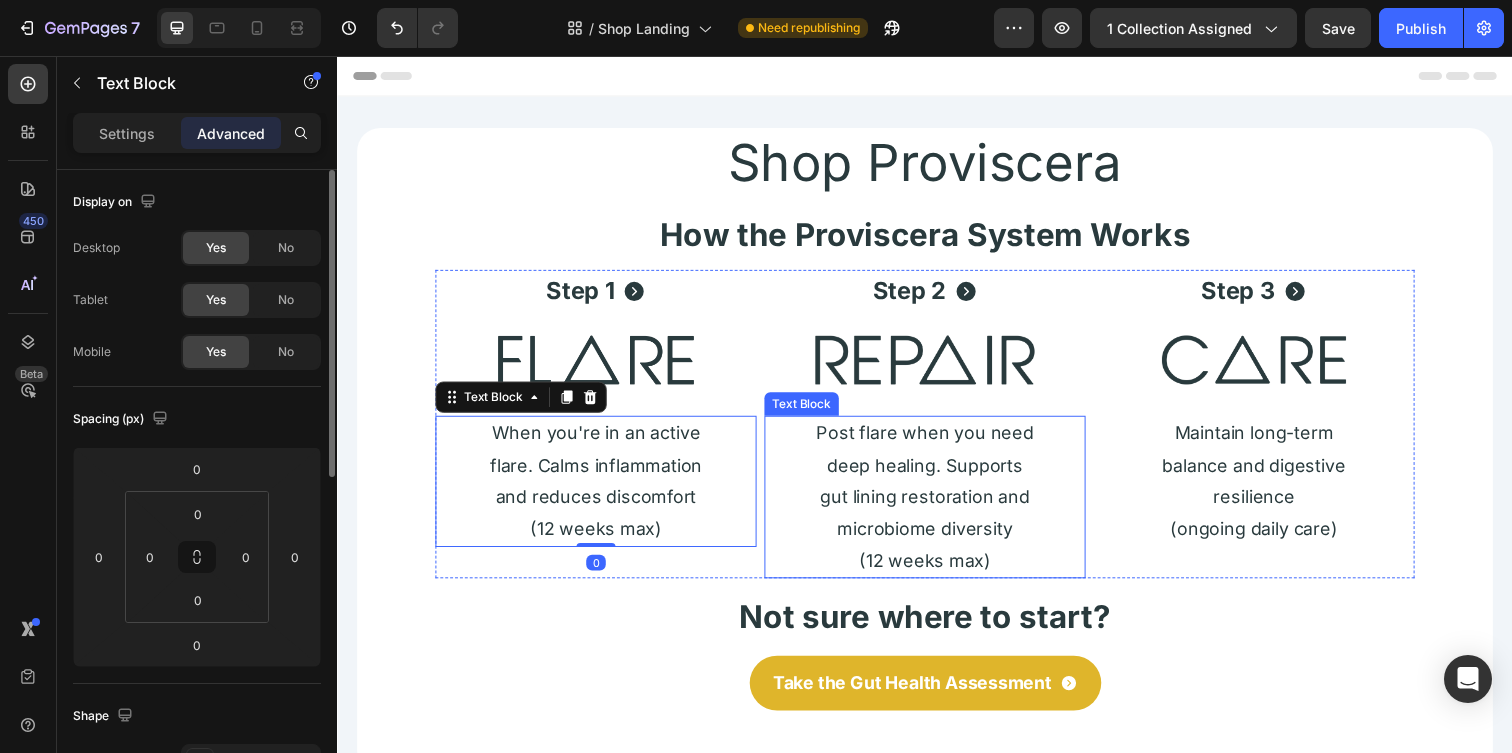 click on "Post flare when you need deep healing. Supports gut lining restoration and microbiome diversity  (12 weeks max)" at bounding box center [937, 506] 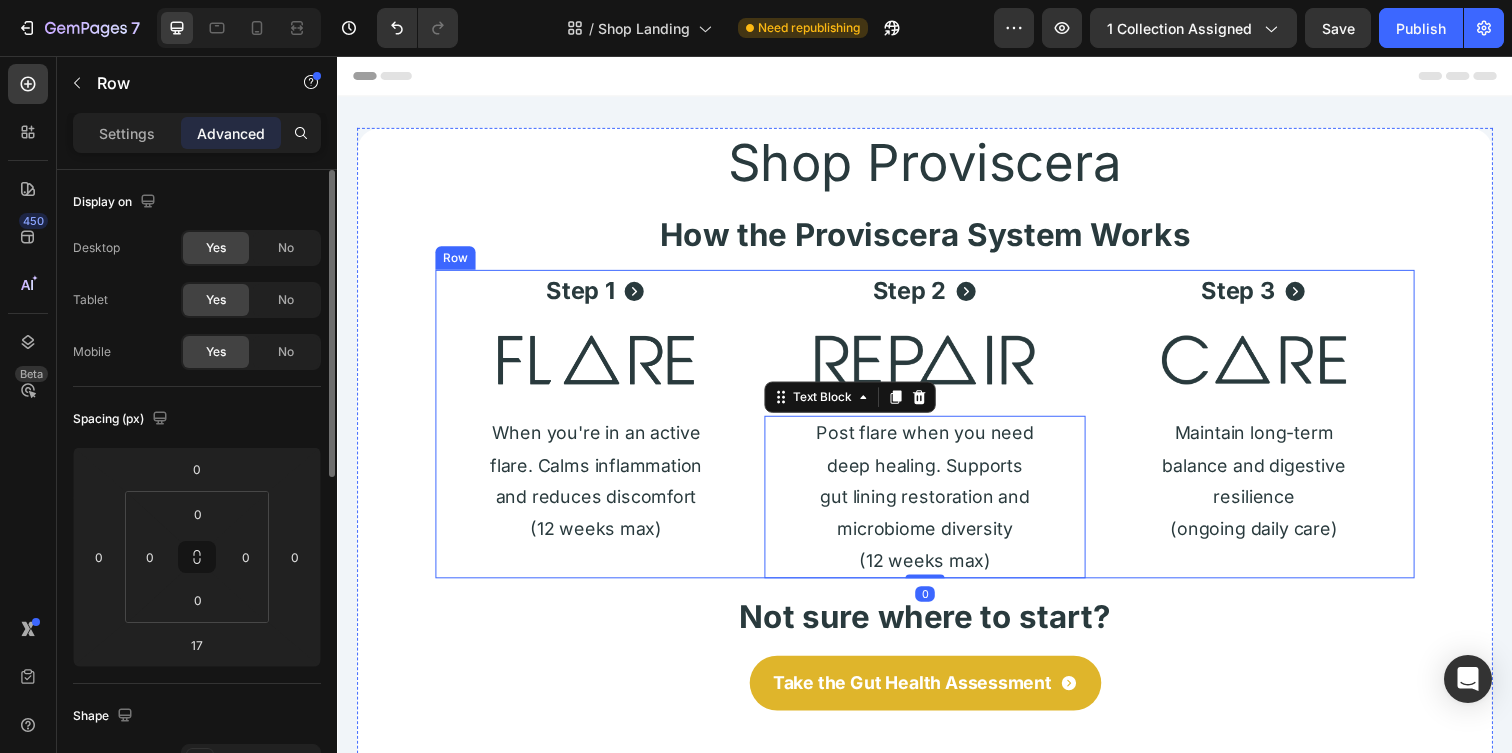 click on "Step 1 Button Image When you're in an active flare. Calms inflammation and reduces discomfort (12 weeks max) Text Block" at bounding box center [601, 431] 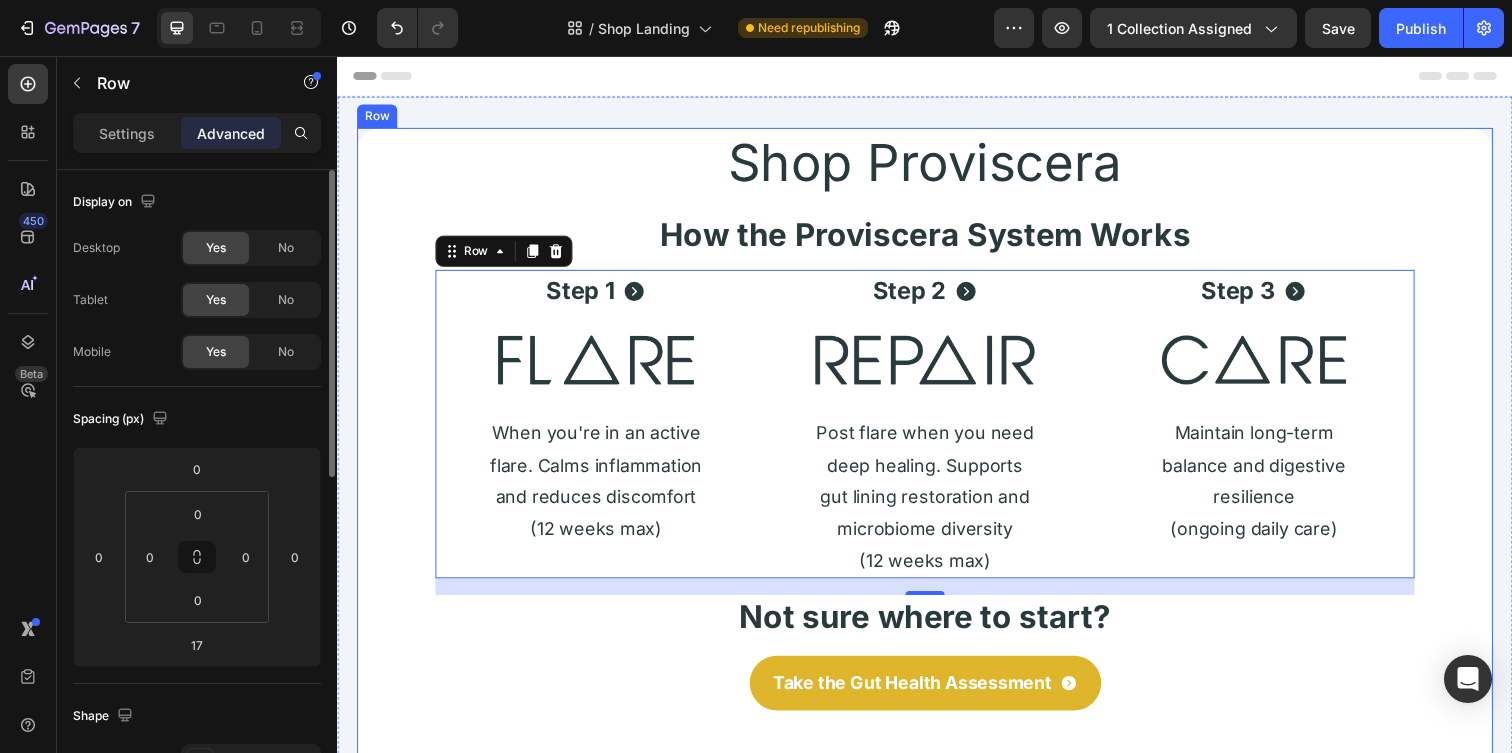 click on "Shop Proviscera Heading How the Proviscera System Works Heading
Step 1 Button Image When you're in an active flare. Calms inflammation and reduces discomfort (12 weeks max) Text Block
Step 2 Button Image Post flare when you need deep healing. Supports gut lining restoration and microbiome diversity  (12 weeks max) Text Block
Step 3 Button Image Maintain long-term balance and digestive resilience (ongoing daily care) Text Block Row   17 Not sure where to start? Heading
Take the Gut Health Assessment Button" at bounding box center (937, 458) 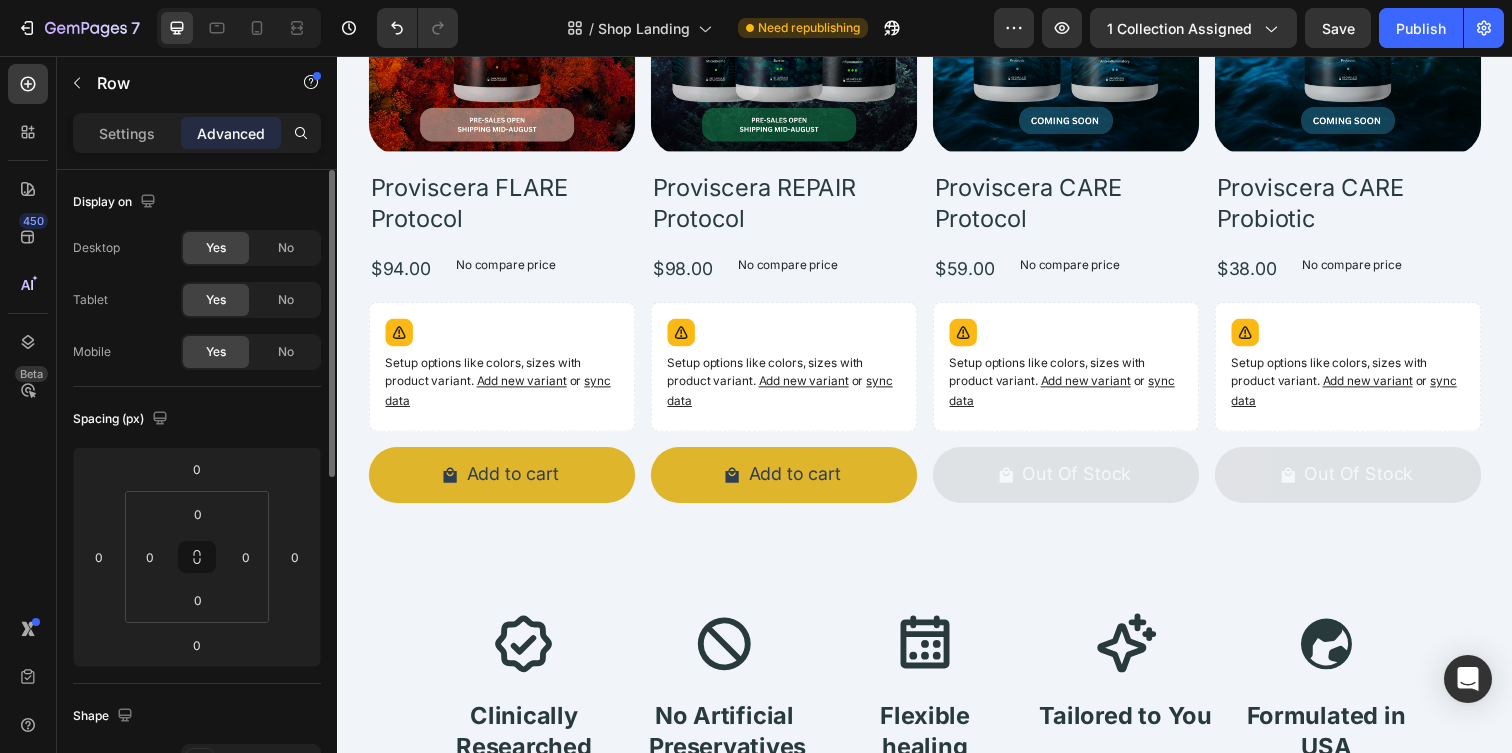 scroll, scrollTop: 0, scrollLeft: 0, axis: both 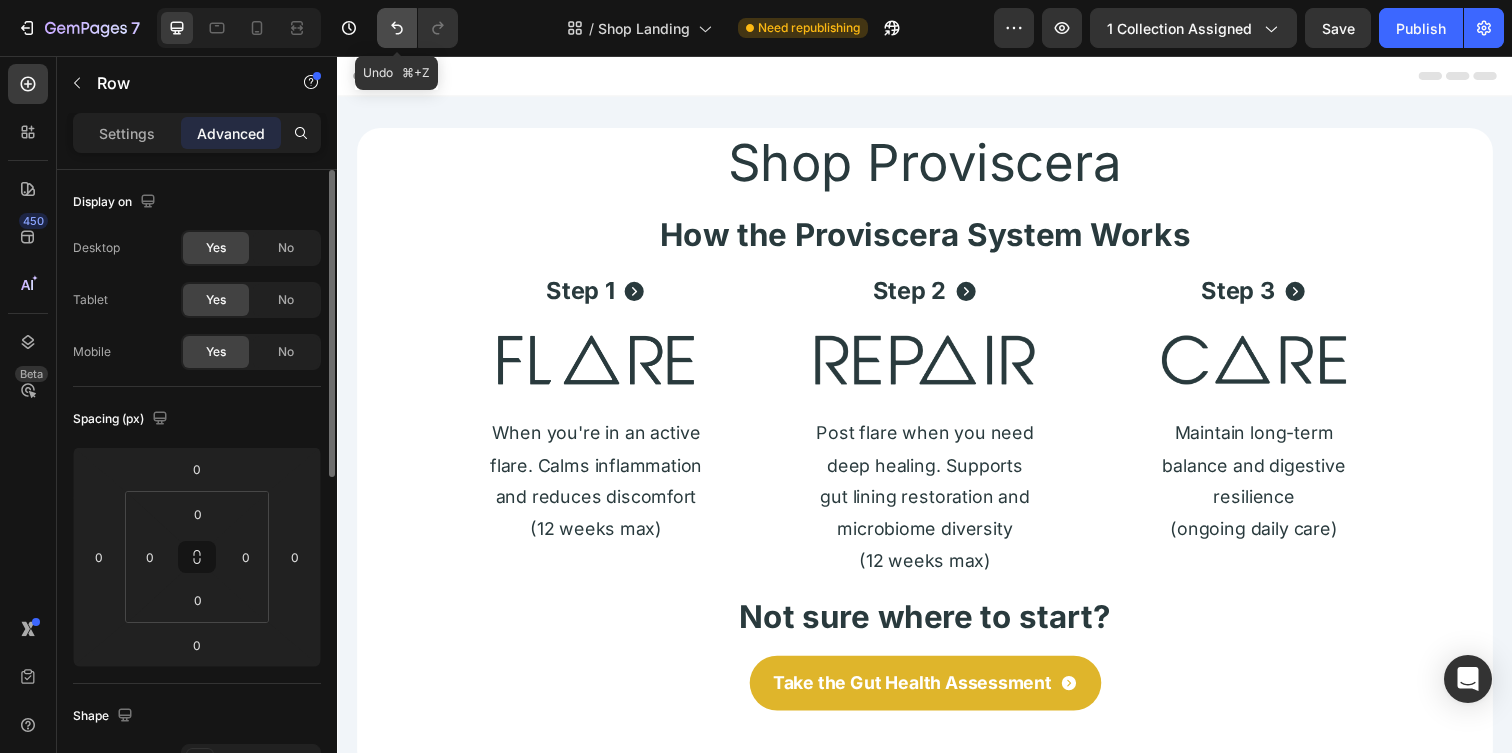 click 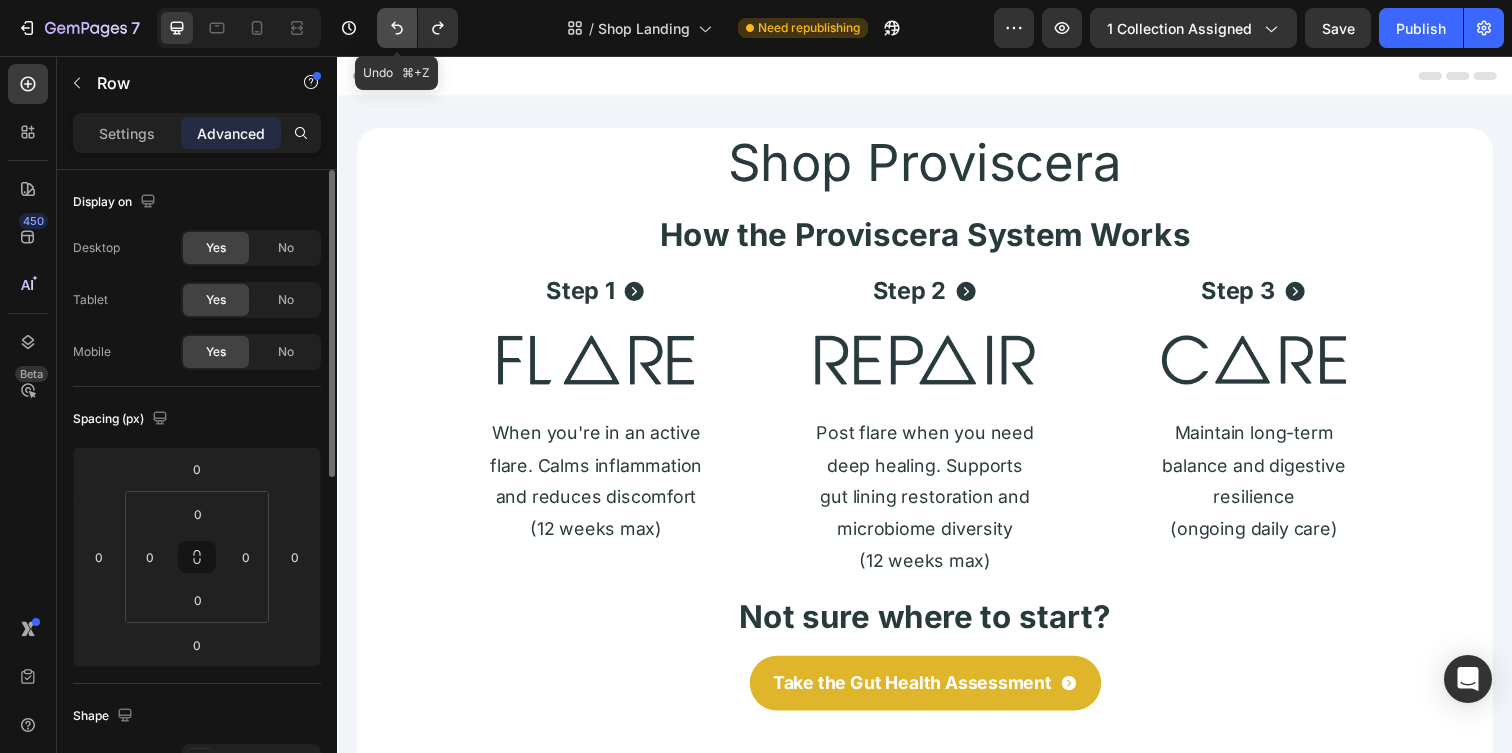click 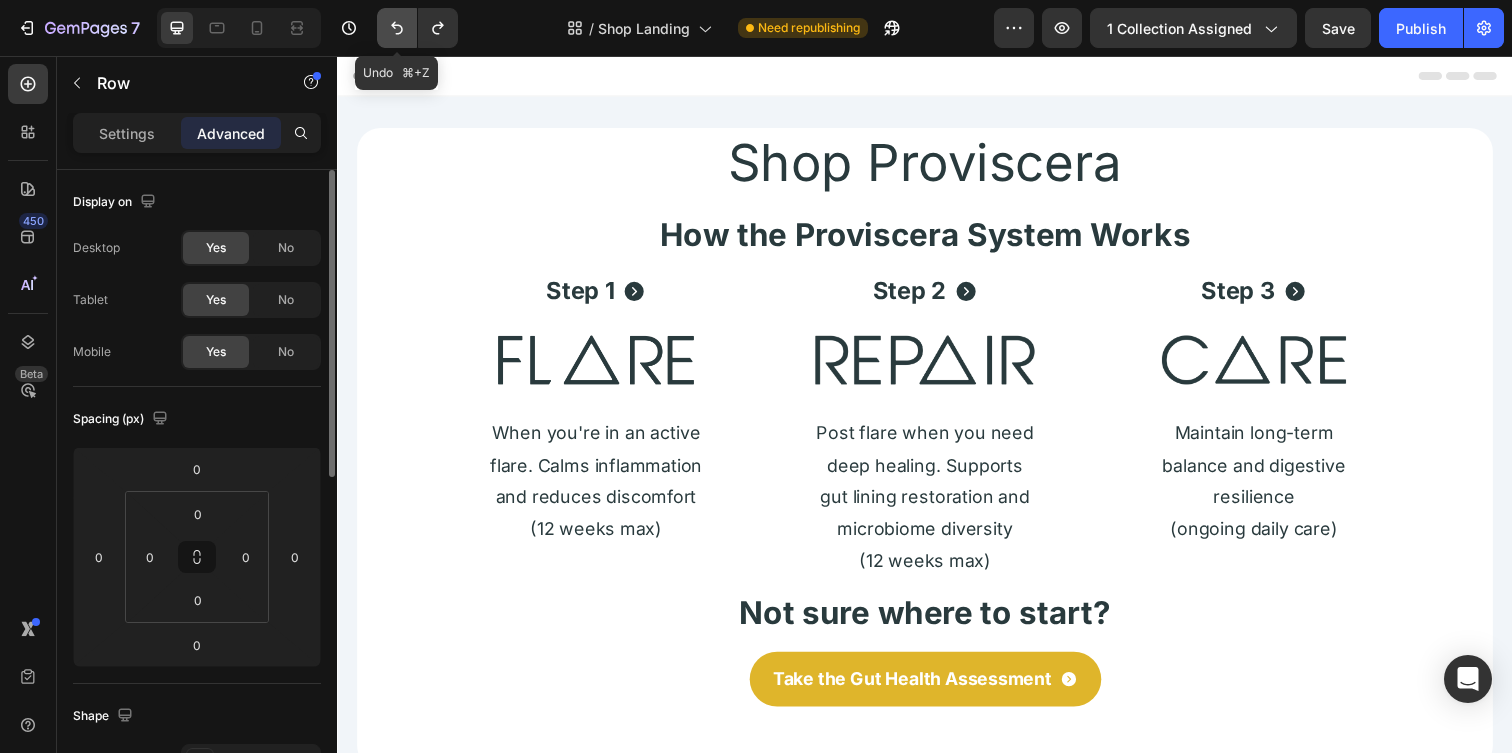 click 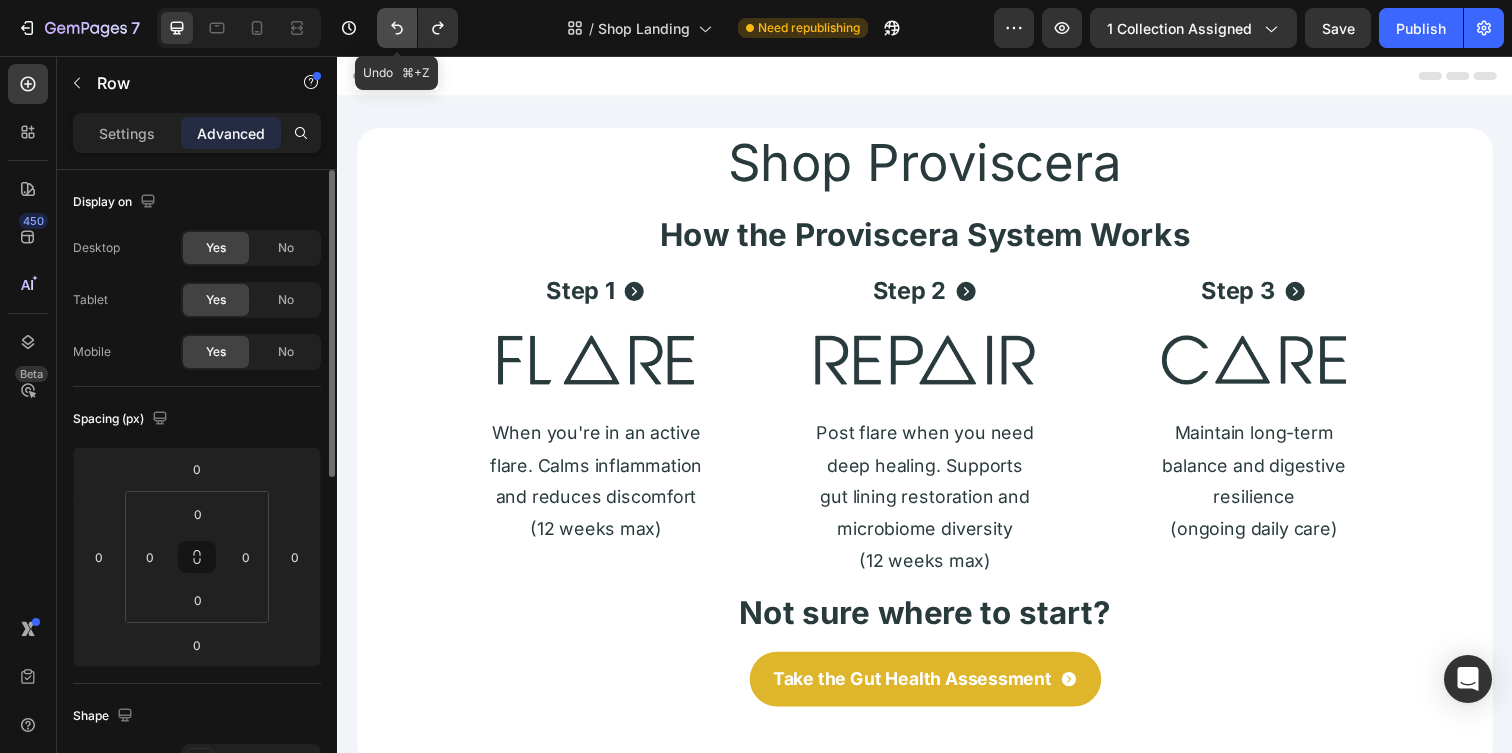 click 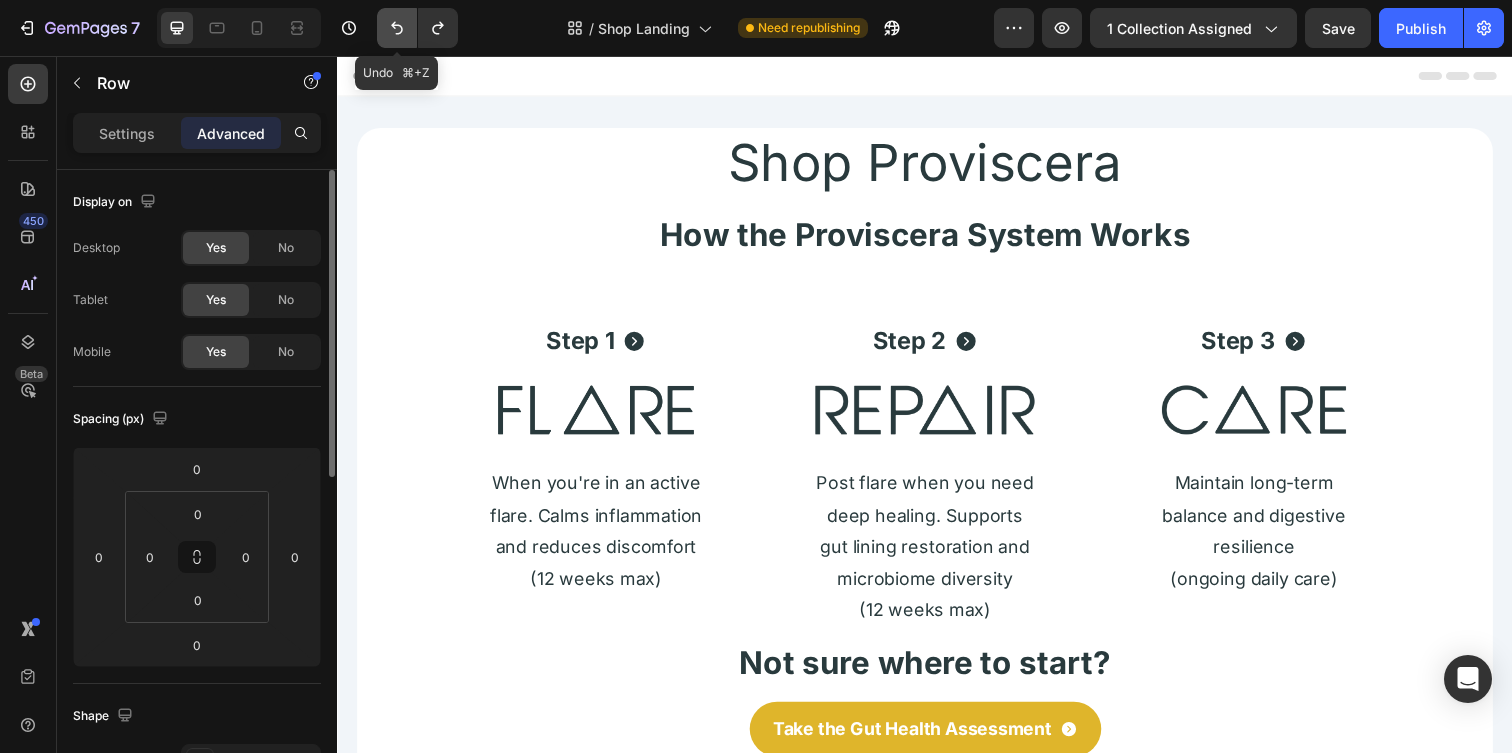 click 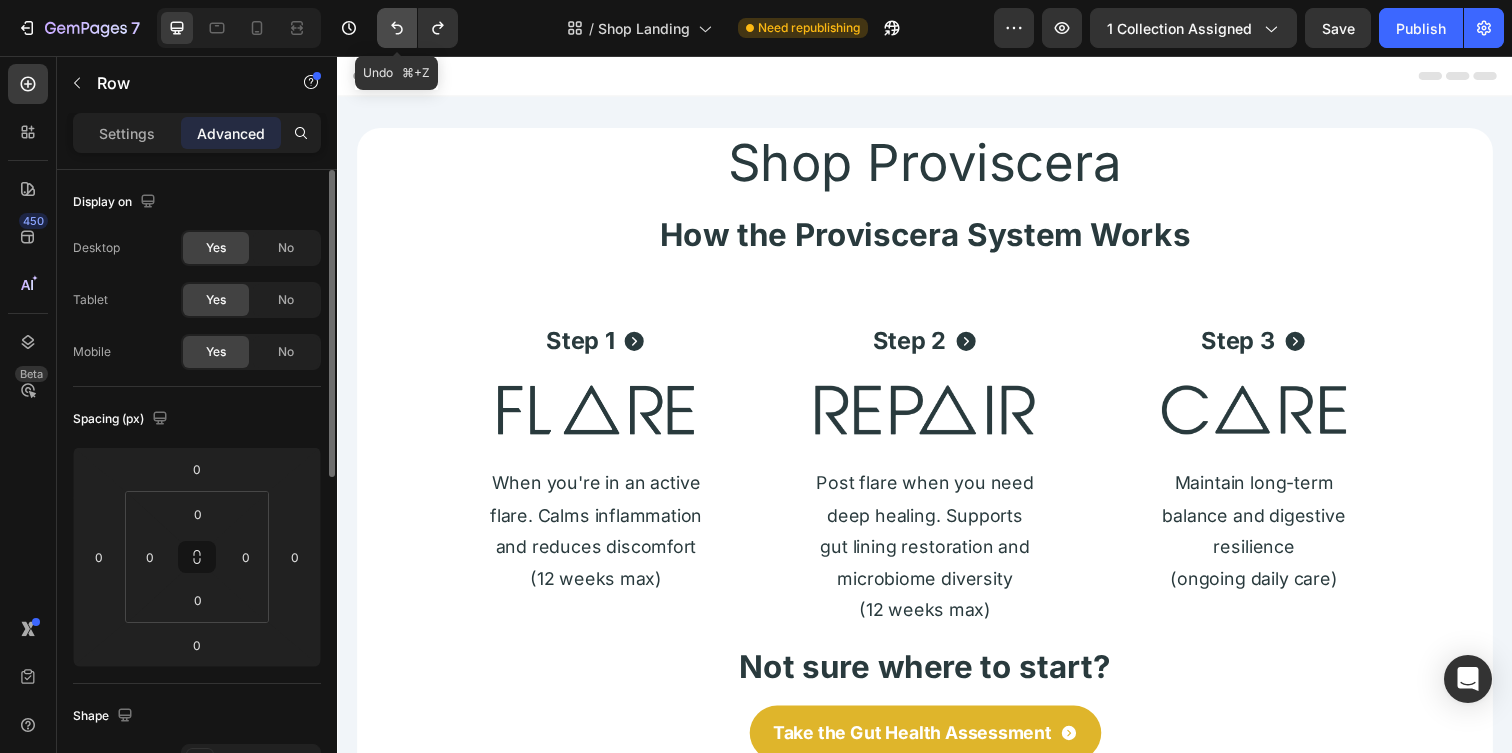 click 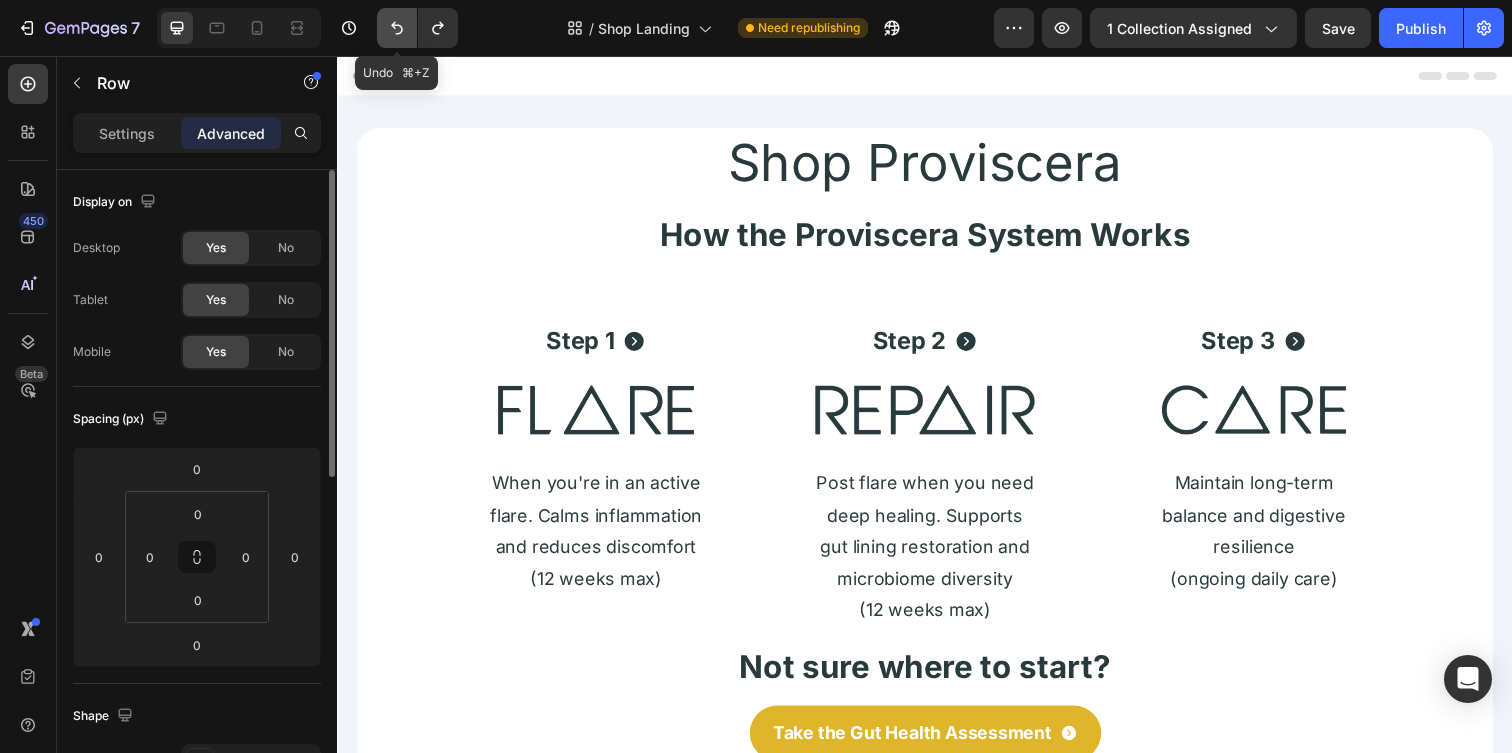 click 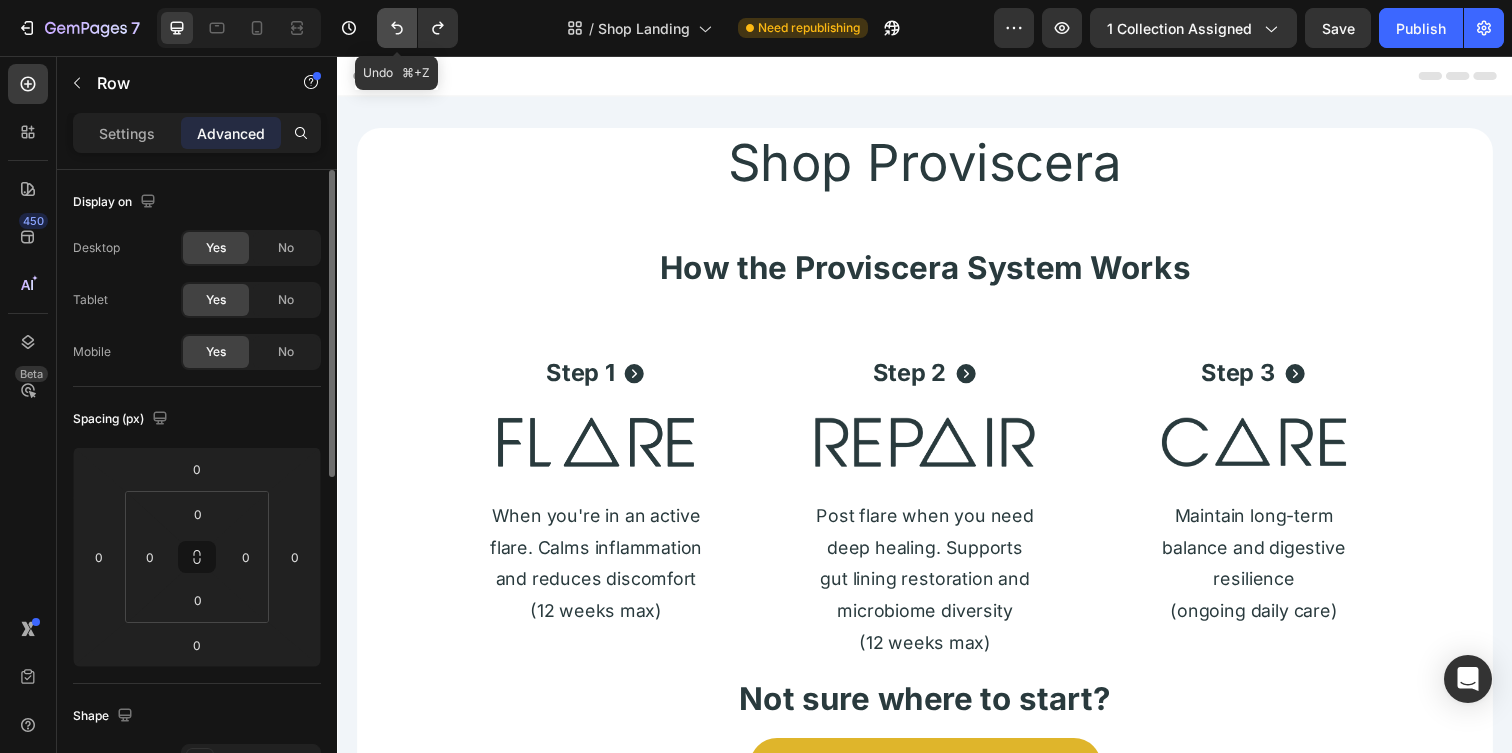 click 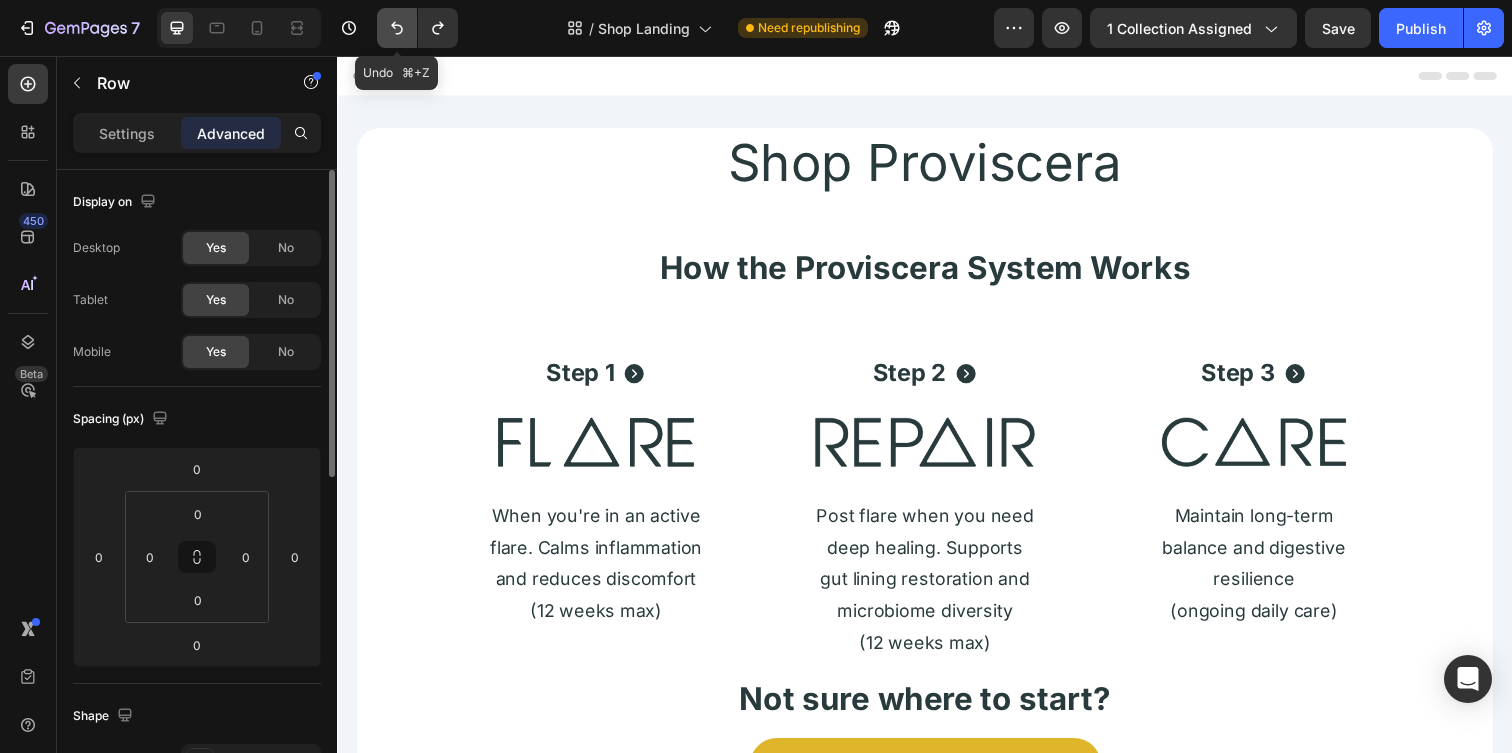 click 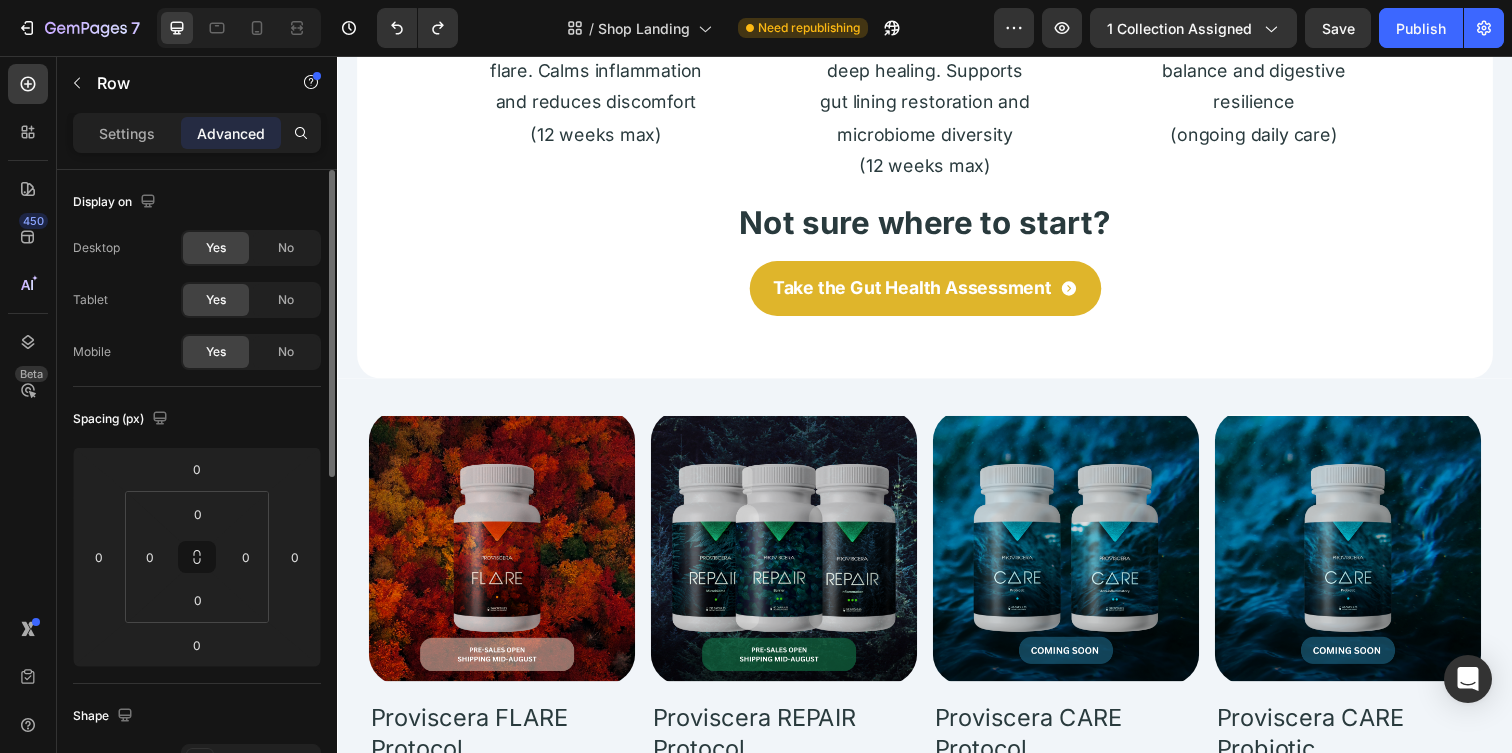 scroll, scrollTop: 556, scrollLeft: 0, axis: vertical 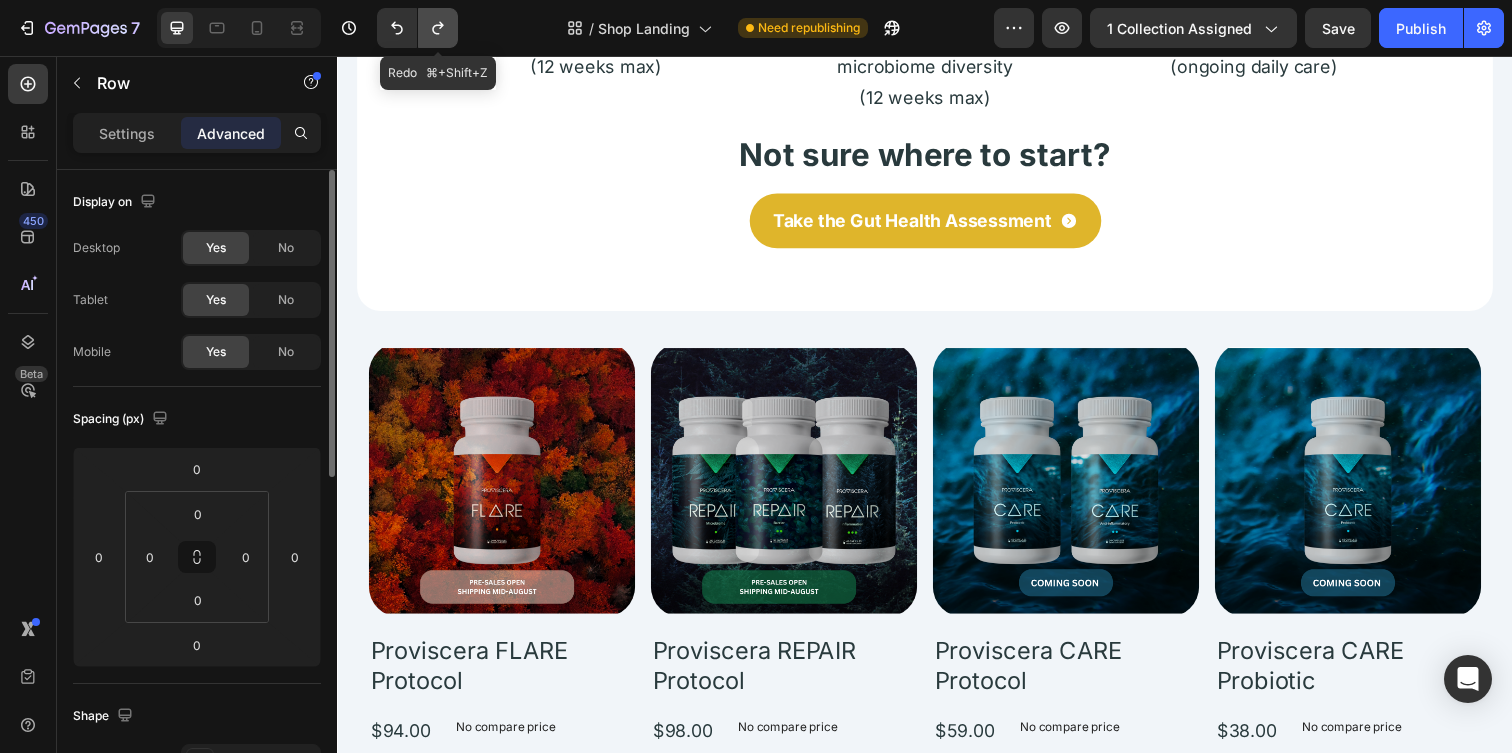 click 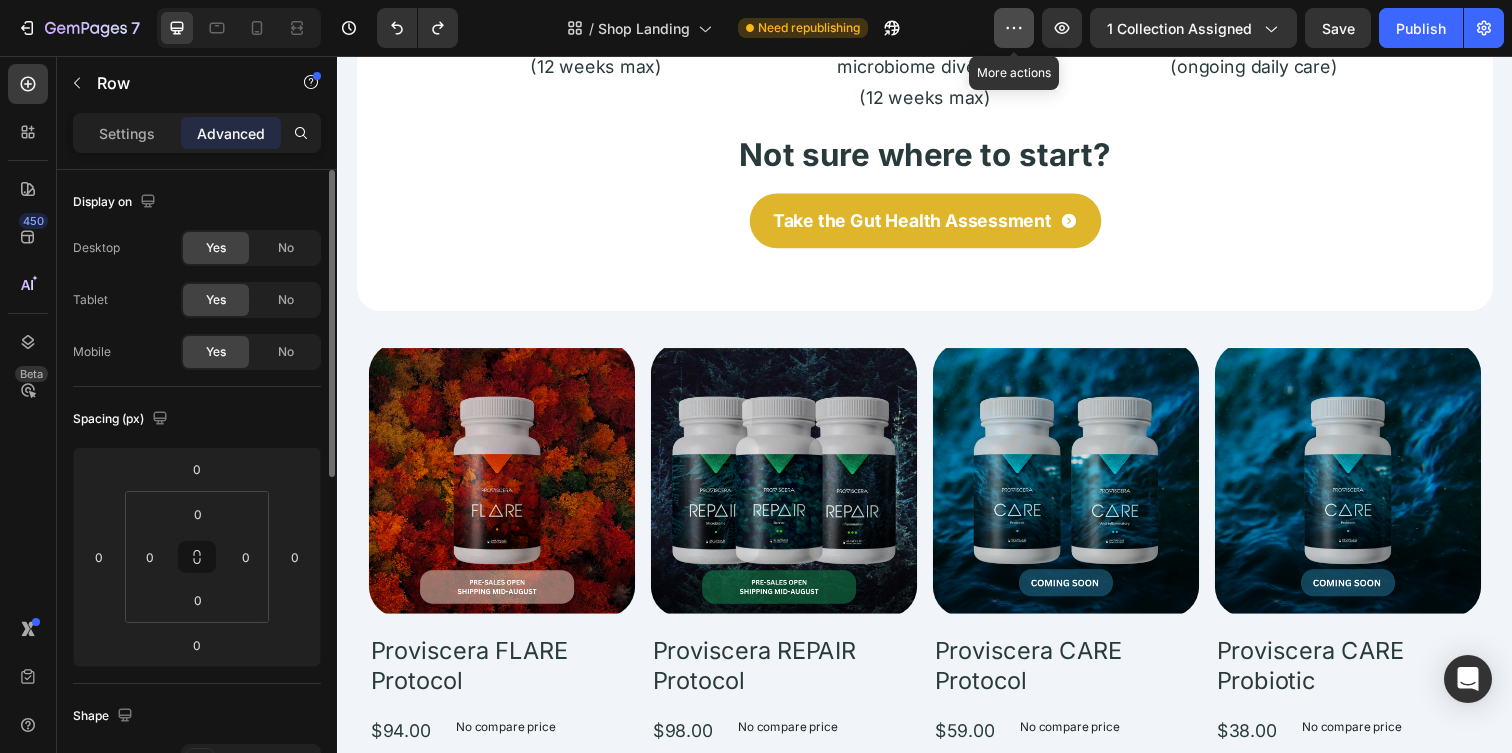 click 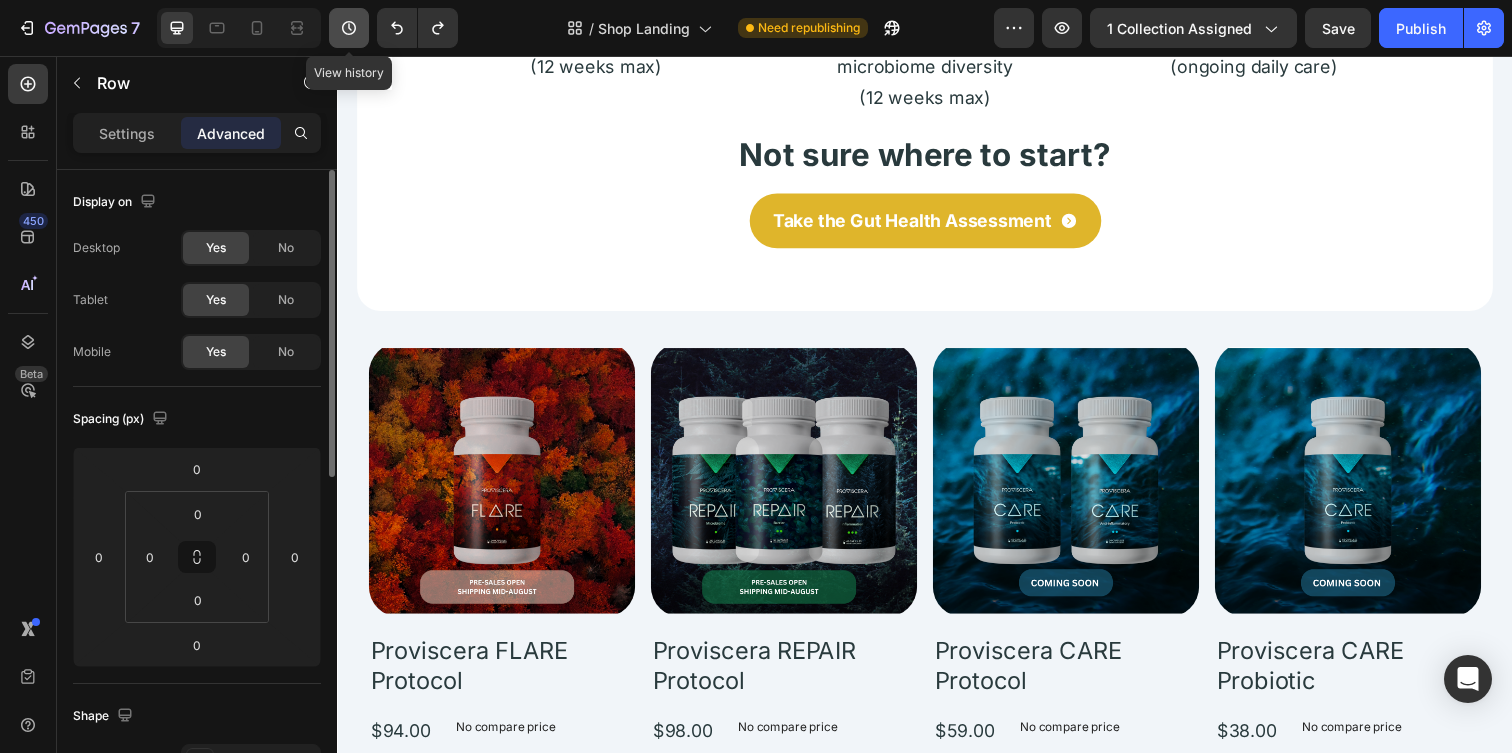 click 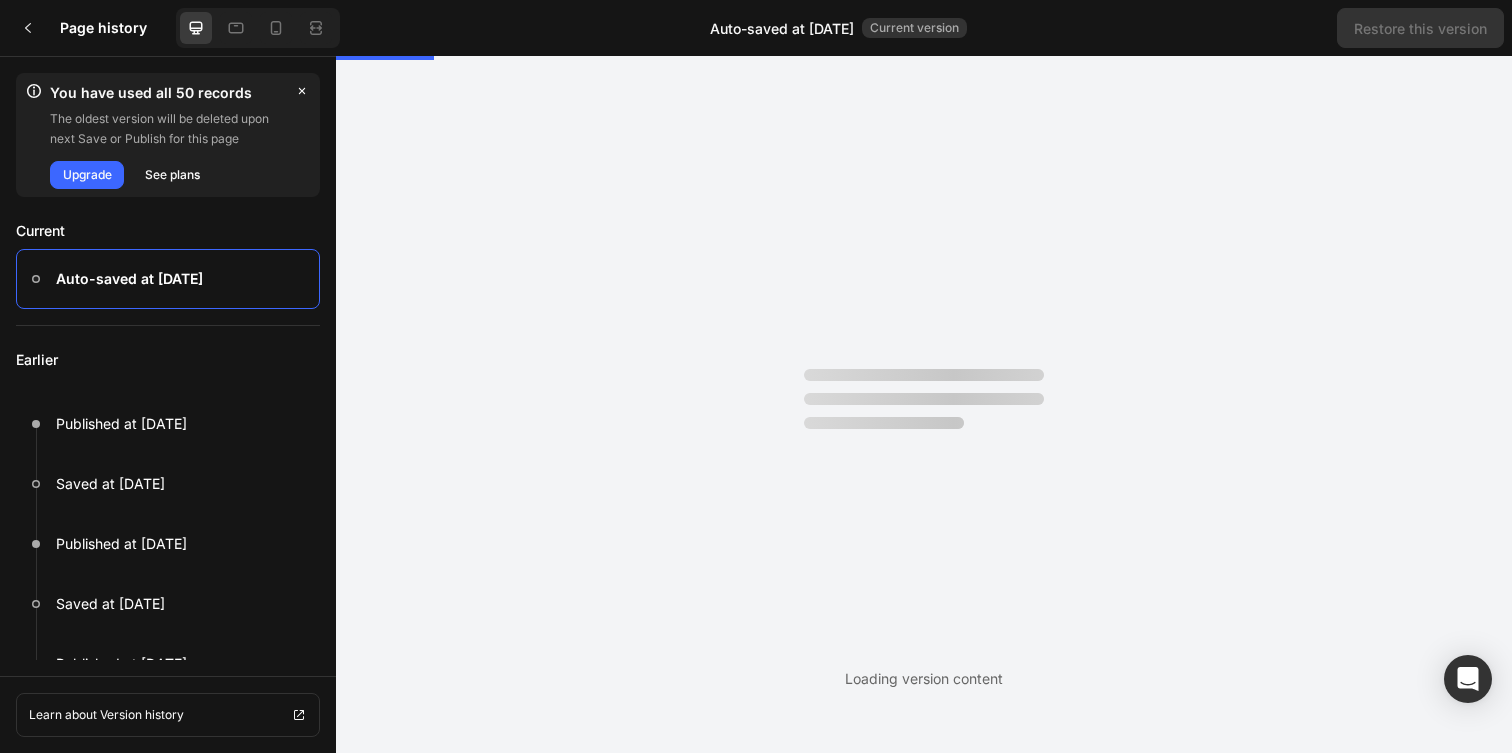 scroll, scrollTop: 0, scrollLeft: 0, axis: both 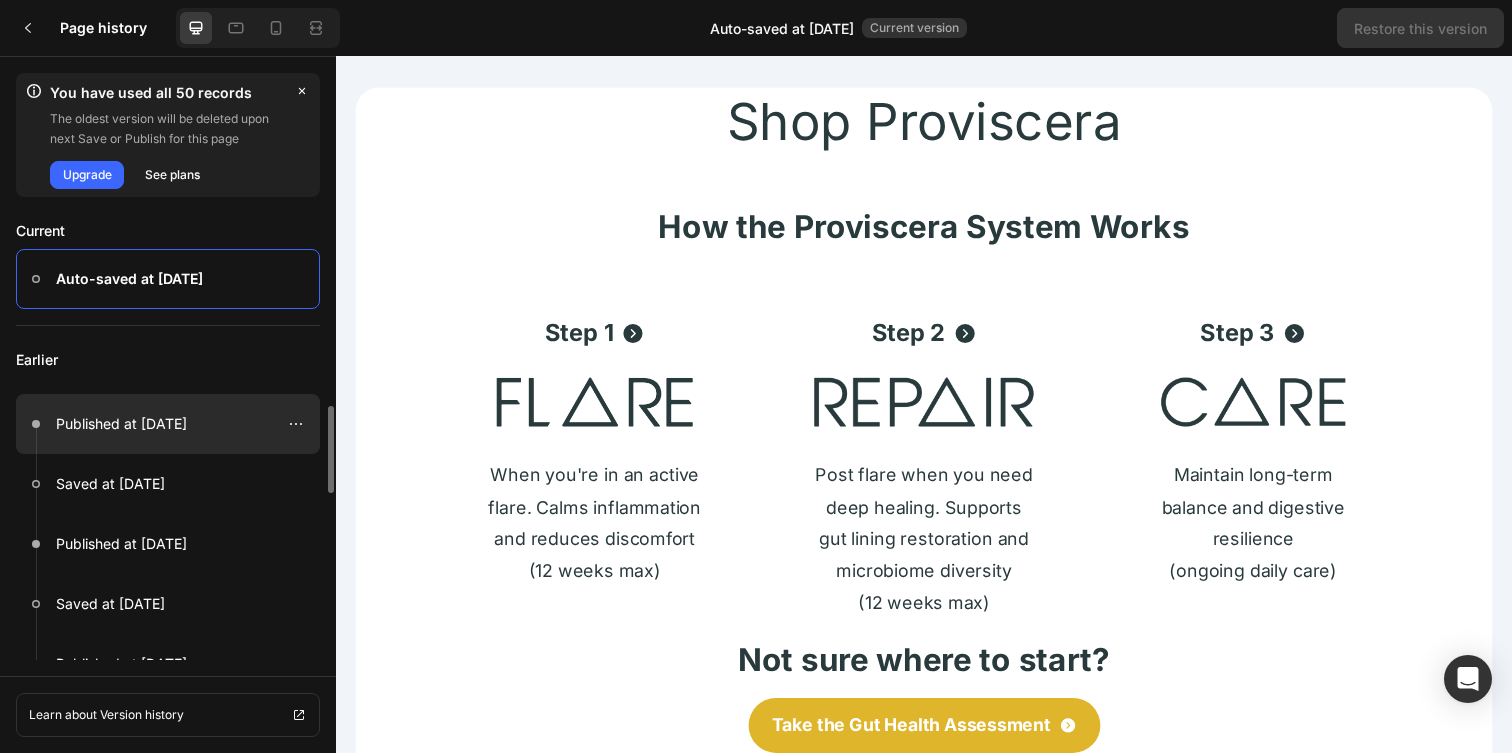 click on "Published at Aug 01, 09:17:50" at bounding box center (121, 424) 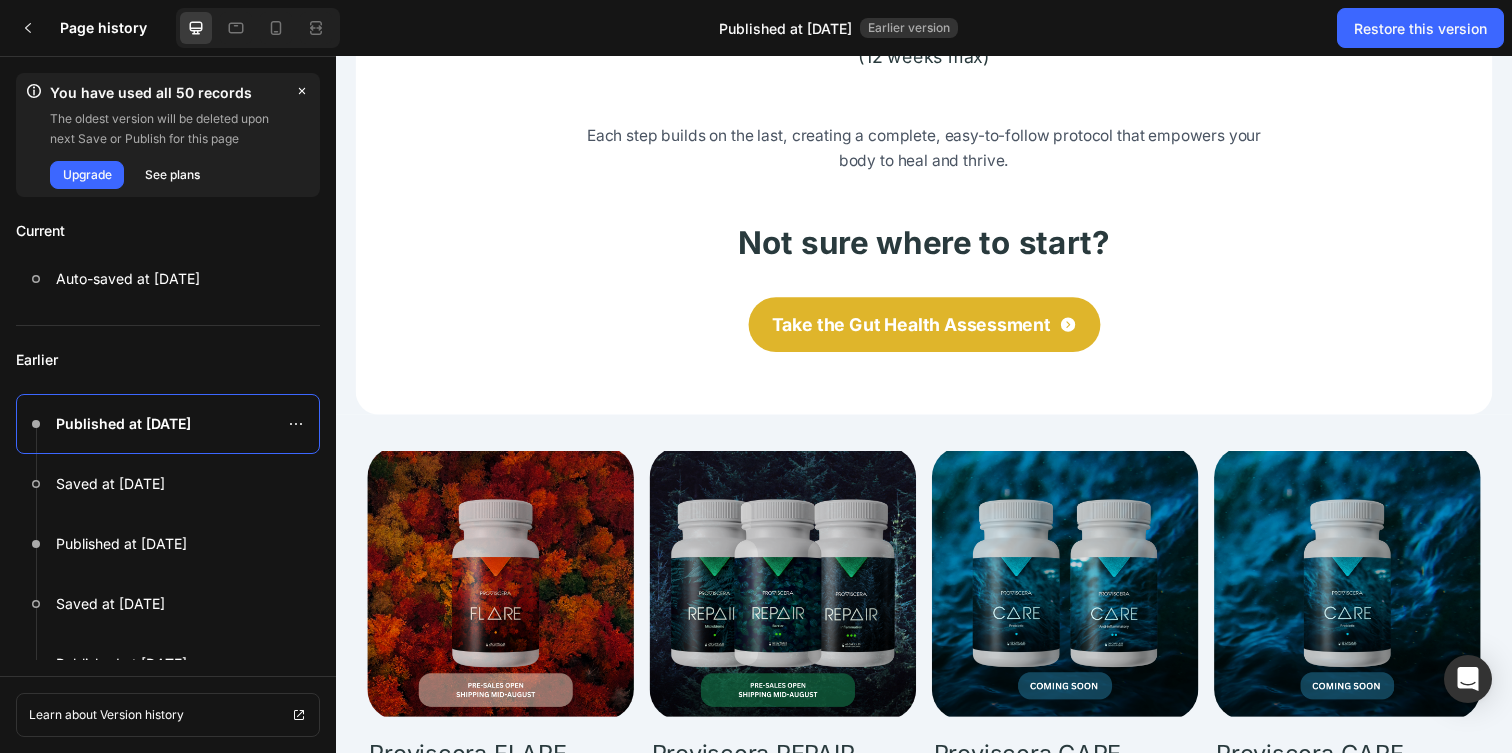 scroll, scrollTop: 457, scrollLeft: 0, axis: vertical 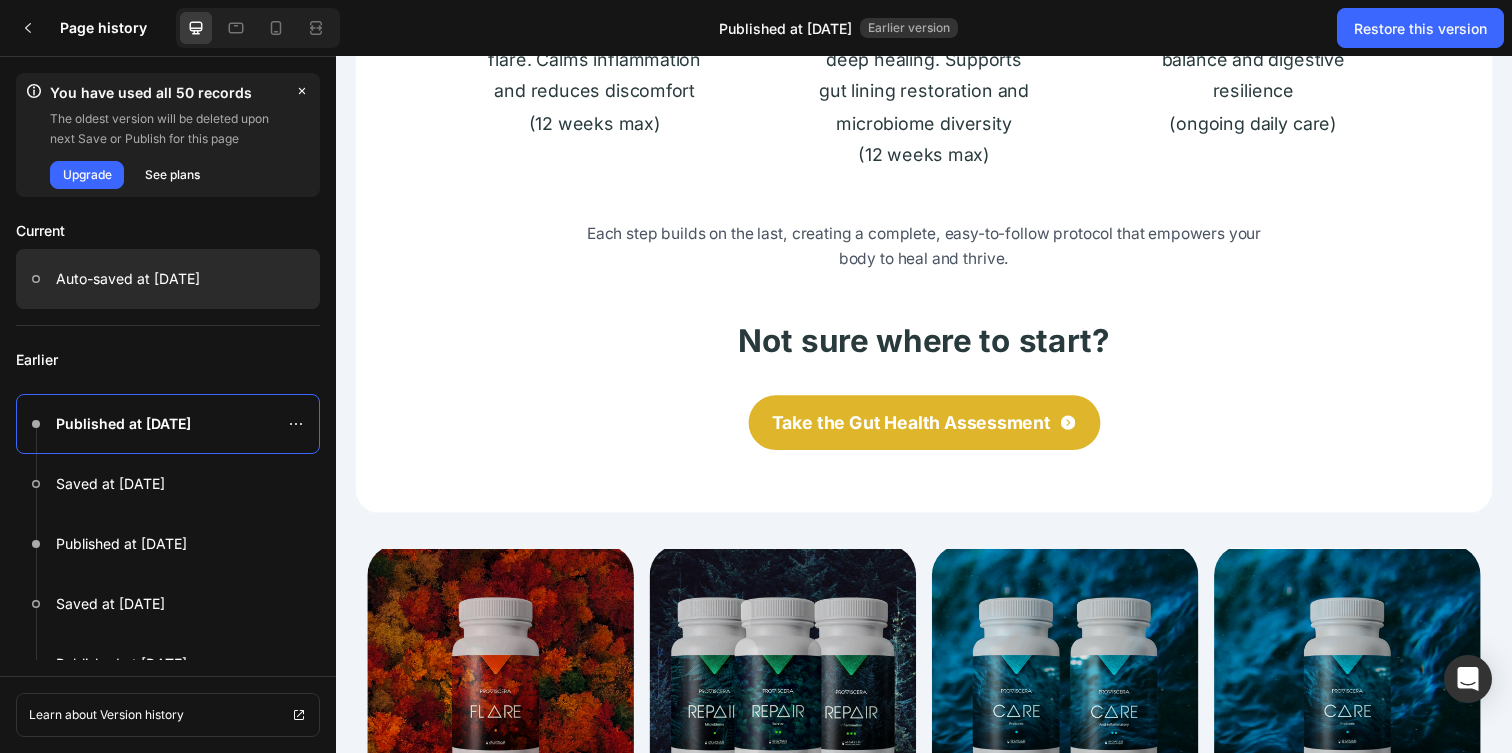 click on "Auto-saved at Aug 03, 17:04:22" at bounding box center [128, 279] 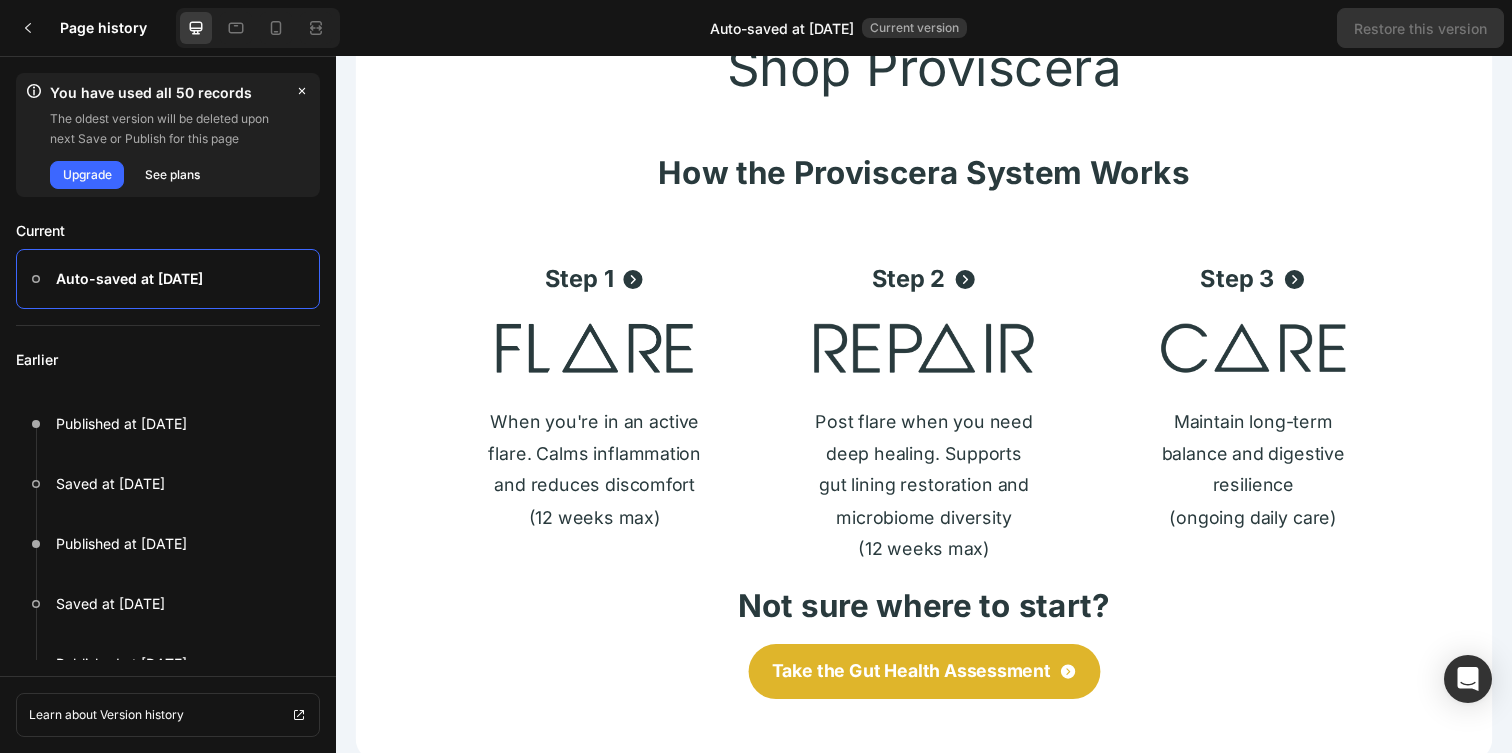 scroll, scrollTop: 0, scrollLeft: 0, axis: both 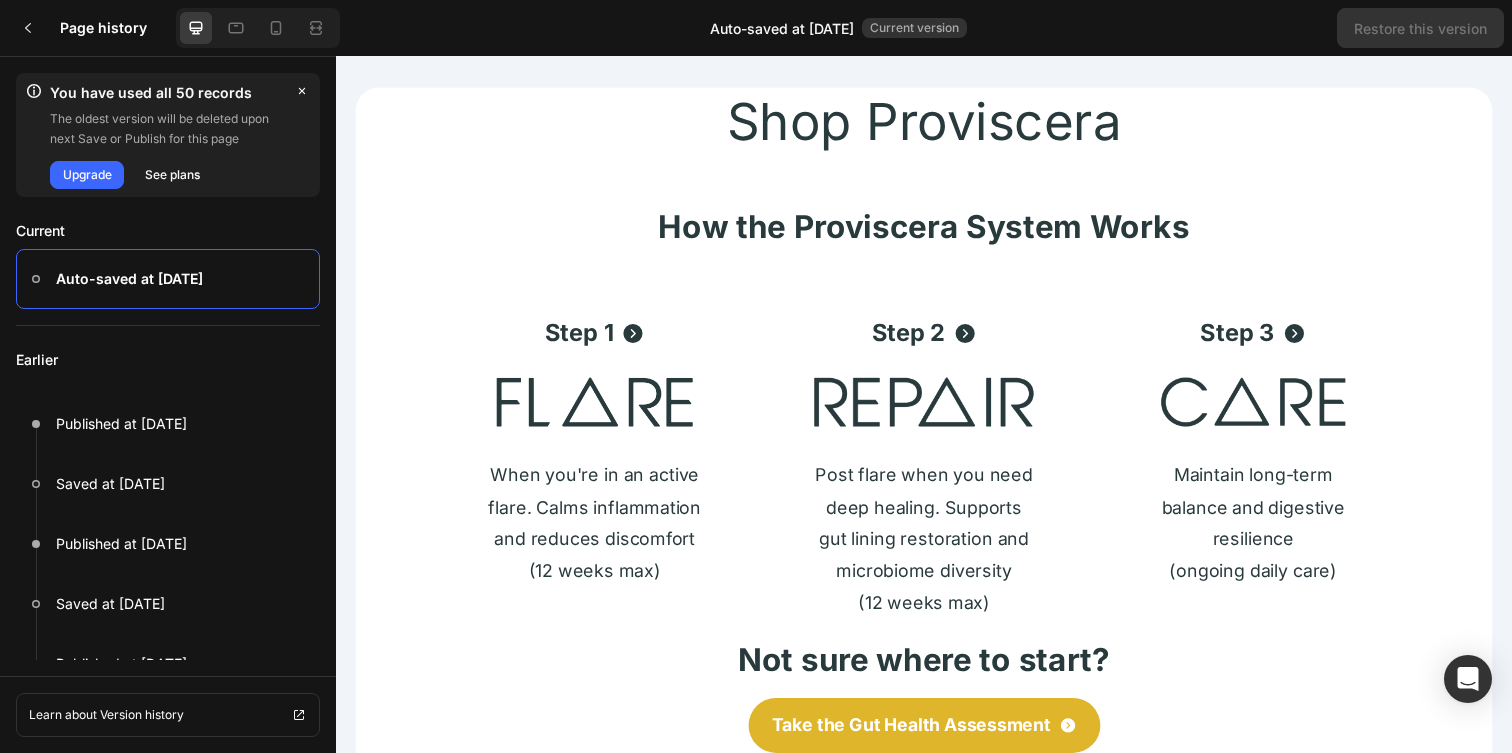 click on "Current version" at bounding box center (914, 28) 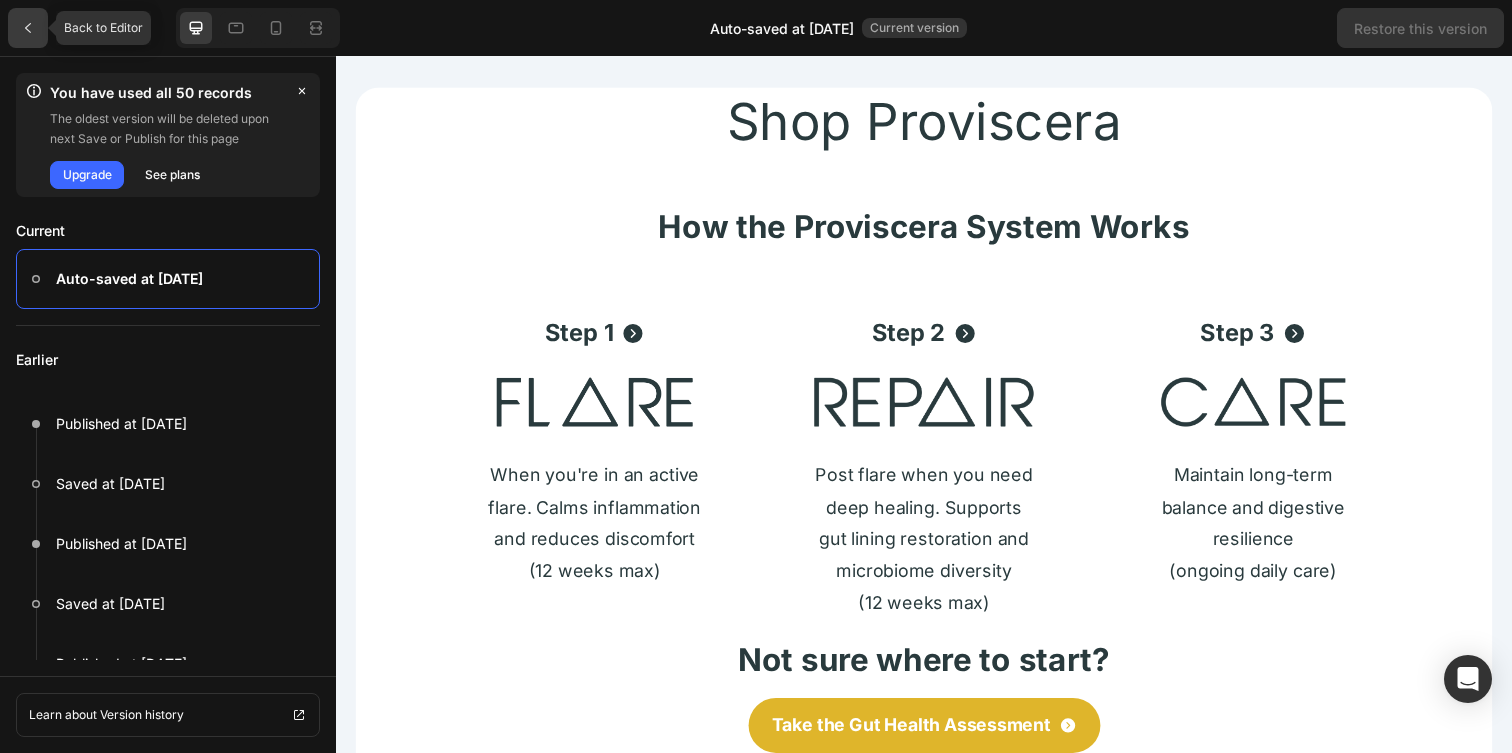 click 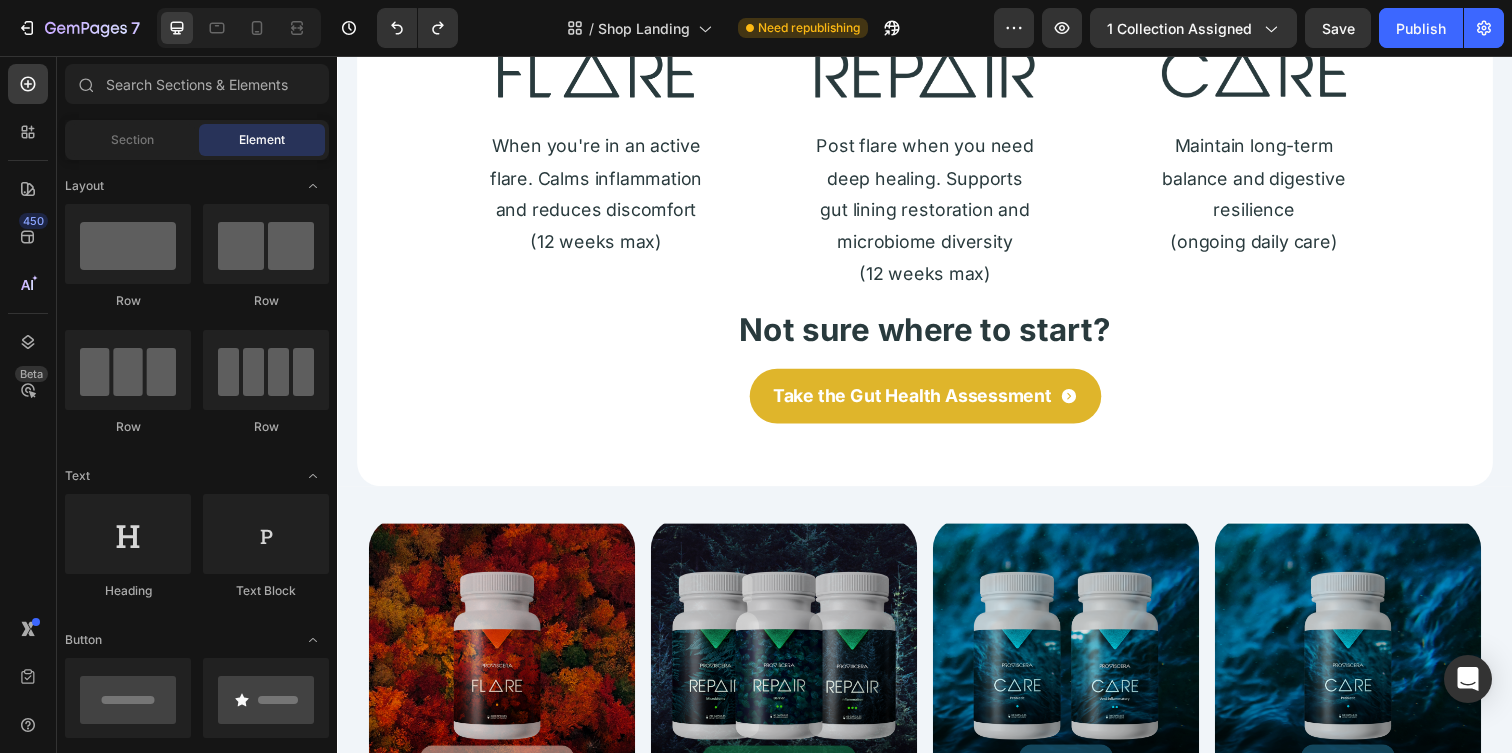 scroll, scrollTop: 0, scrollLeft: 0, axis: both 